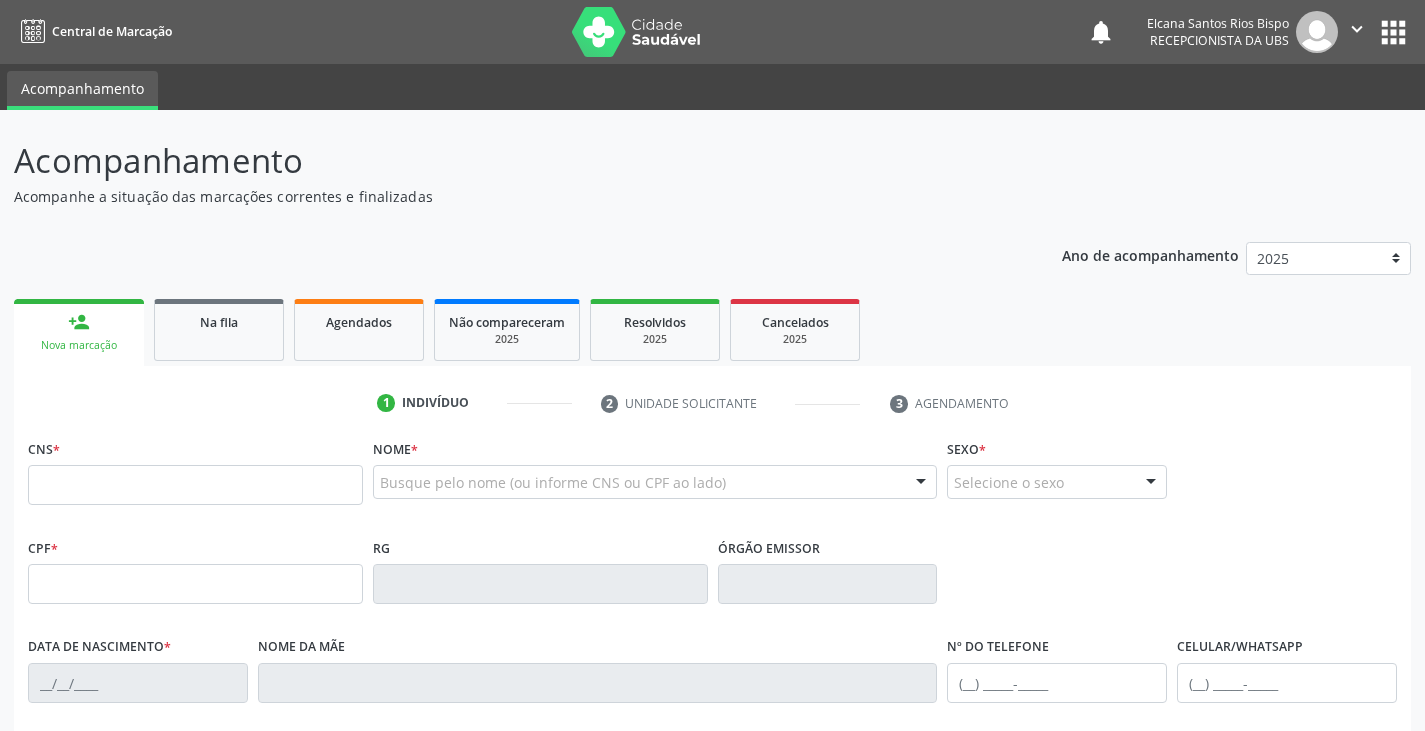 scroll, scrollTop: 0, scrollLeft: 0, axis: both 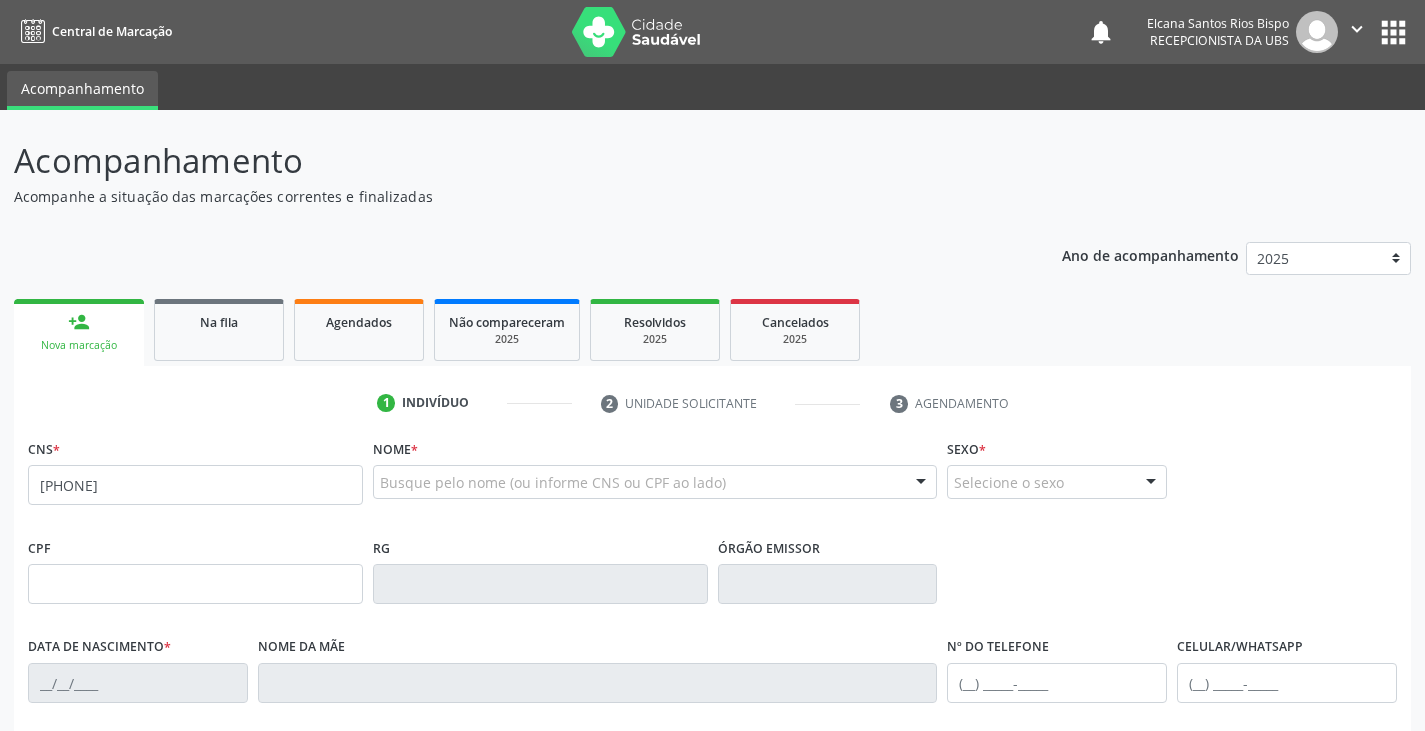 type on "[PHONE]" 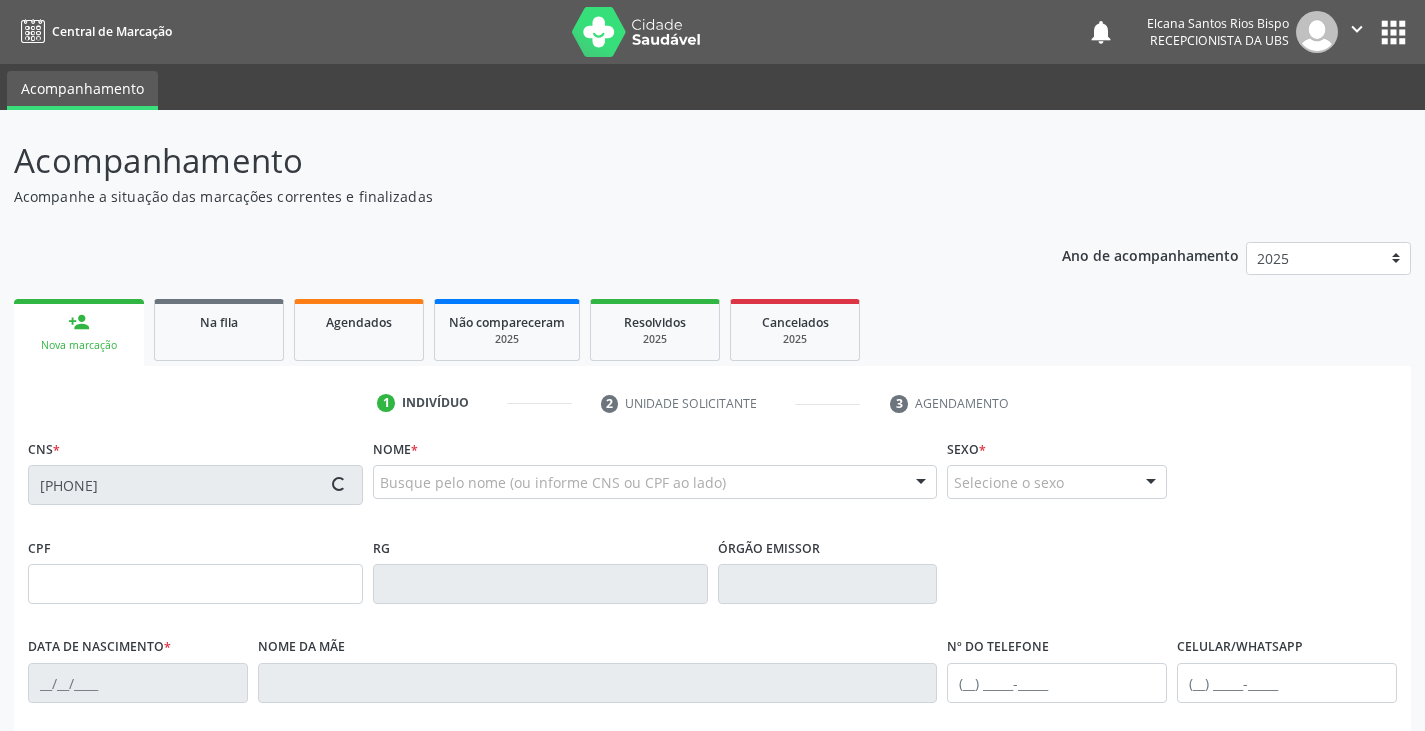 type on "[DATE]" 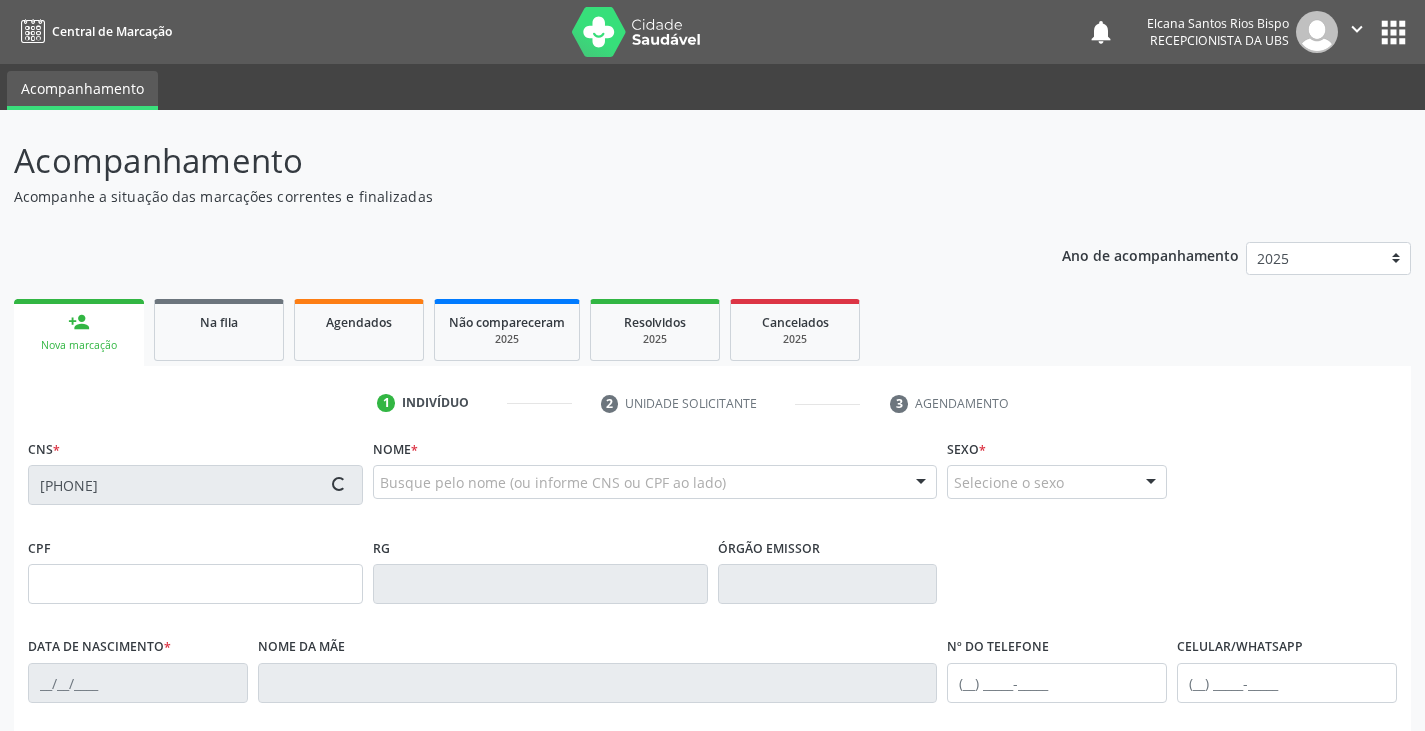 type on "[PERSON]" 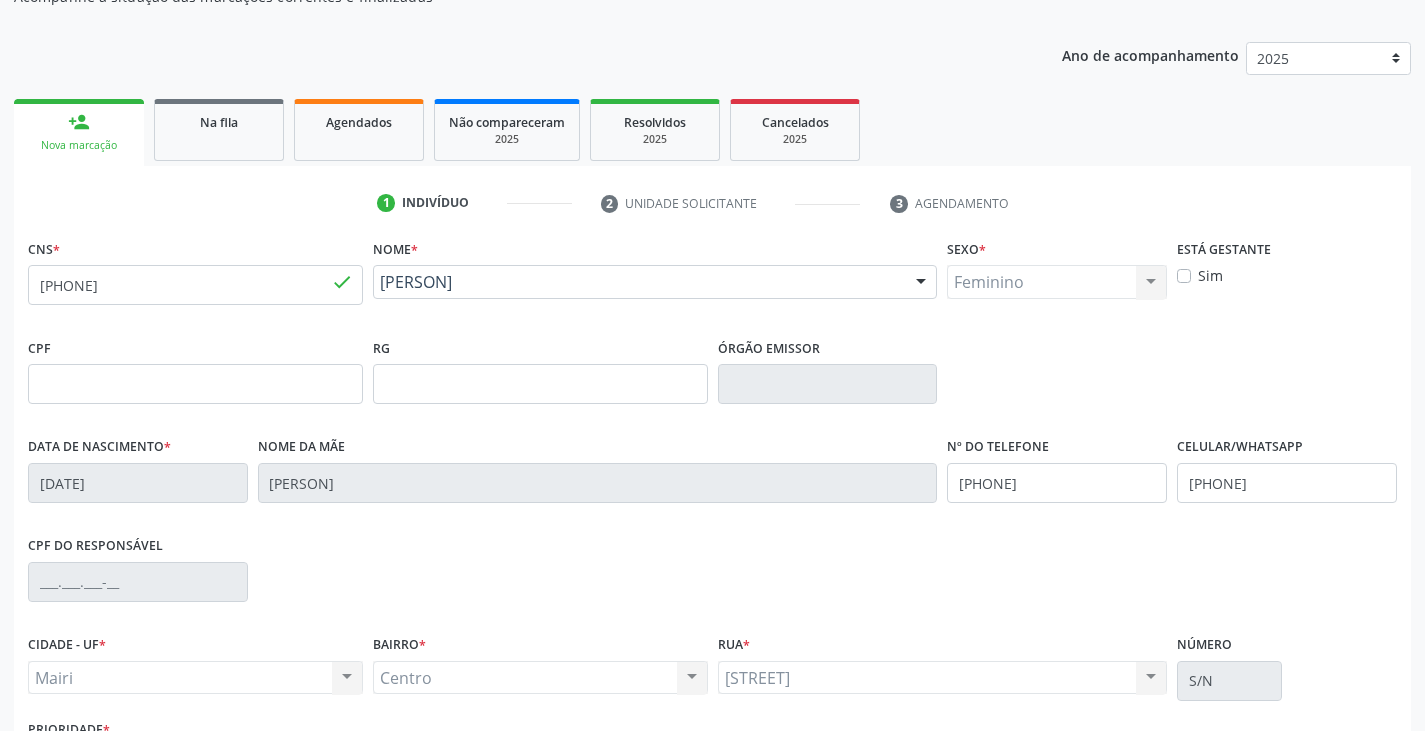 scroll, scrollTop: 300, scrollLeft: 0, axis: vertical 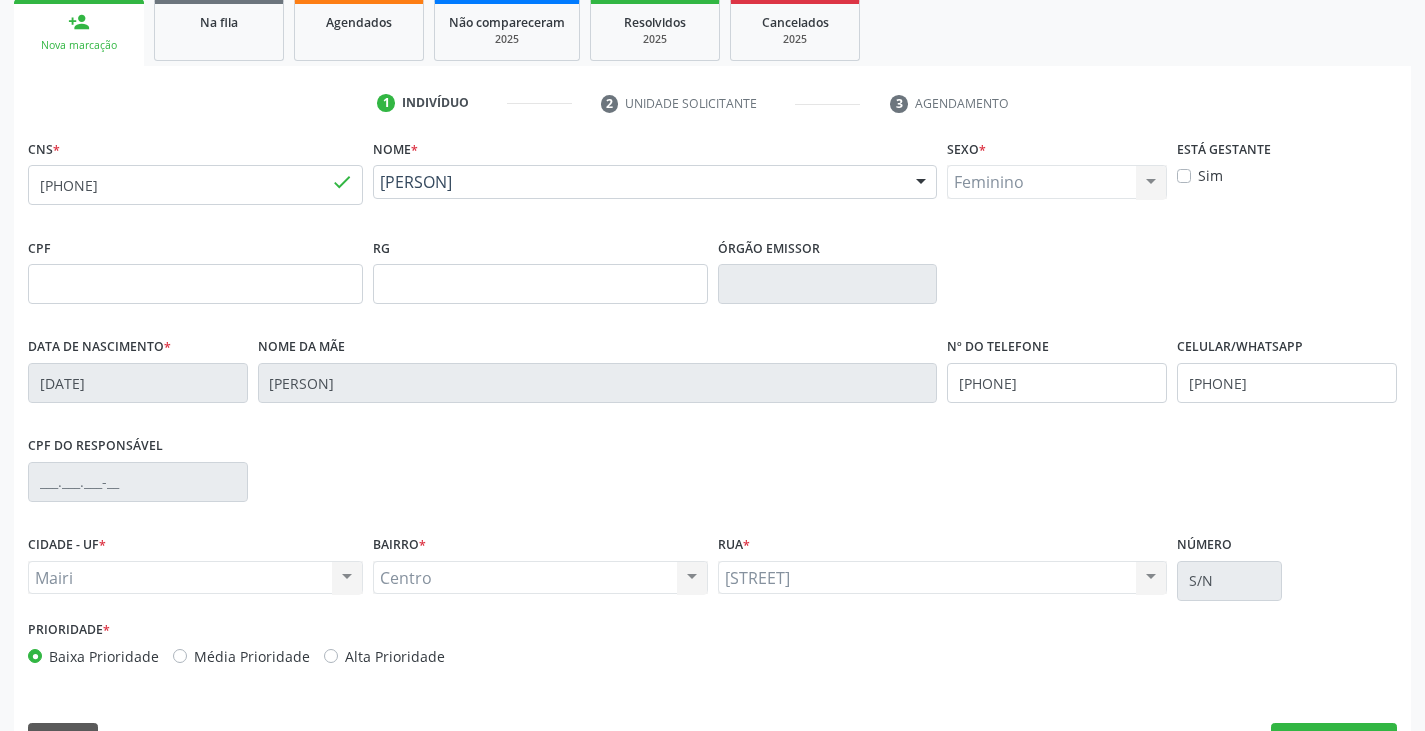 click on "Alta Prioridade" at bounding box center [395, 656] 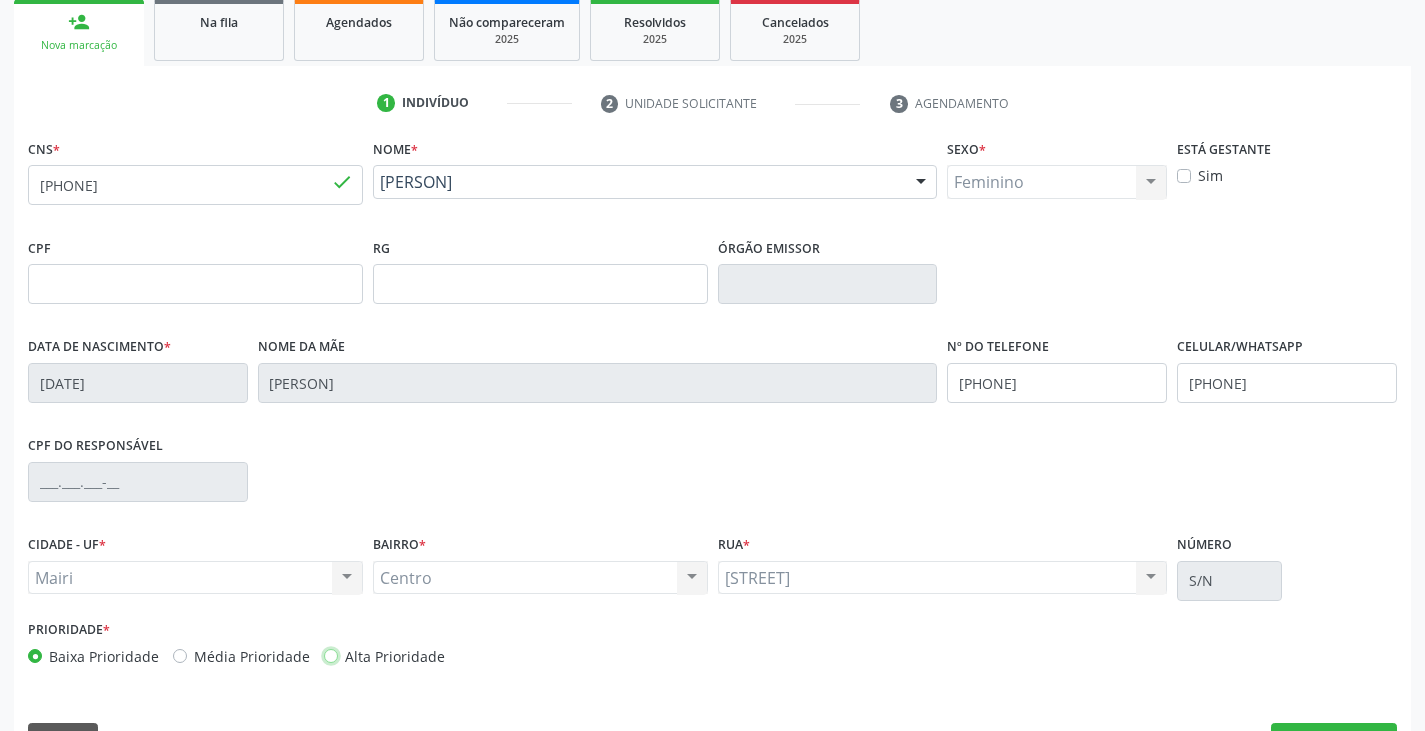 click on "Alta Prioridade" at bounding box center [331, 655] 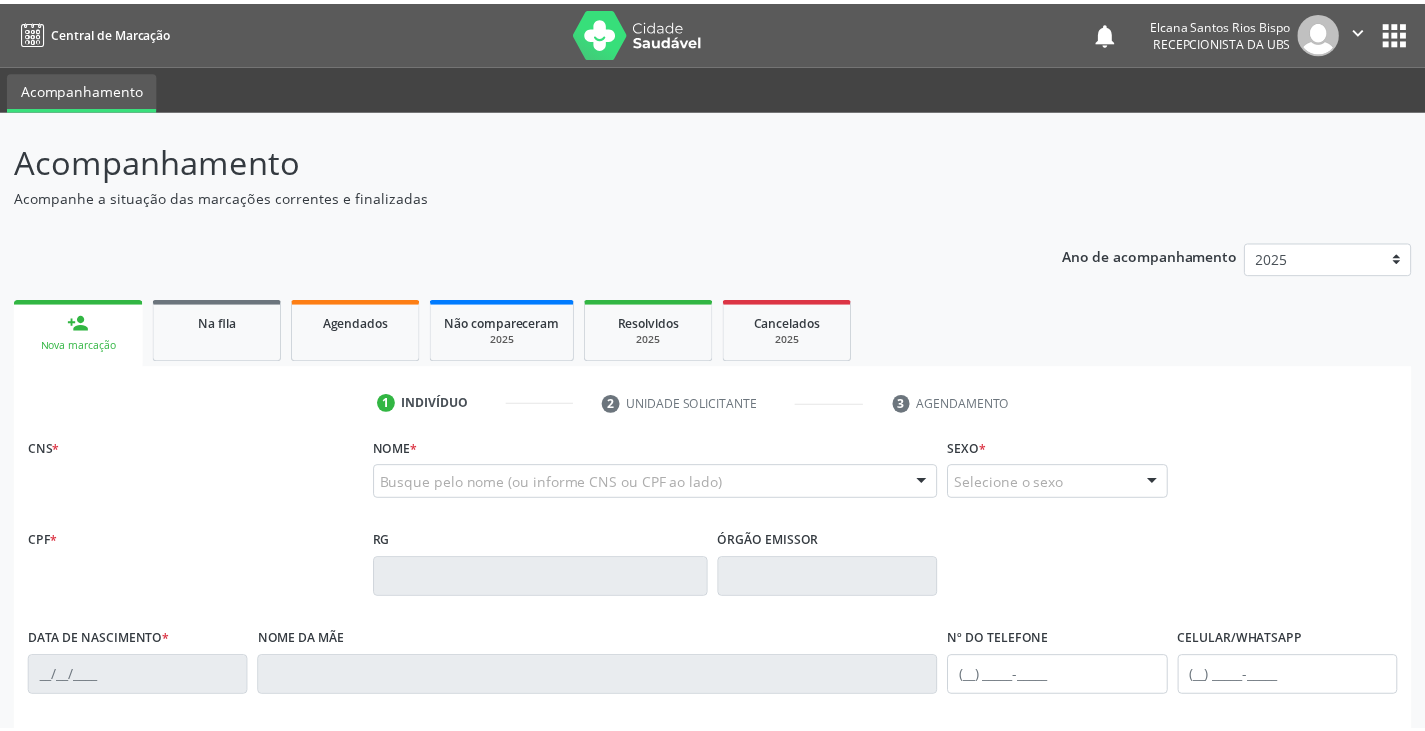 scroll, scrollTop: 300, scrollLeft: 0, axis: vertical 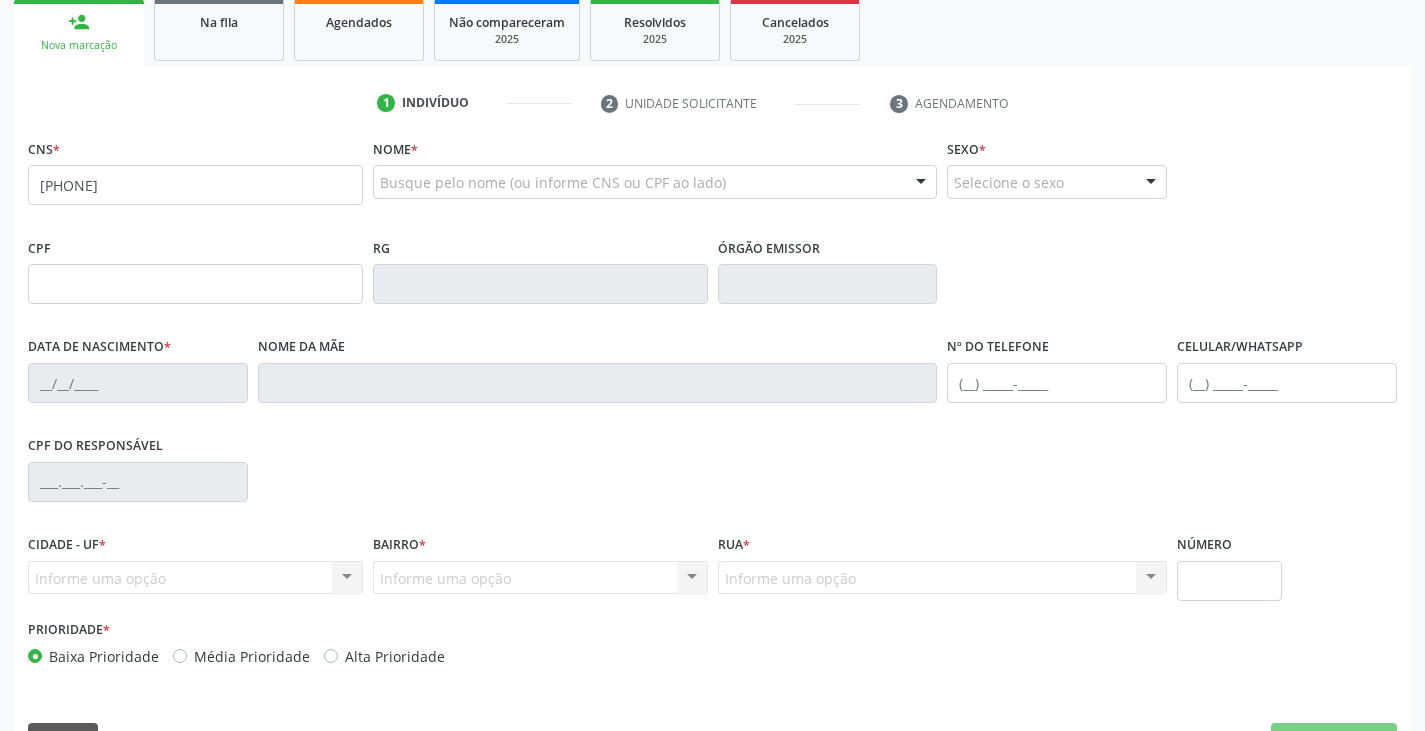 type on "[PHONE]" 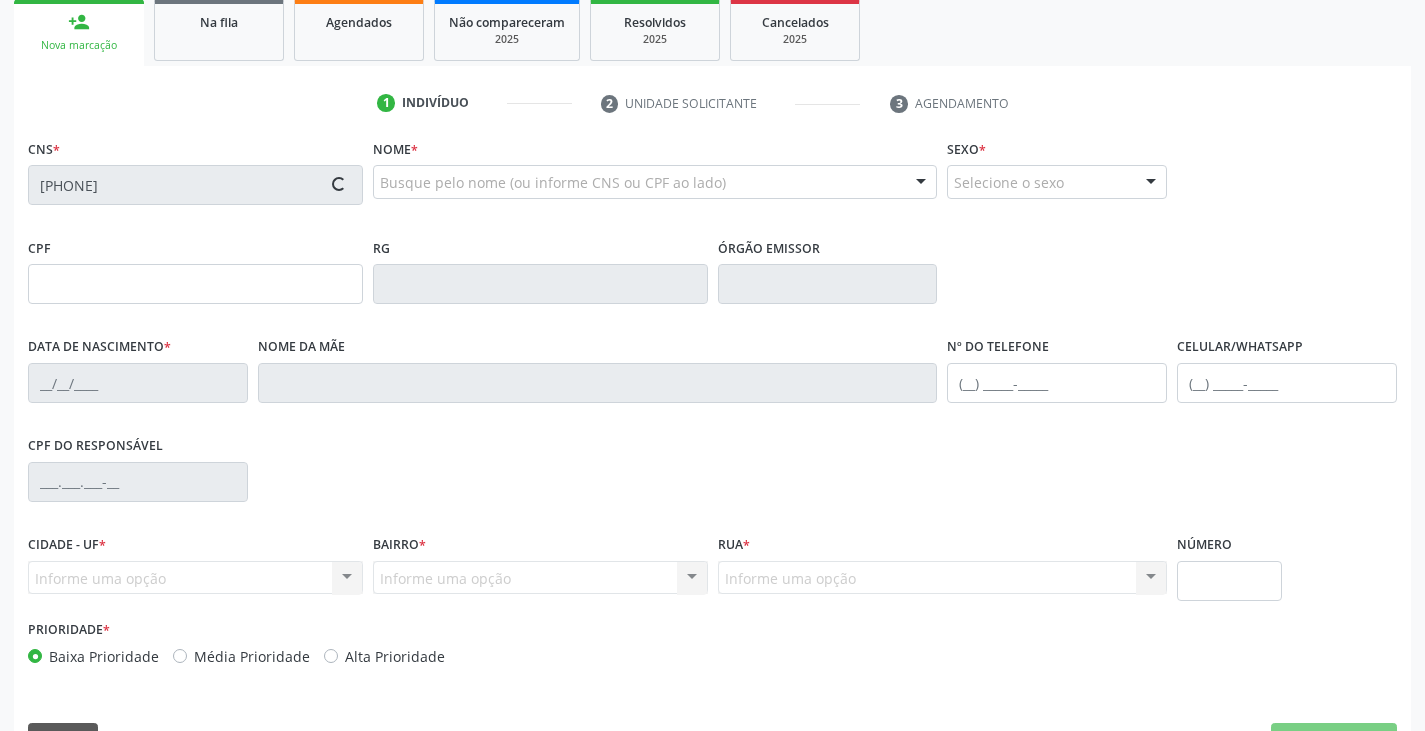 type on "[DATE]" 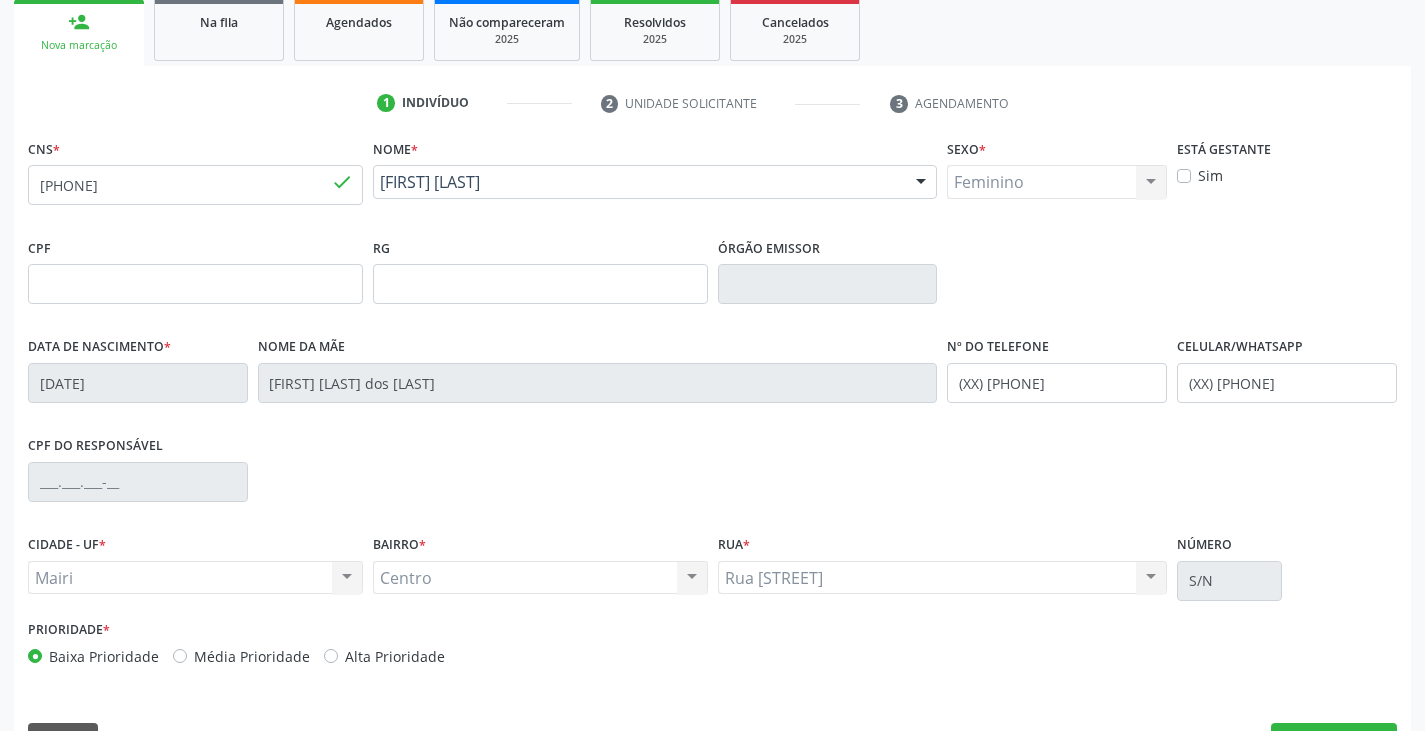 click on "Alta Prioridade" at bounding box center [395, 656] 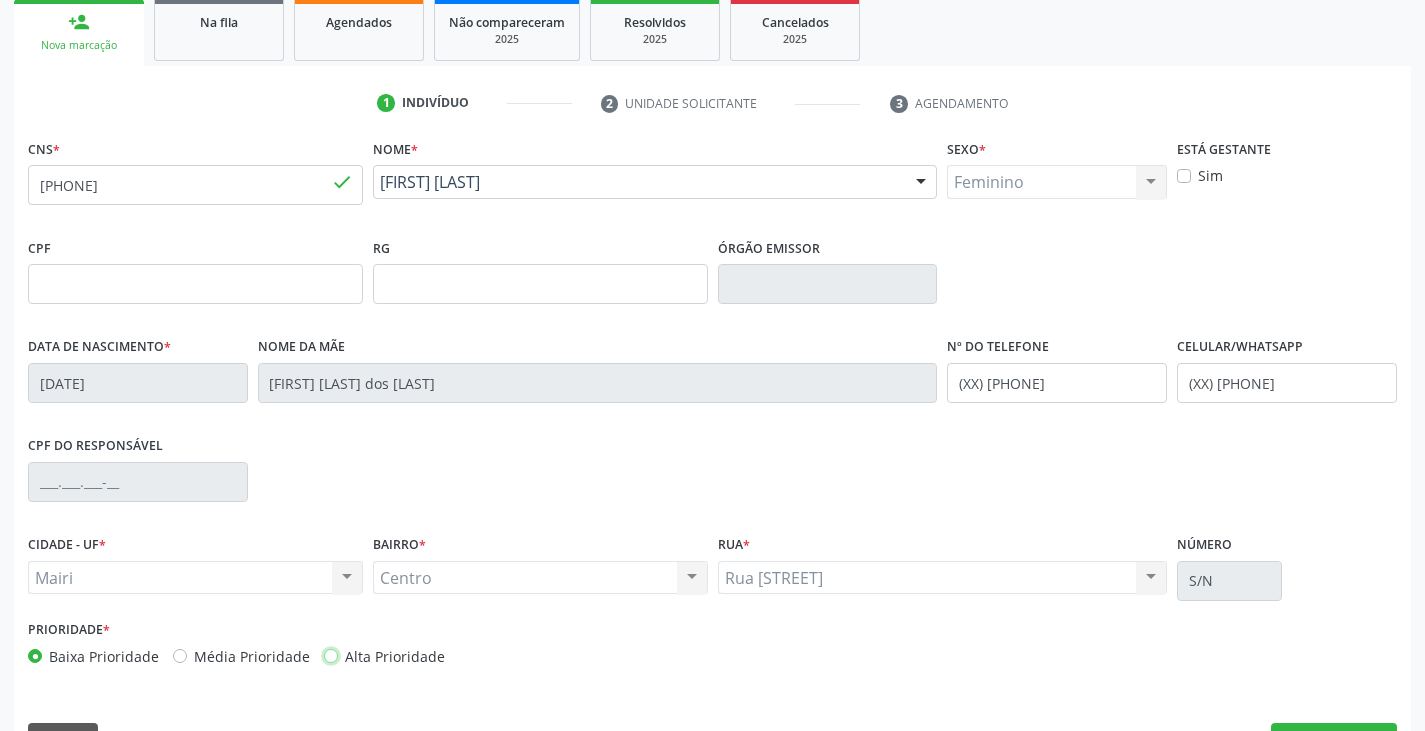 radio on "true" 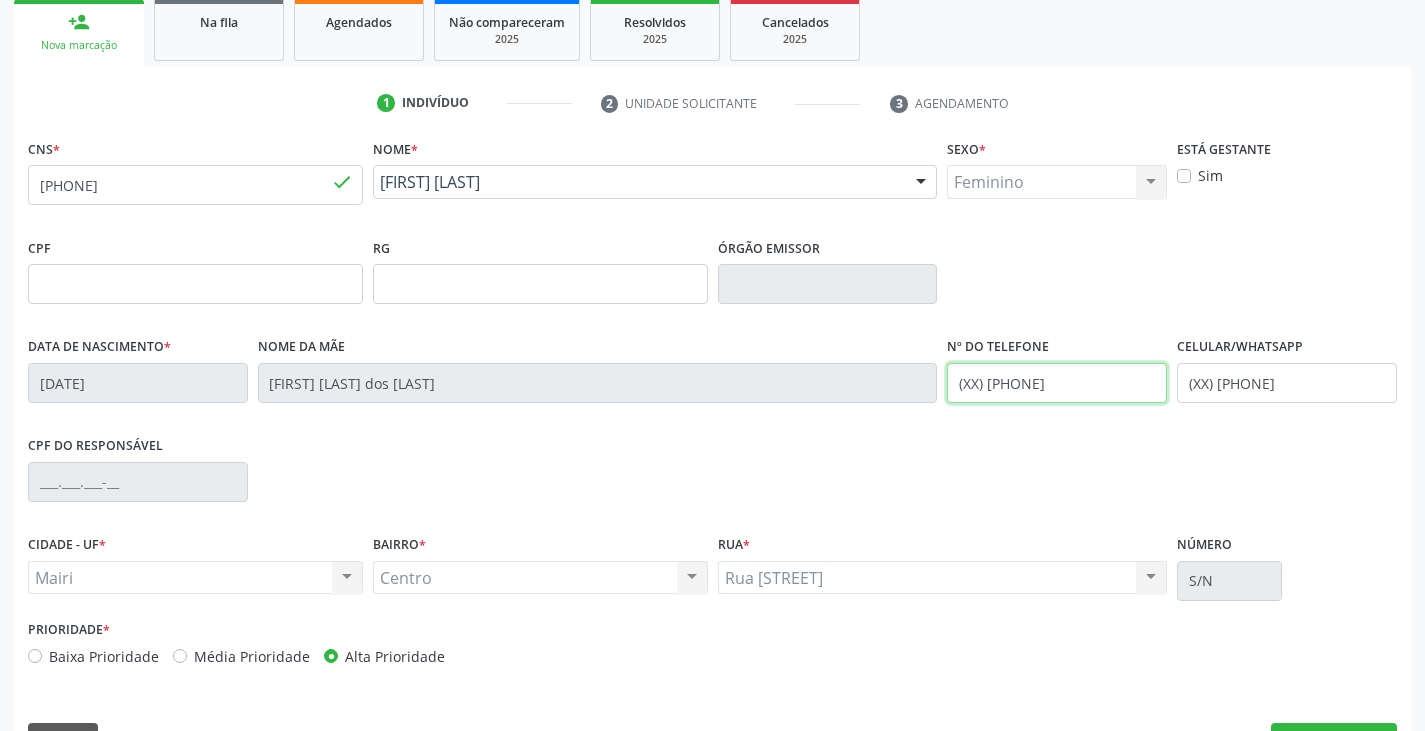 click on "(XX) [PHONE]" at bounding box center [1057, 383] 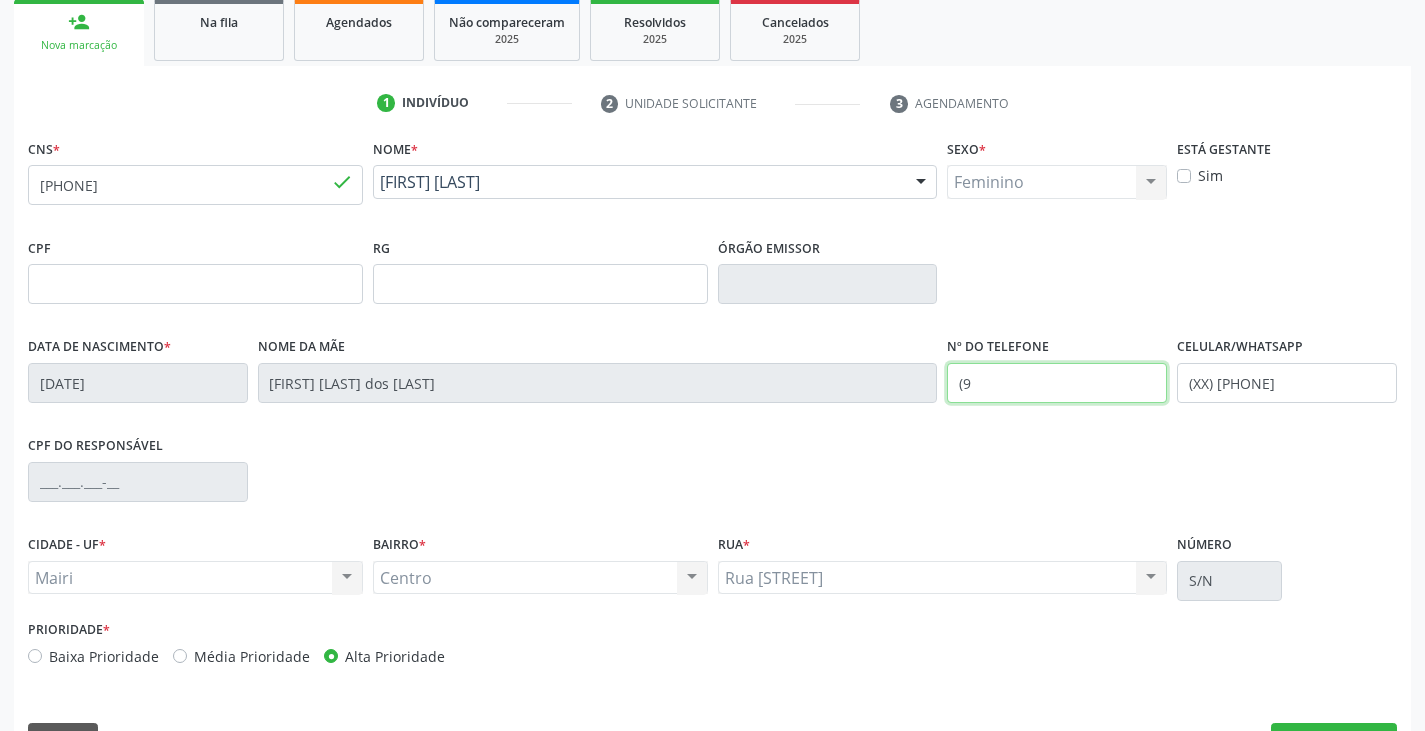 type on "(" 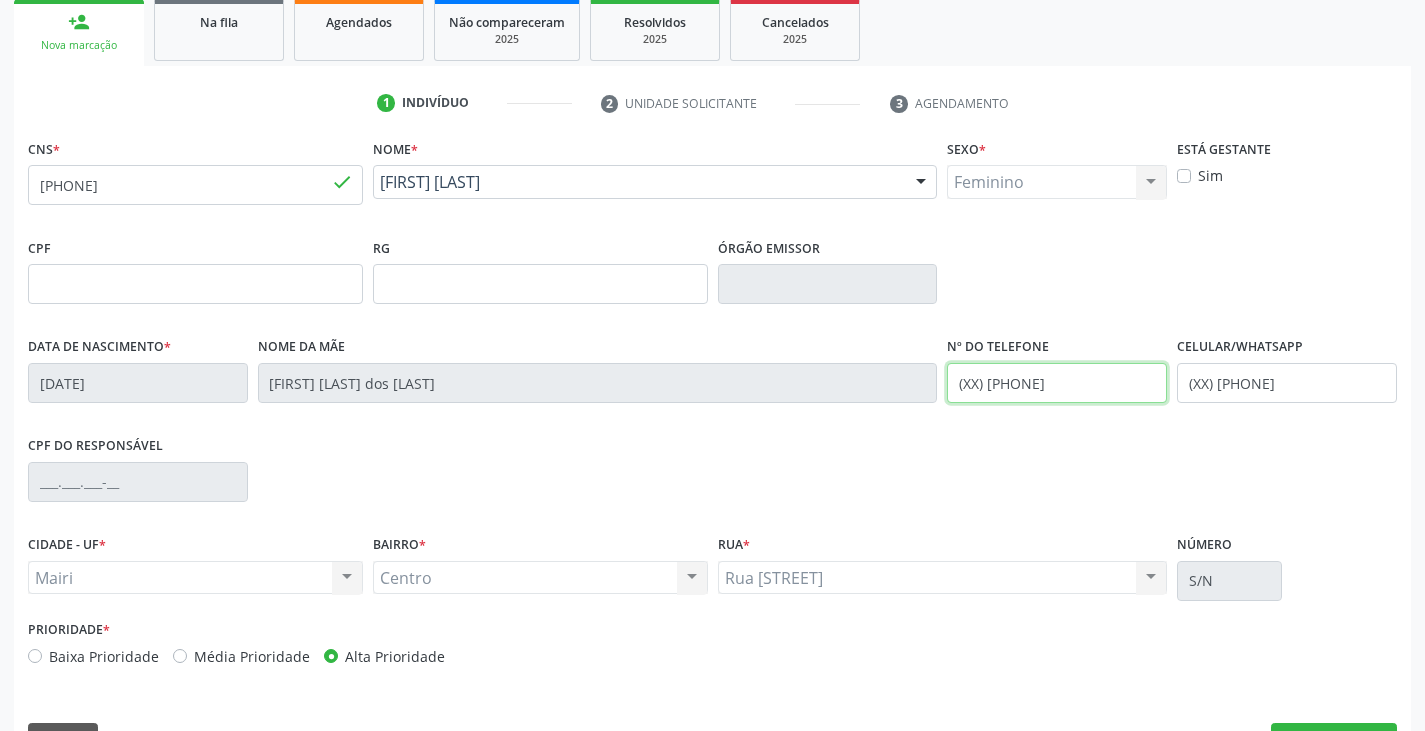 type on "(XX) [PHONE]" 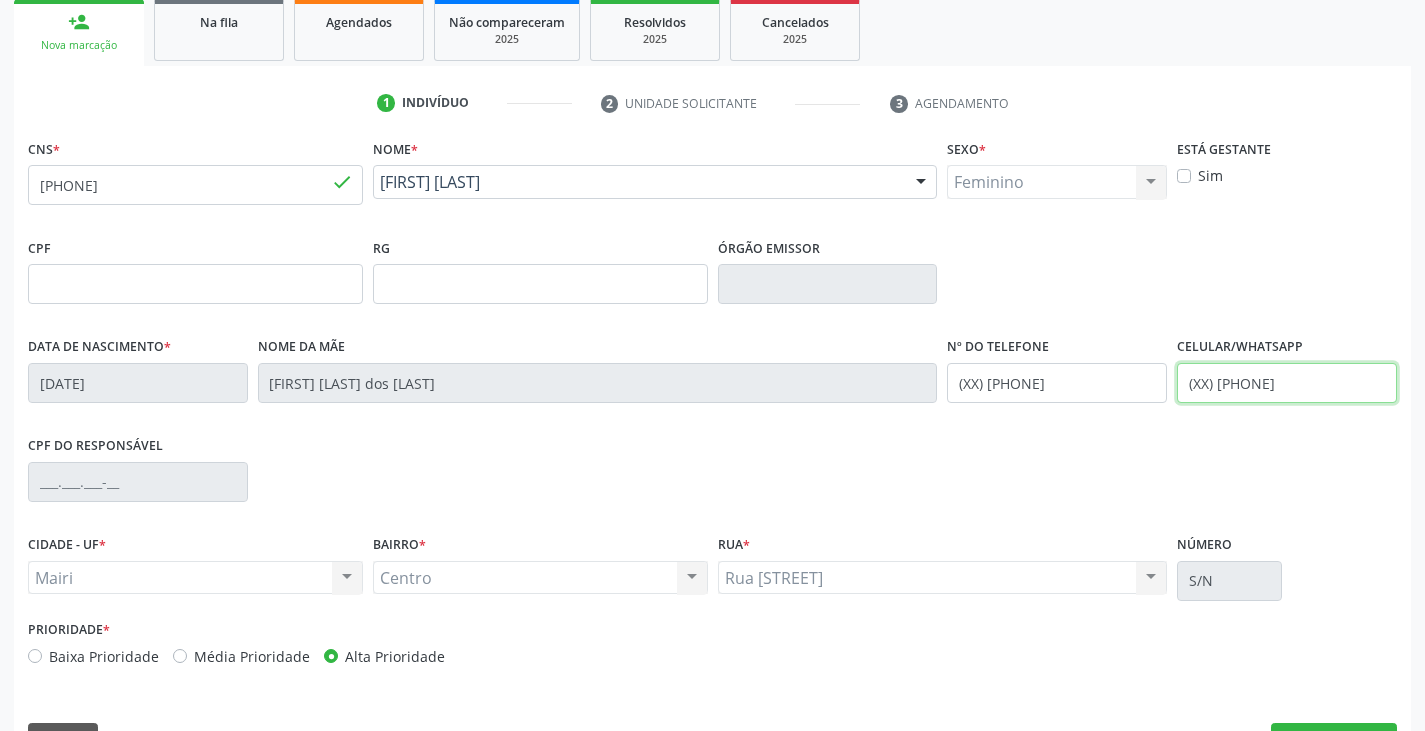 drag, startPoint x: 1326, startPoint y: 390, endPoint x: 1172, endPoint y: 398, distance: 154.20766 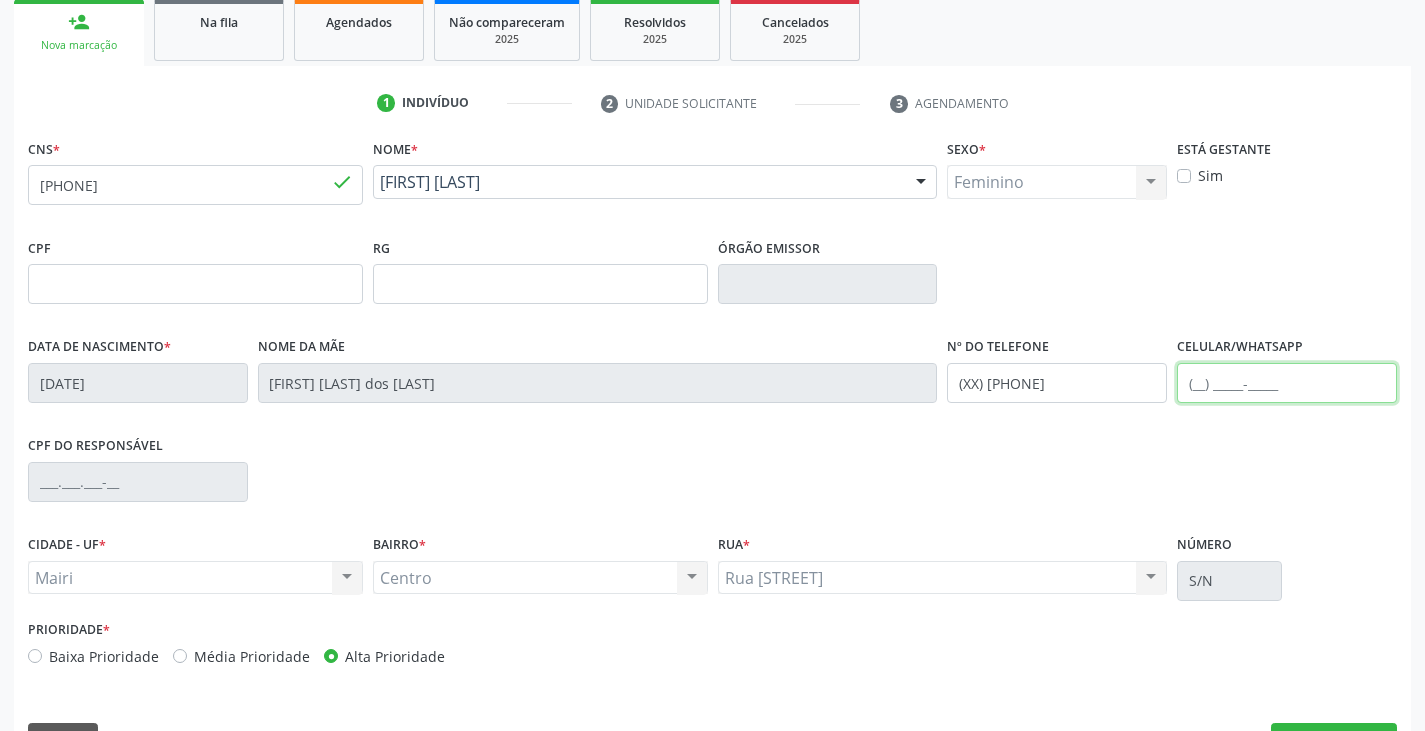 type 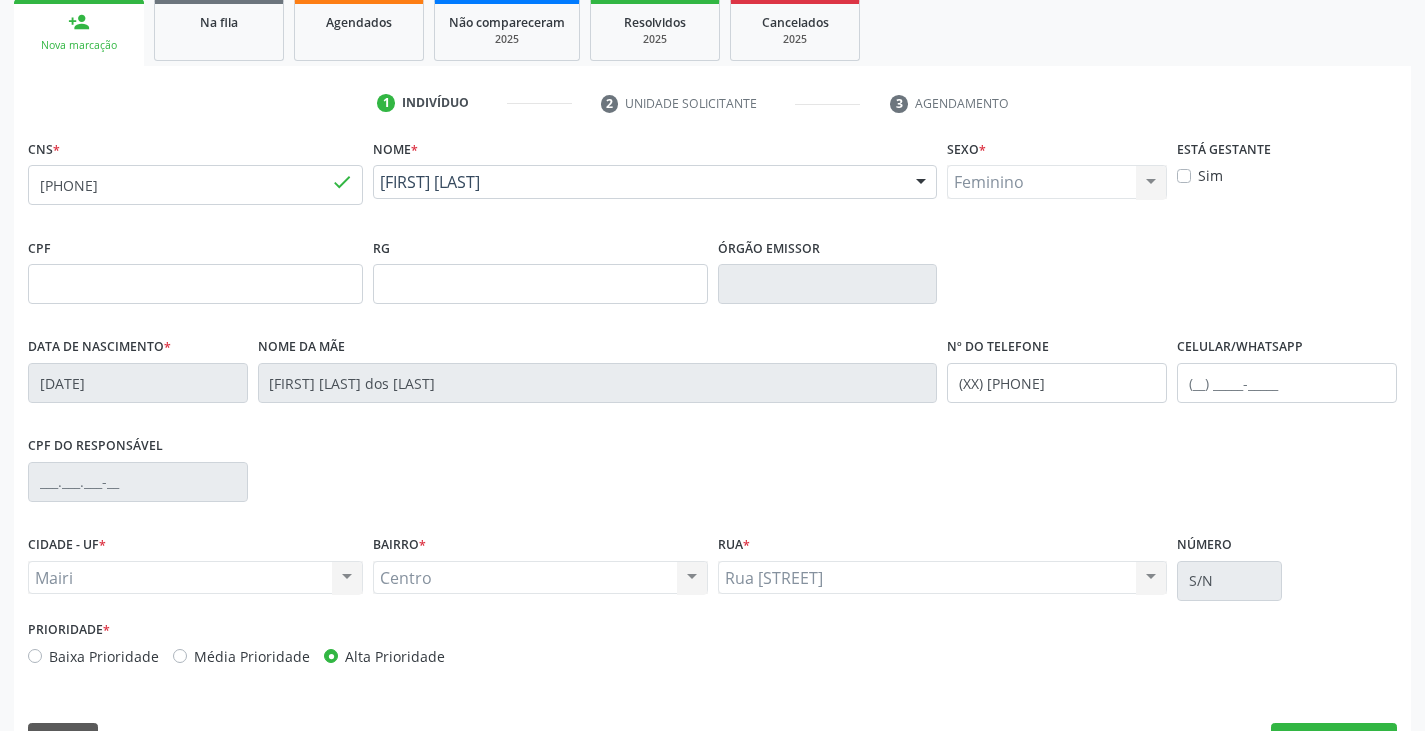 click on "CPF do responsável" at bounding box center (712, 480) 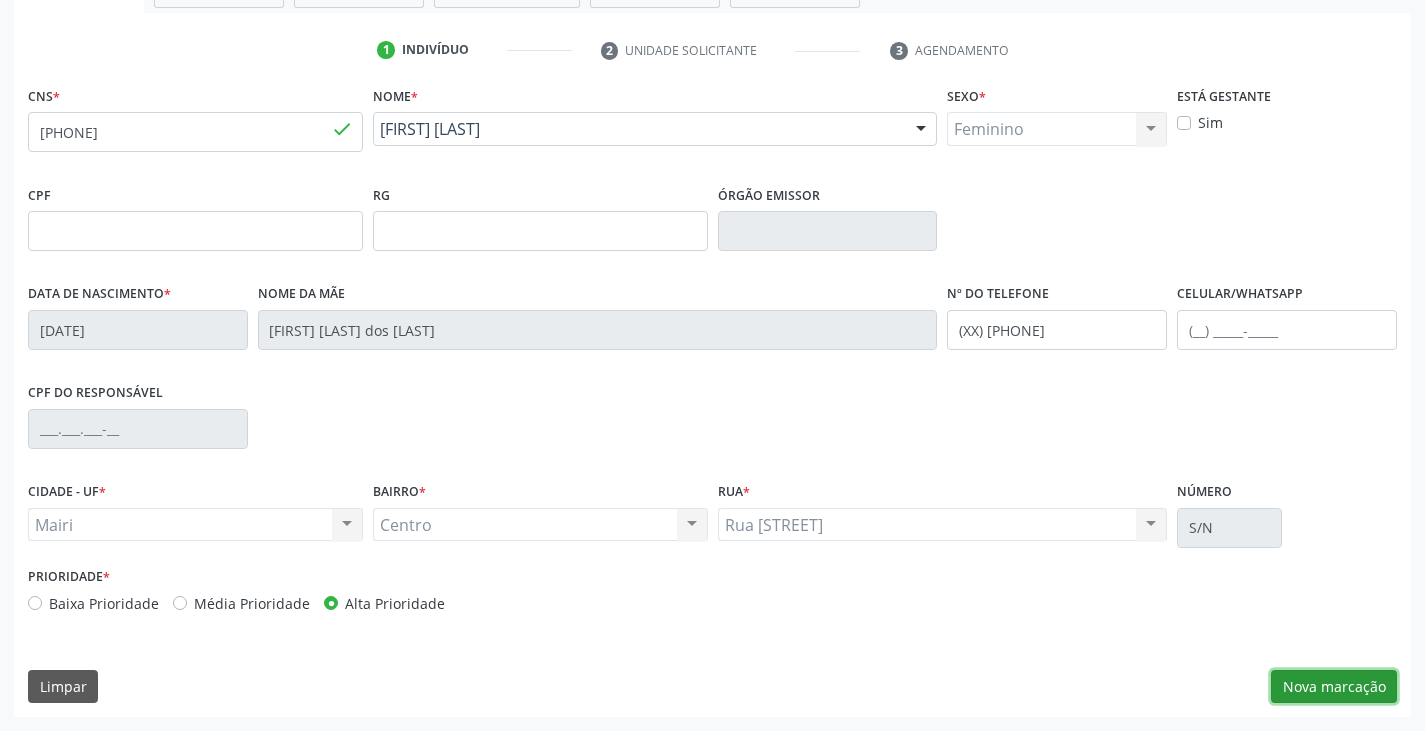 click on "Nova marcação" at bounding box center [1334, 687] 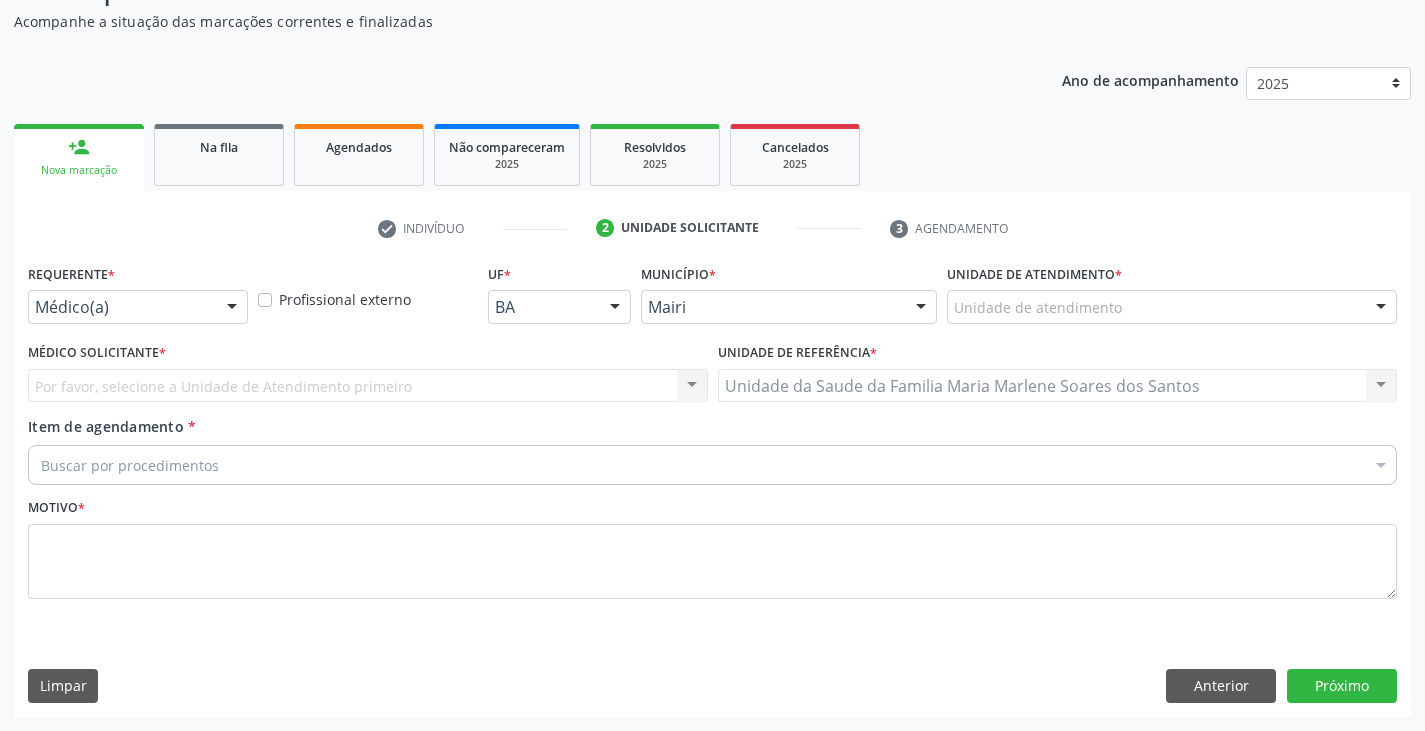 scroll, scrollTop: 175, scrollLeft: 0, axis: vertical 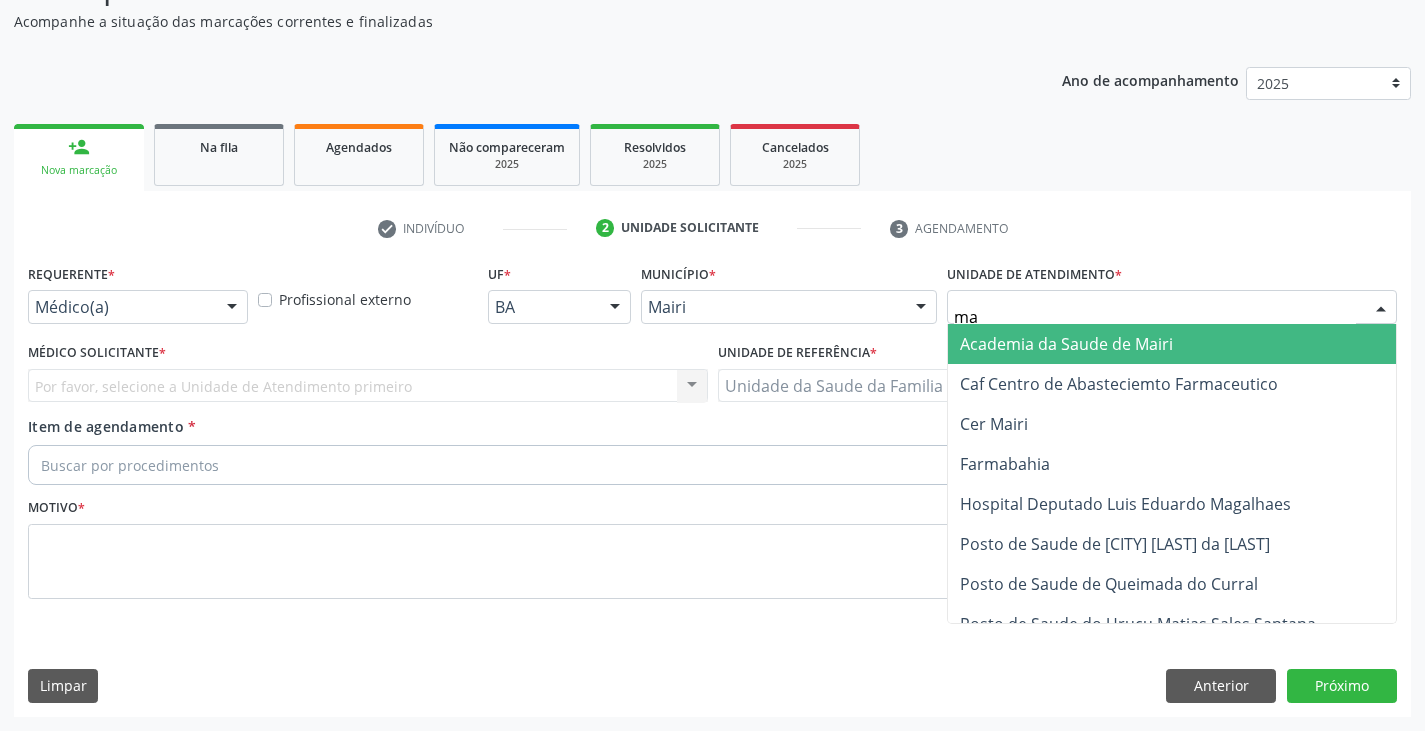 type on "mar" 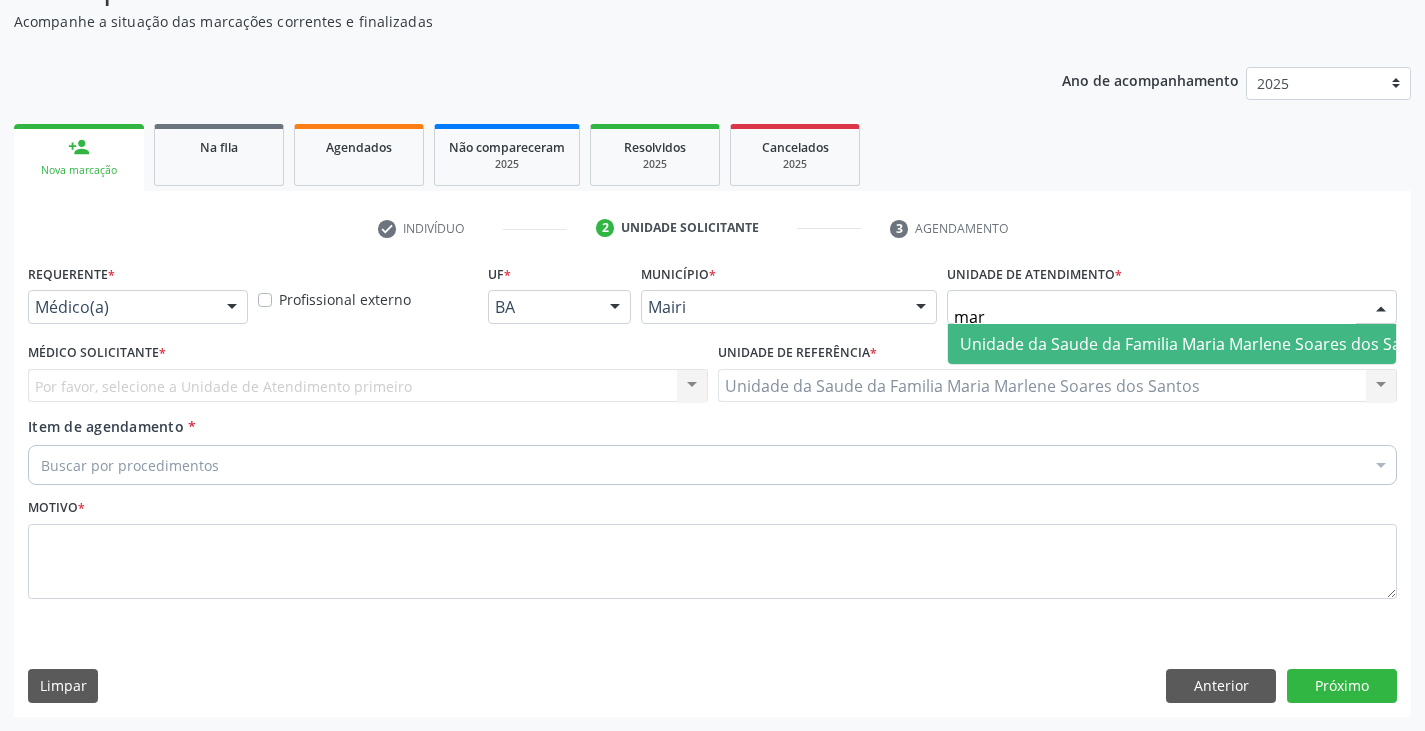 click on "Unidade da Saude da Familia Maria Marlene Soares dos Santos" at bounding box center [1197, 344] 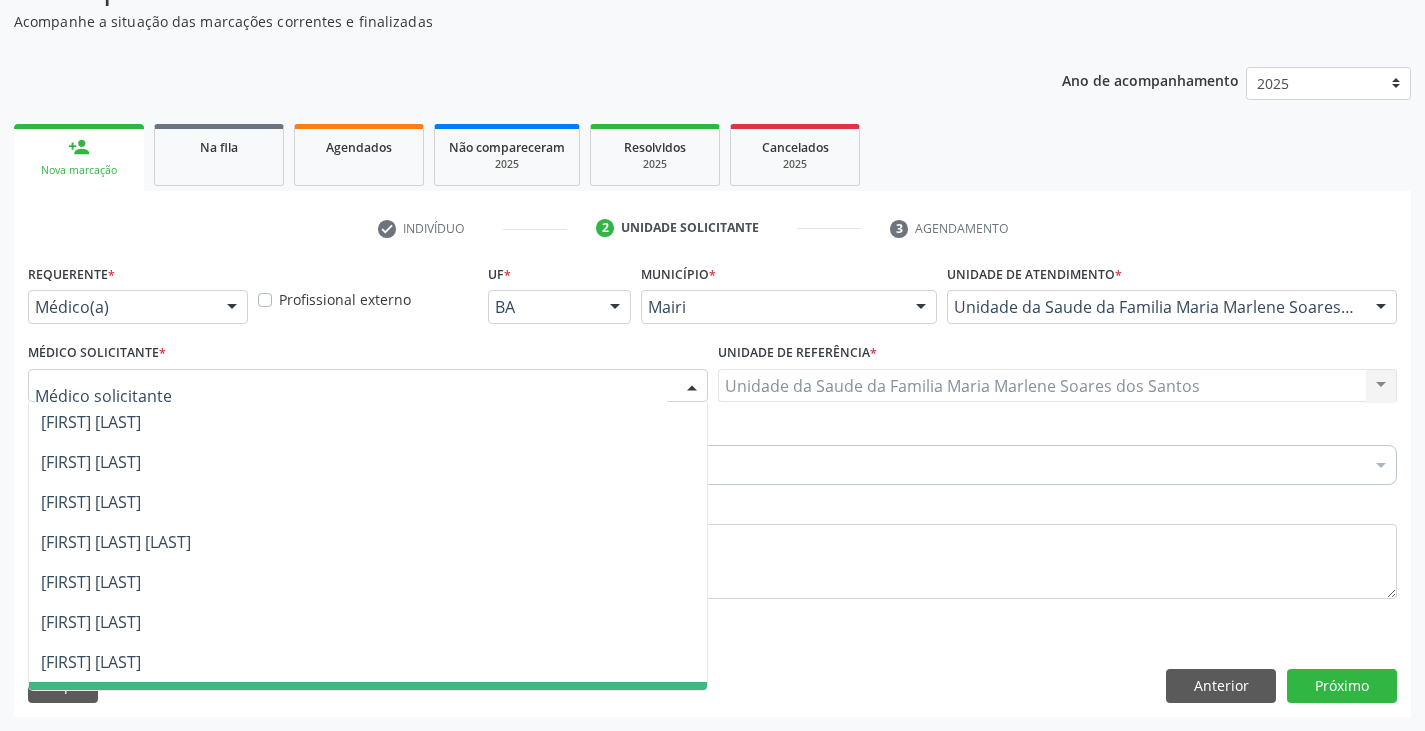scroll, scrollTop: 232, scrollLeft: 0, axis: vertical 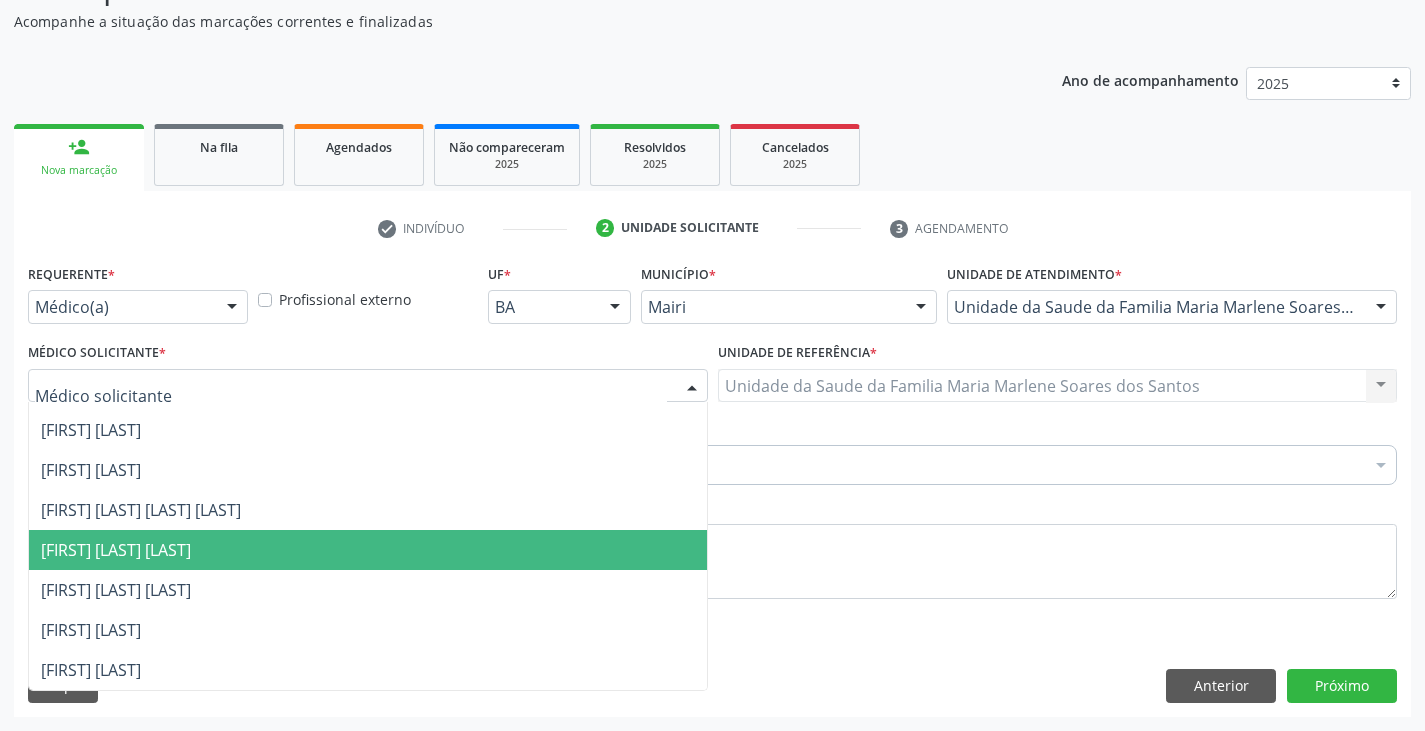 click on "[FIRST] [LAST] [LAST]" at bounding box center [116, 550] 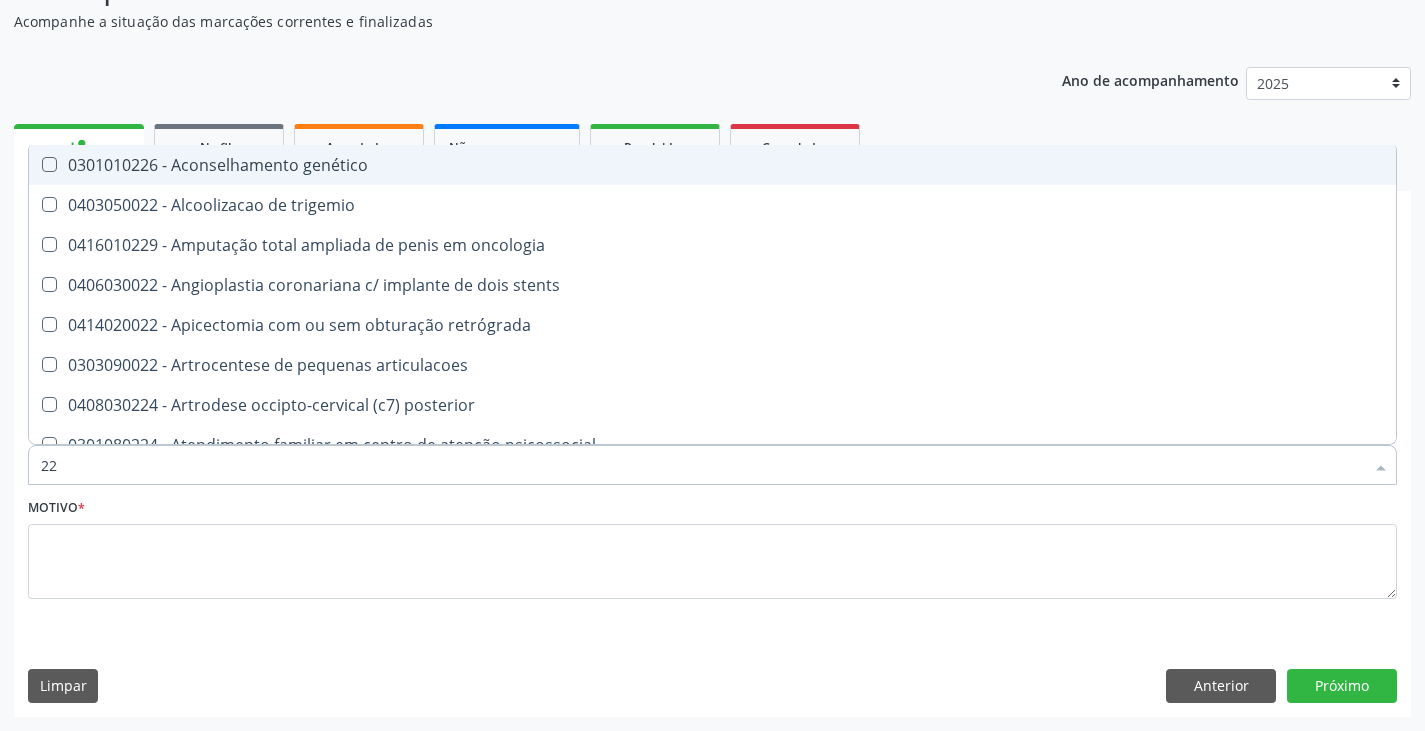 type on "2" 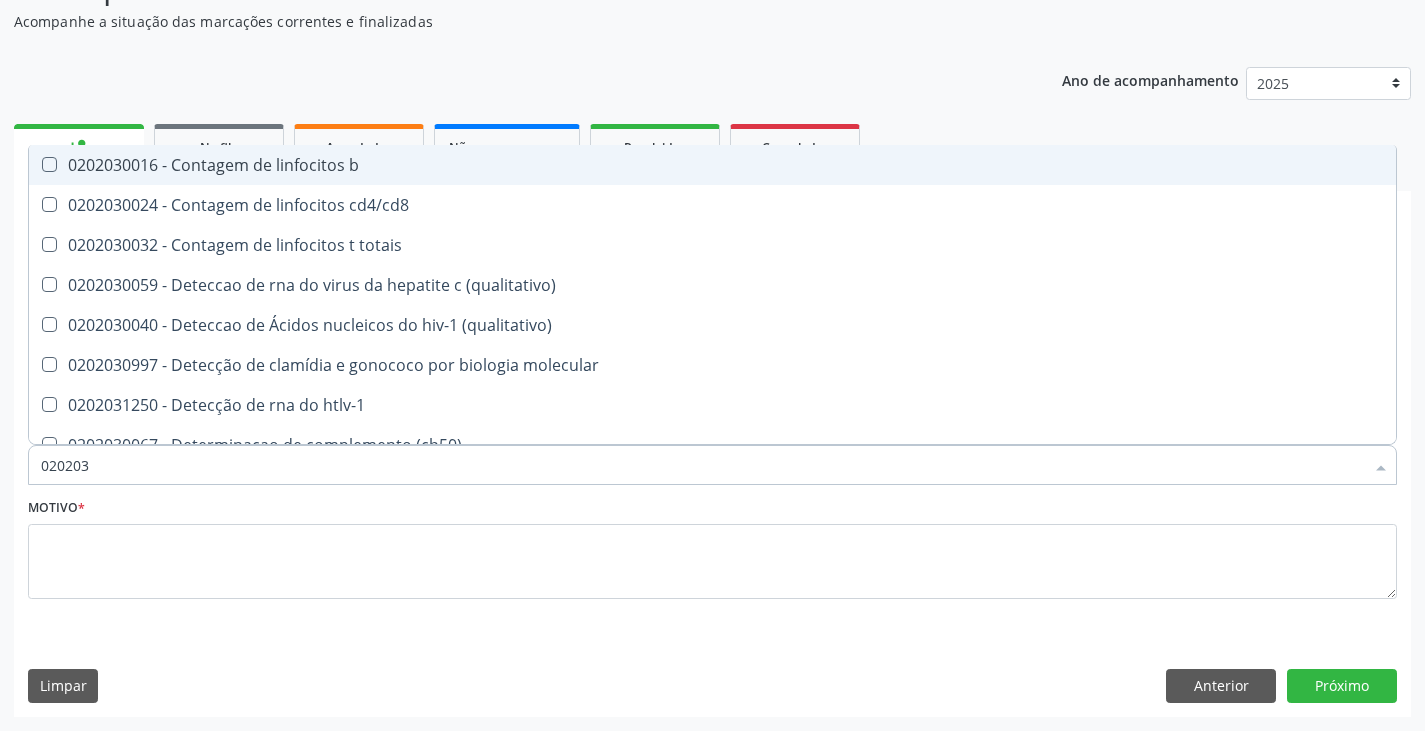 type on "0202038" 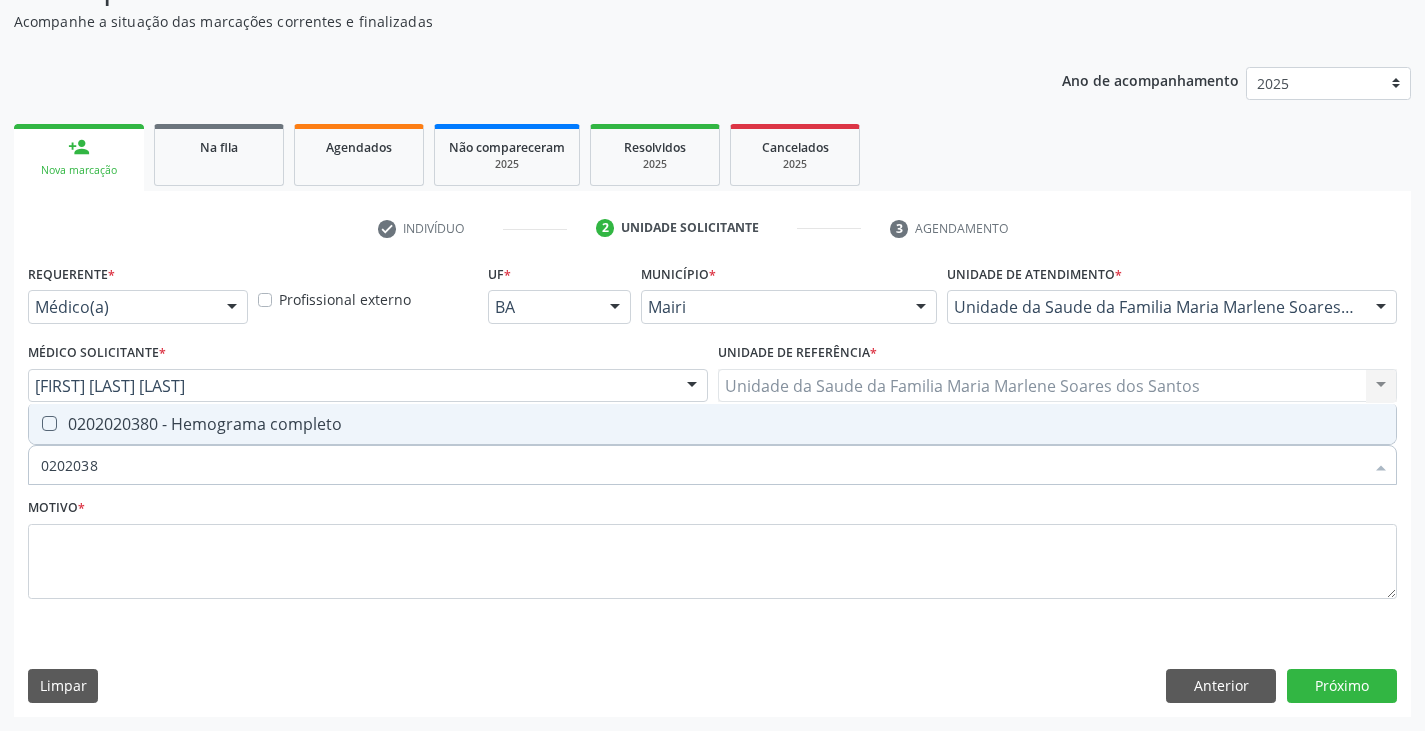 click on "0202020380 - Hemograma completo" at bounding box center (712, 424) 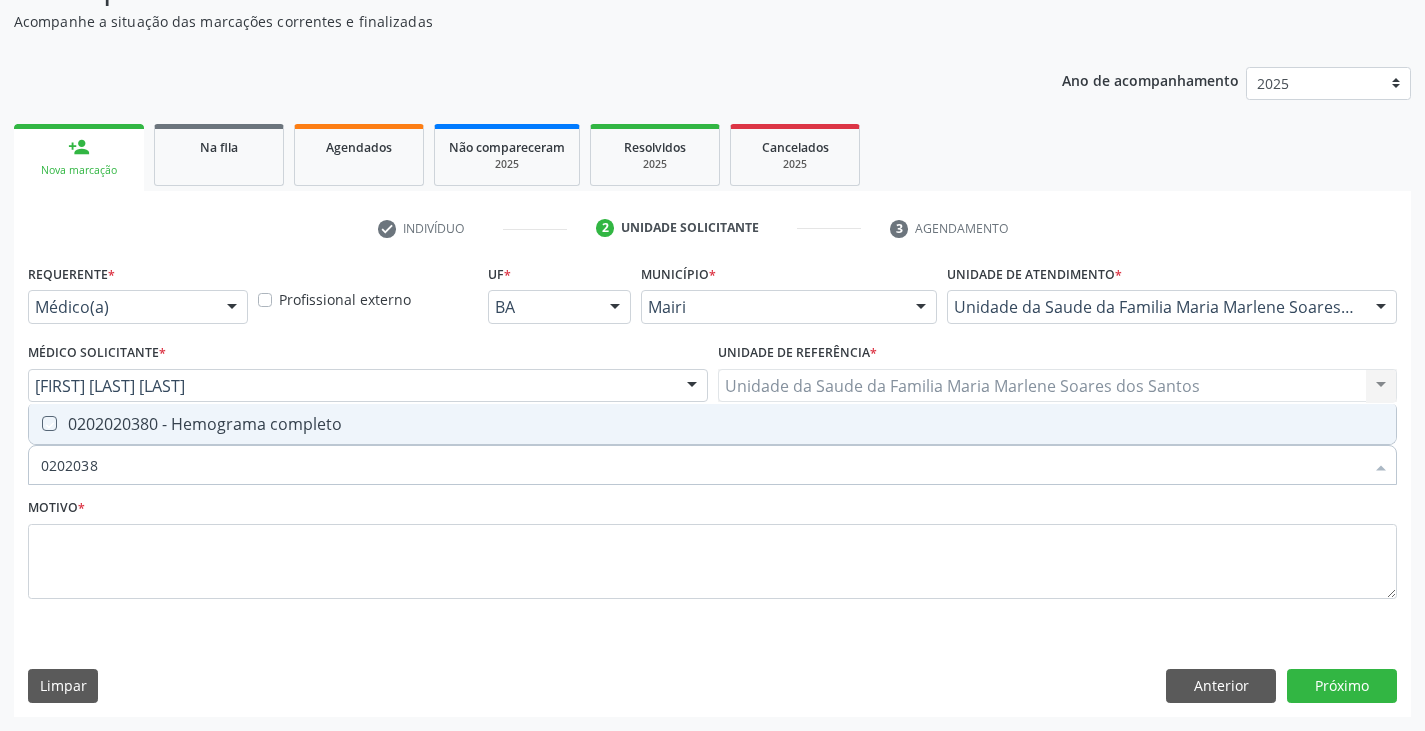 checkbox on "true" 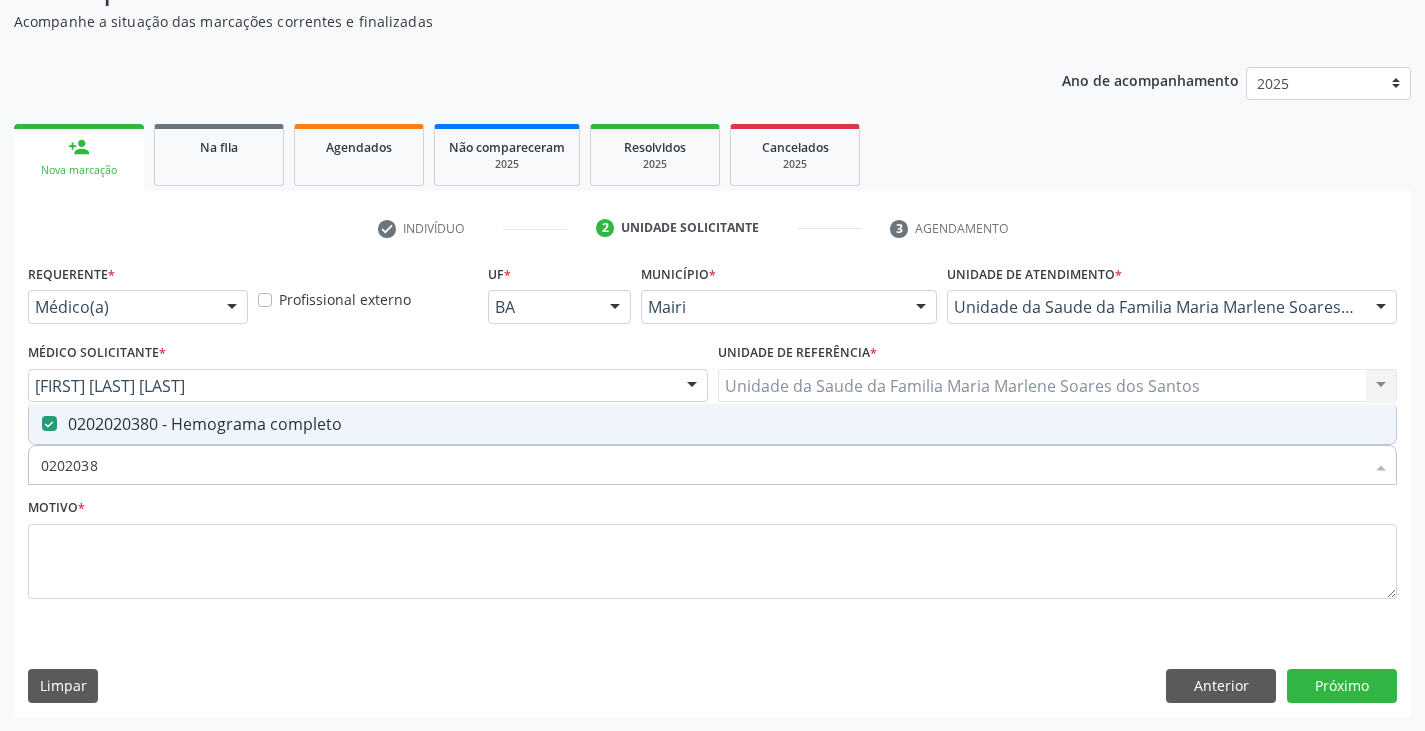 type on "020203" 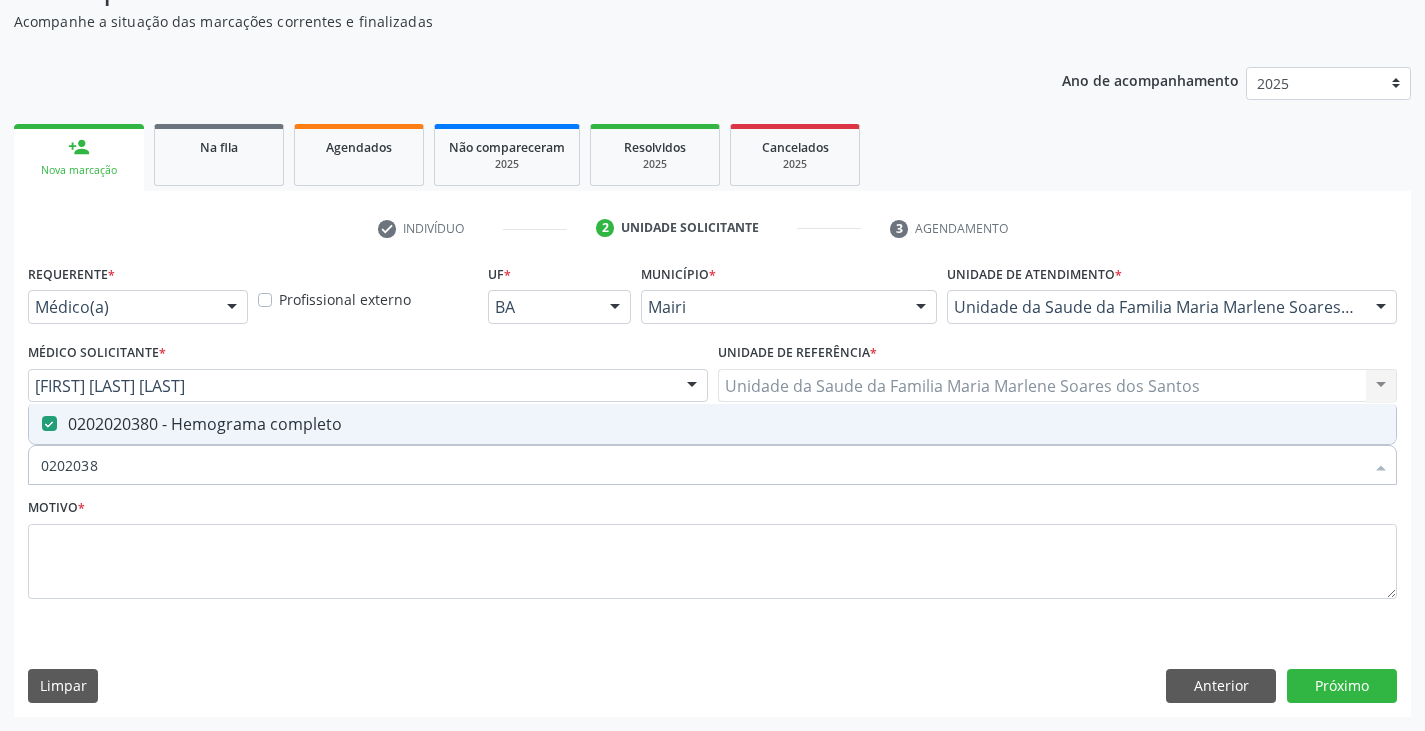 checkbox on "false" 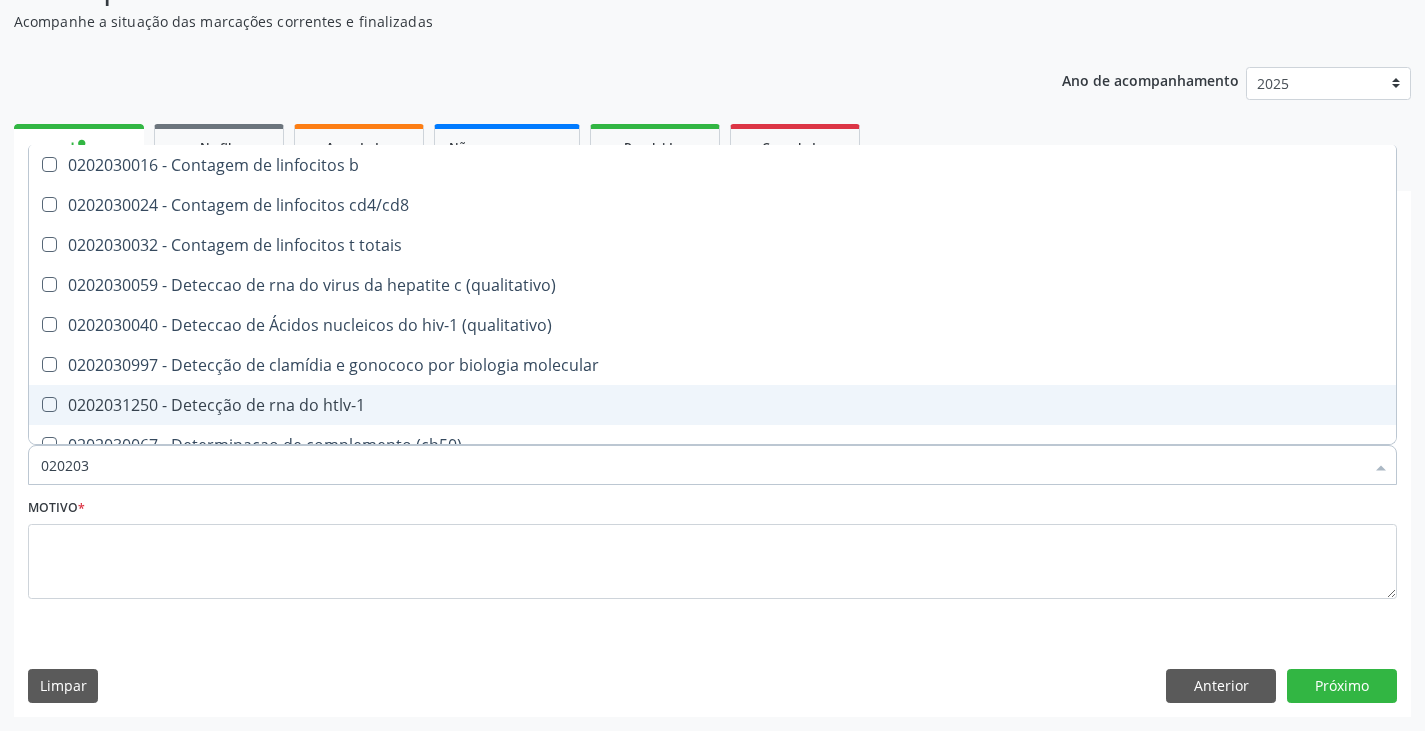 type on "02020" 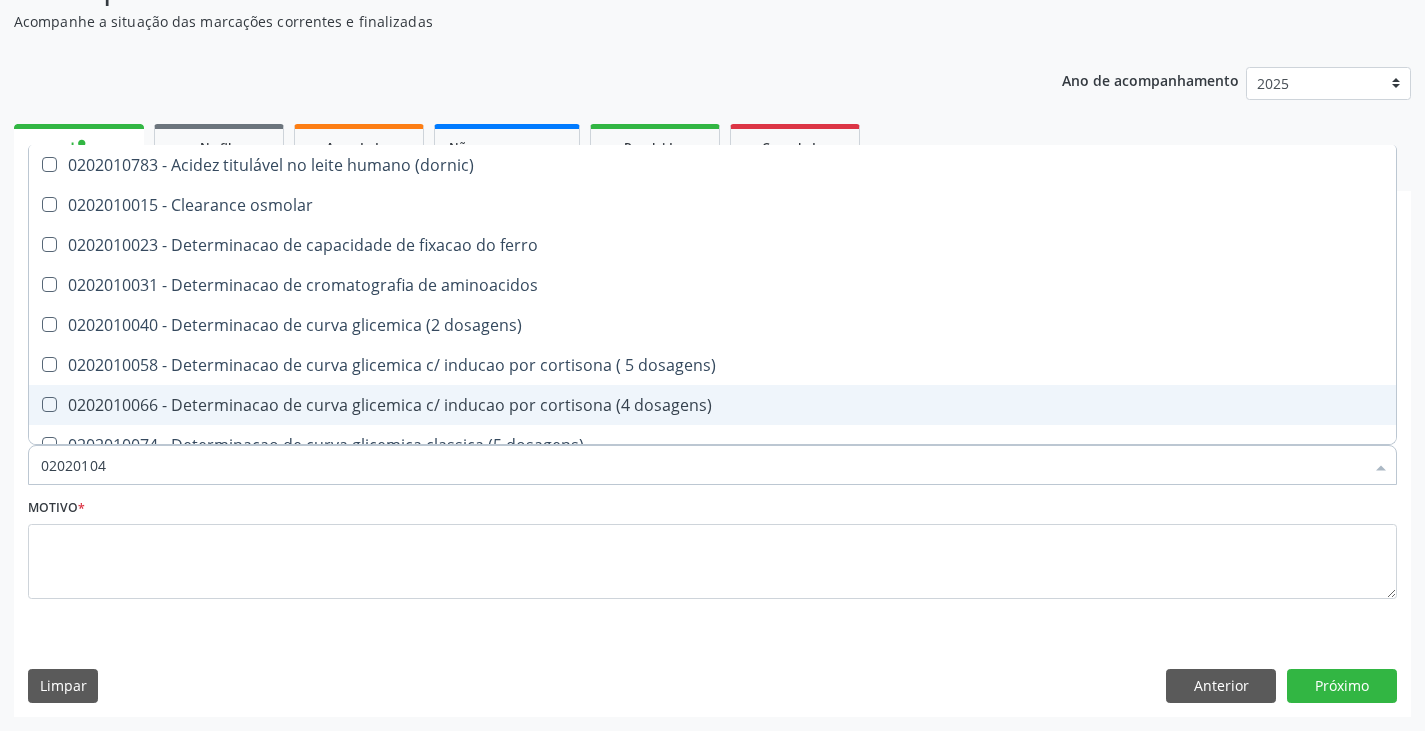 type on "020201047" 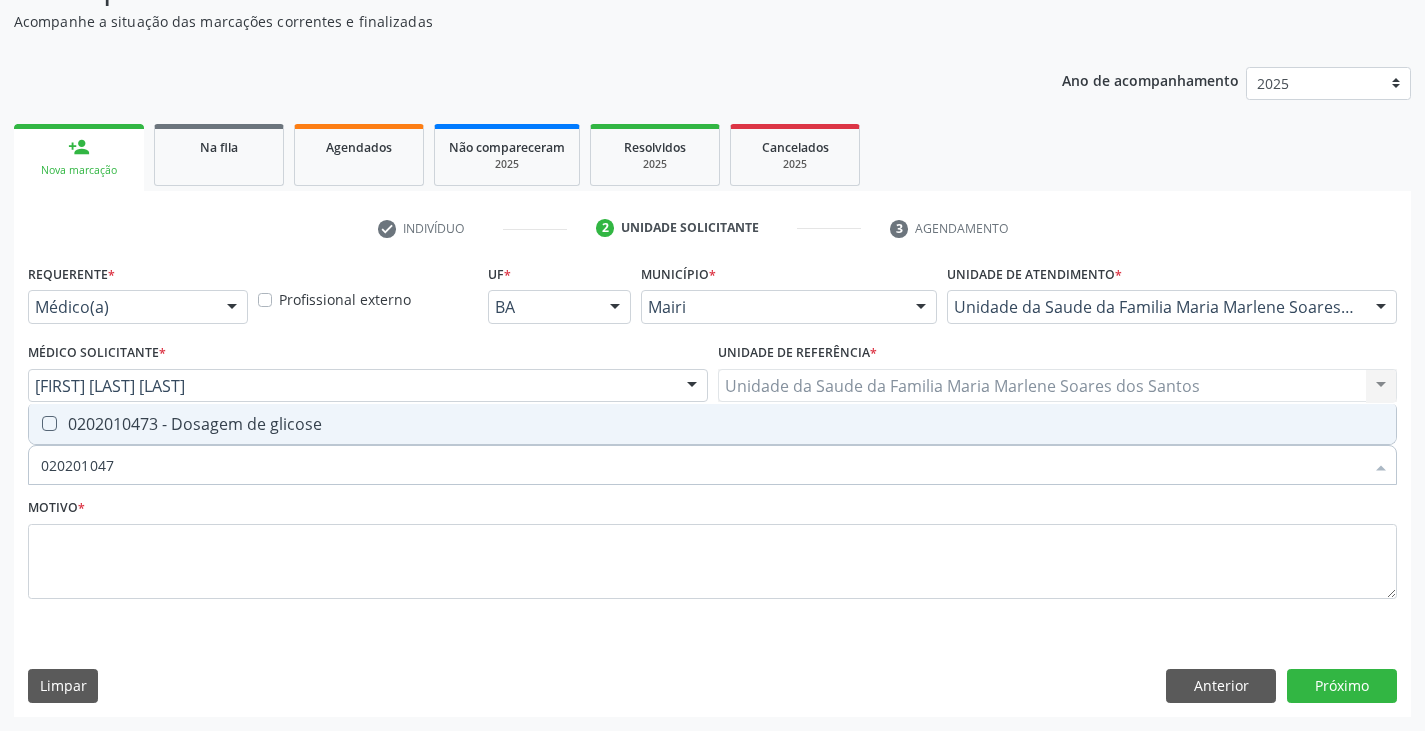 click on "0202010473 - Dosagem de glicose" at bounding box center [712, 424] 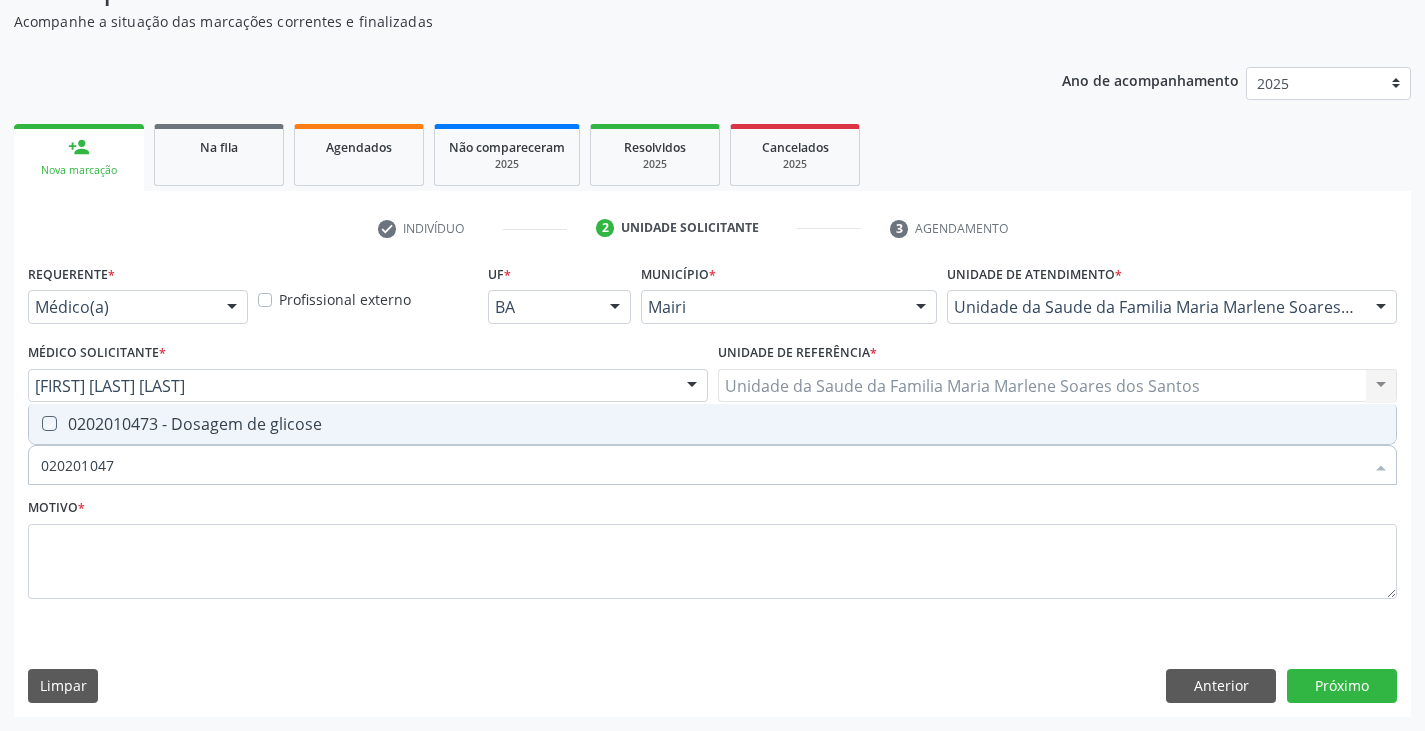 checkbox on "true" 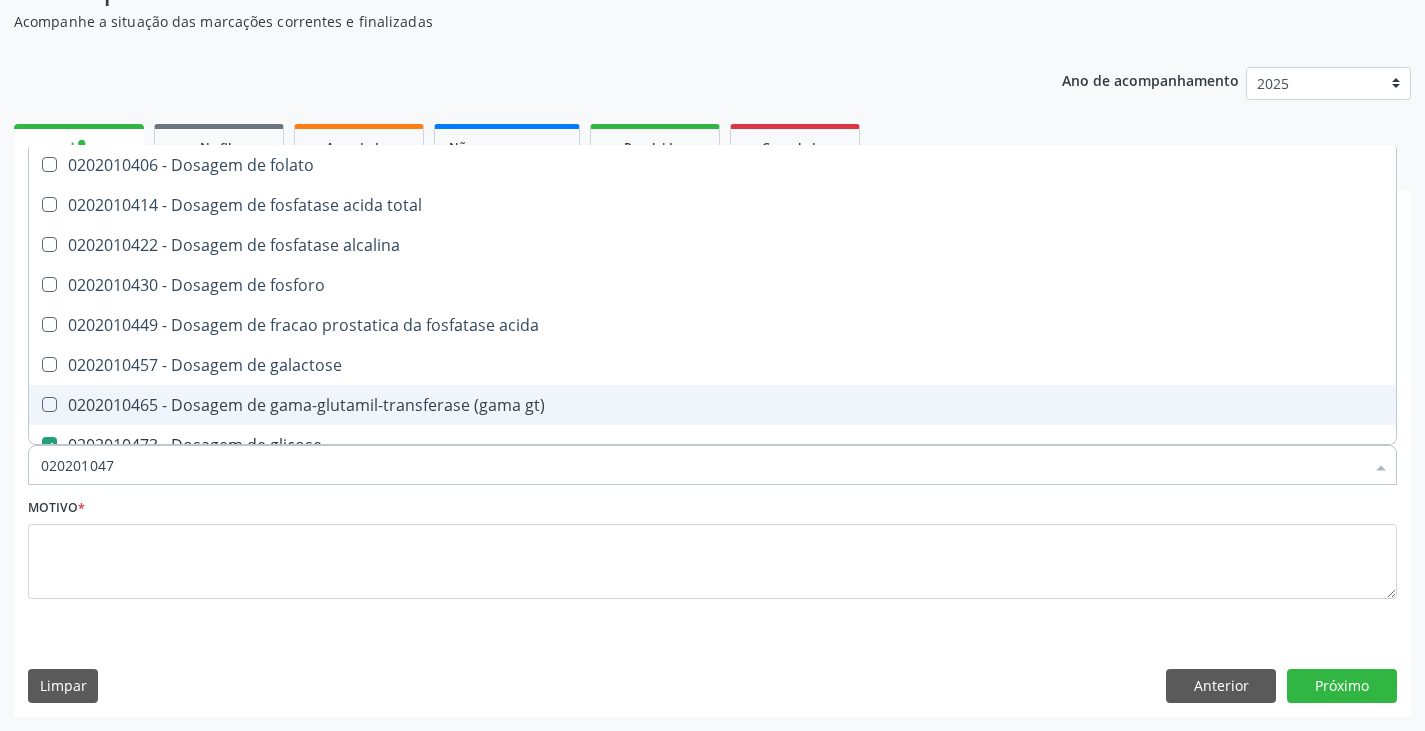 type on "02020104" 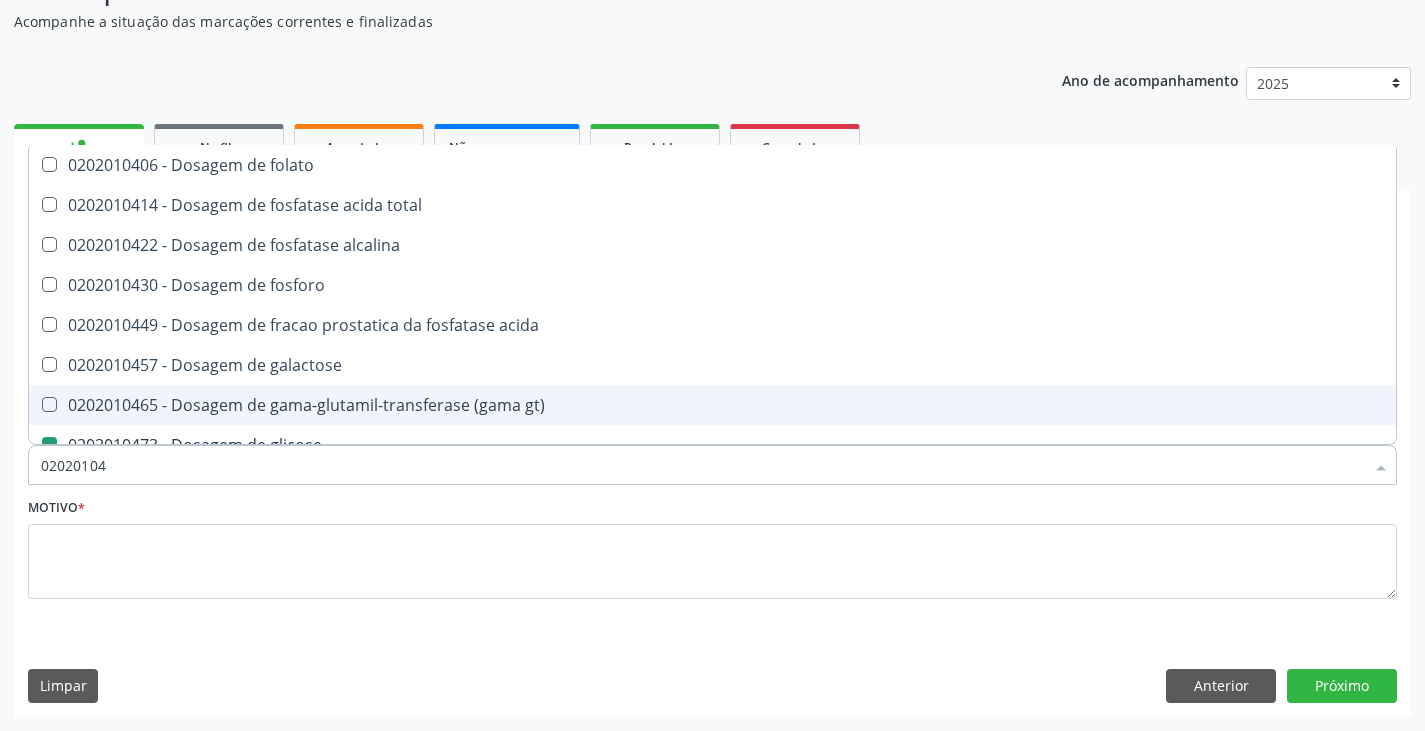 type on "0202010" 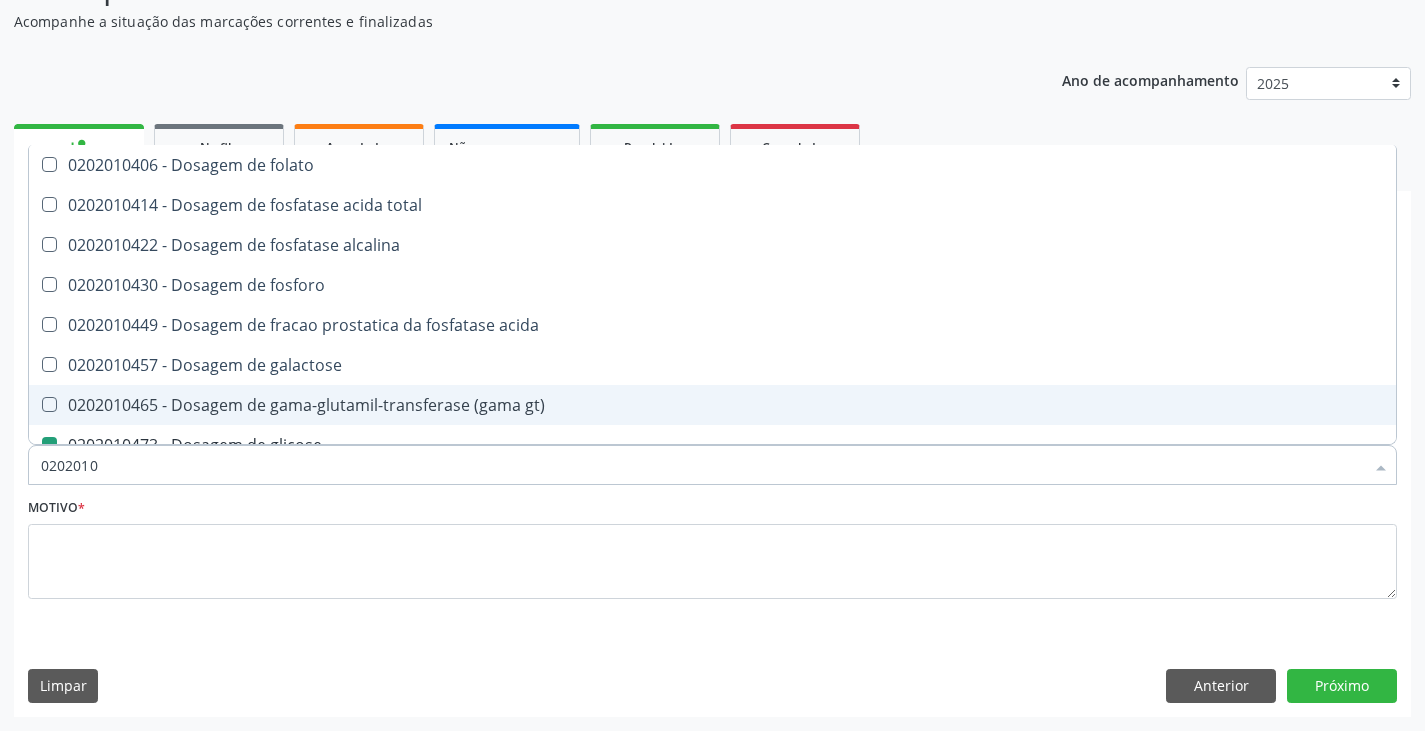 checkbox on "false" 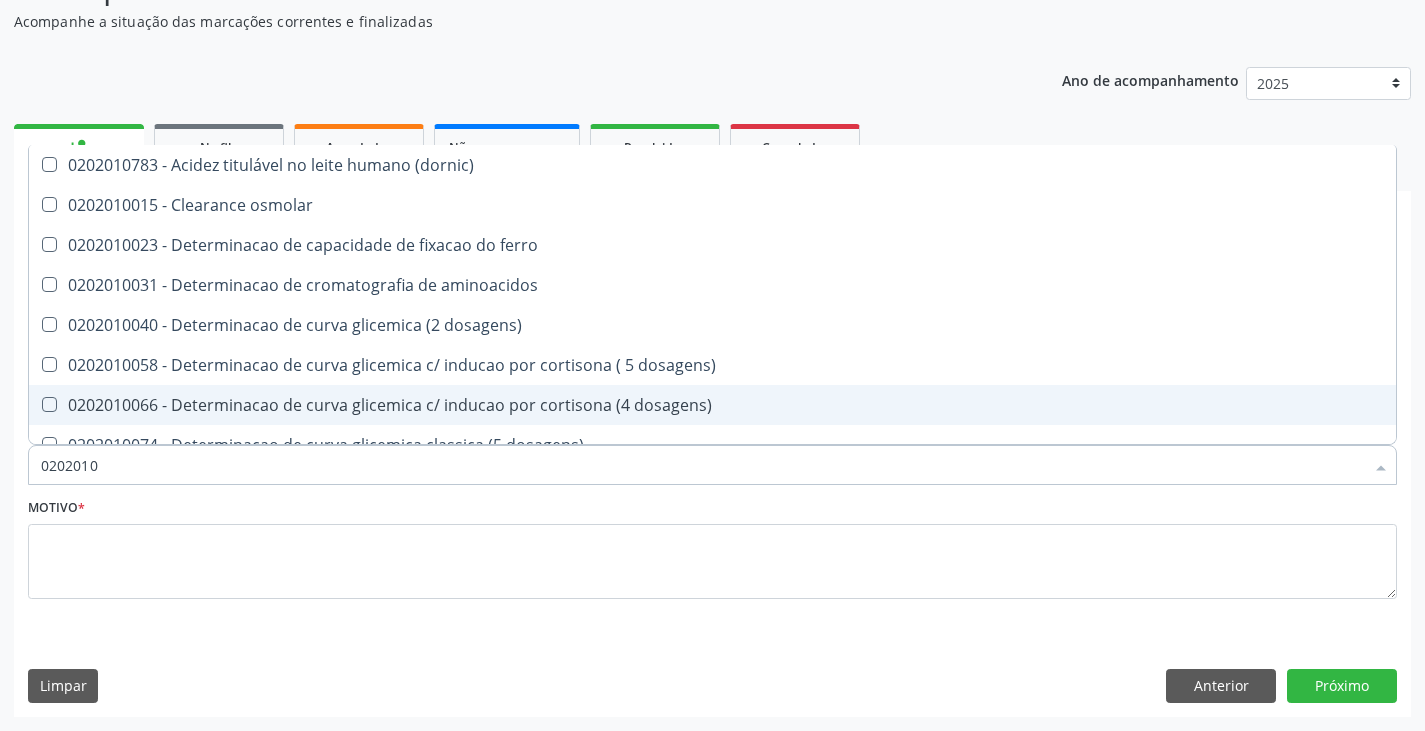type on "020201" 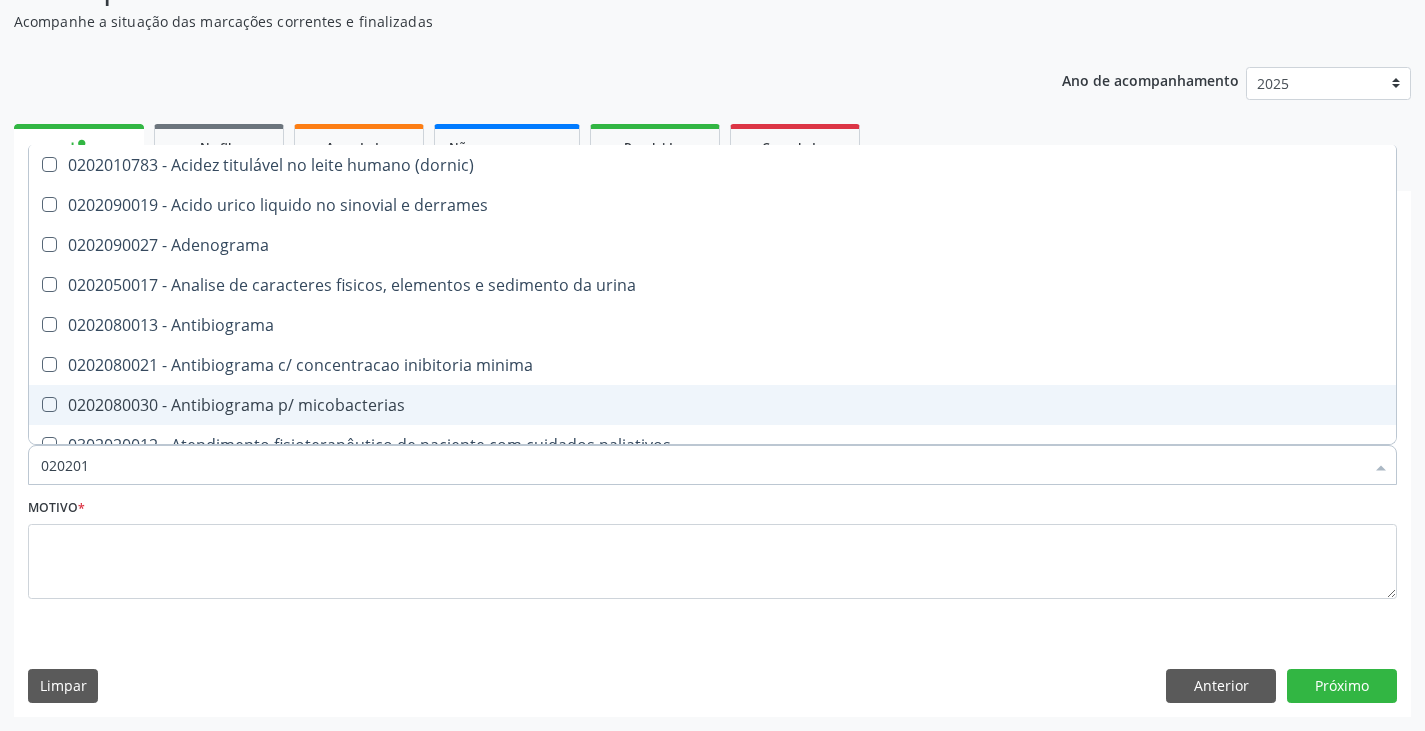type on "02020" 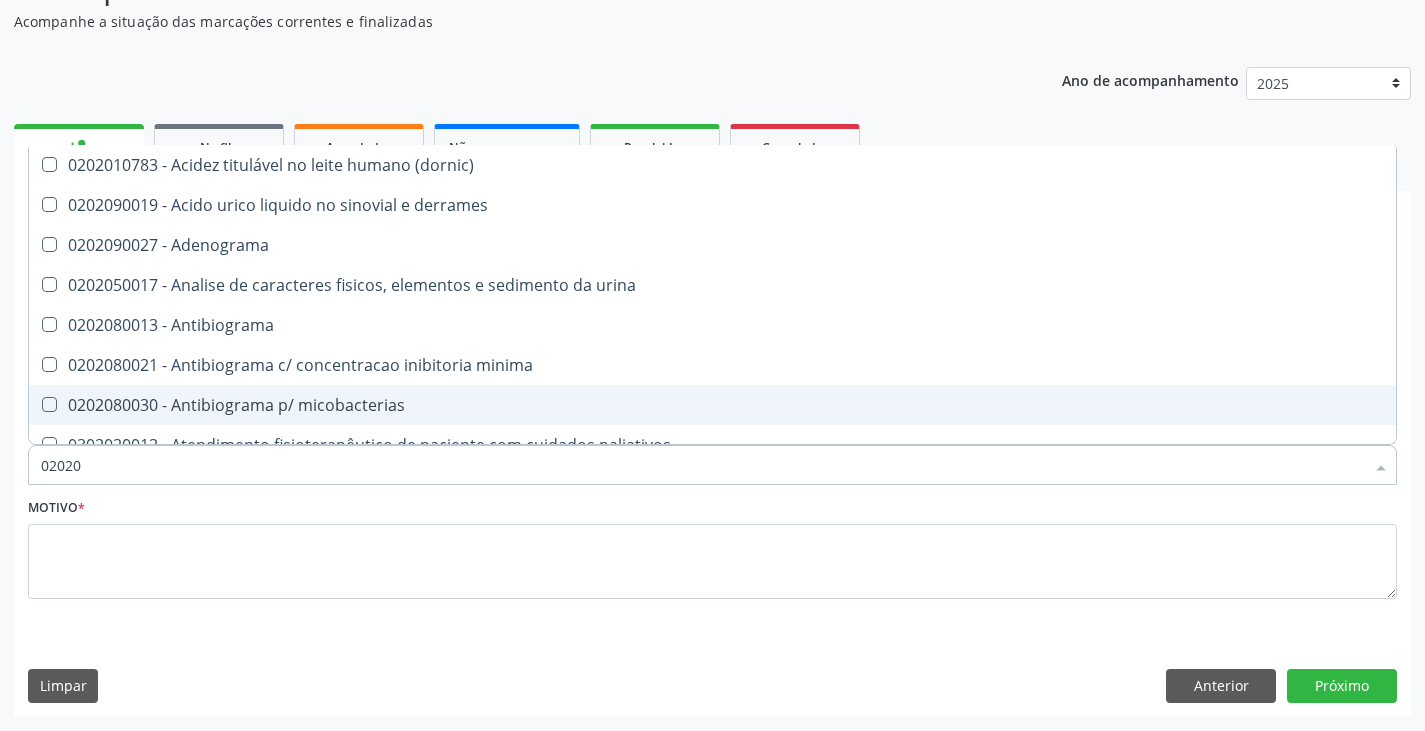 checkbox on "false" 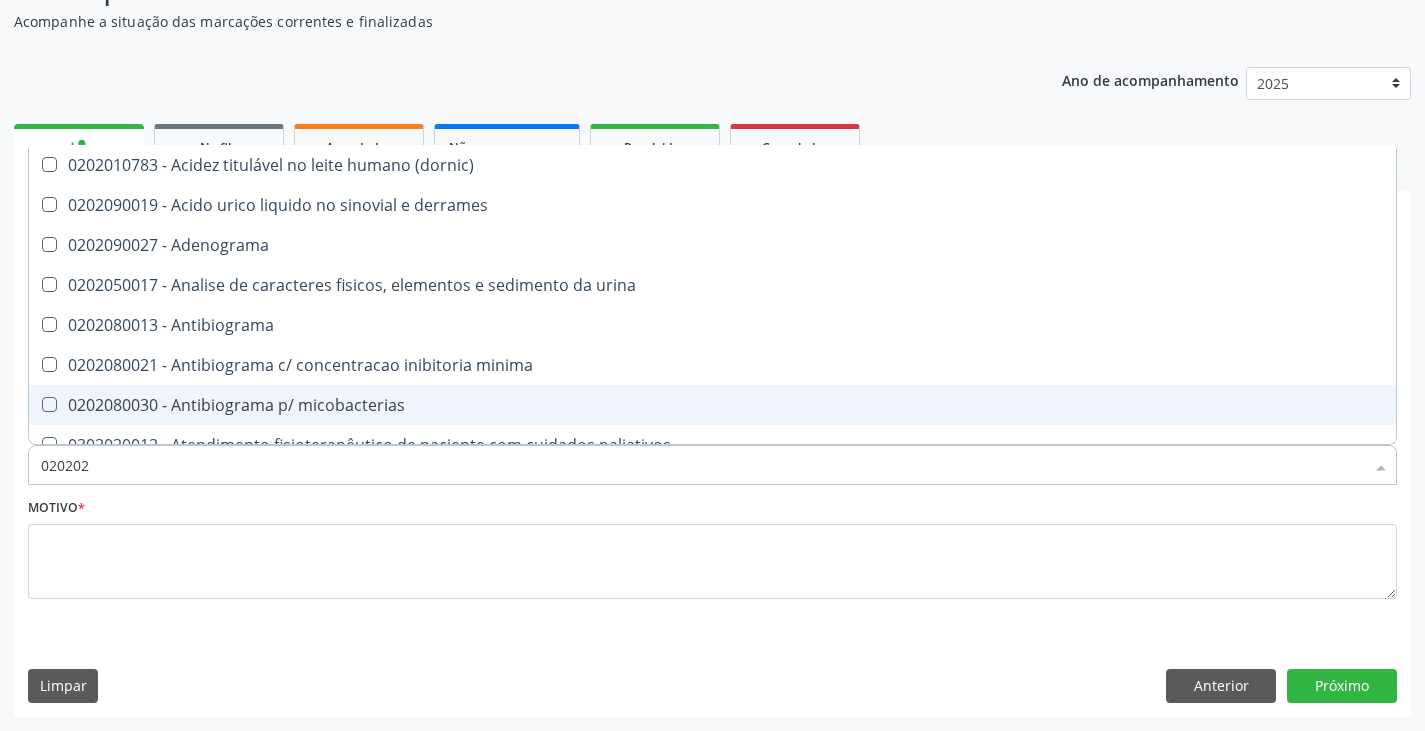 checkbox on "true" 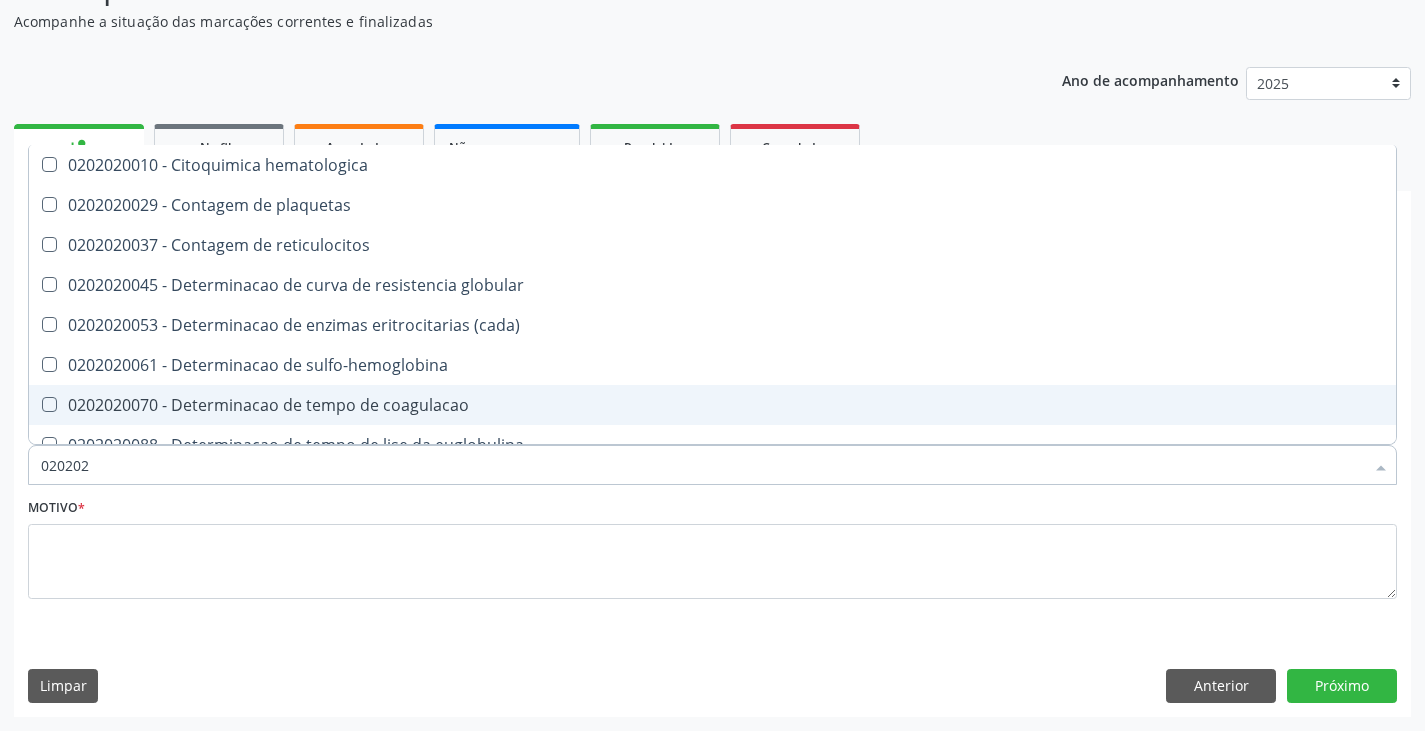 type on "0202020" 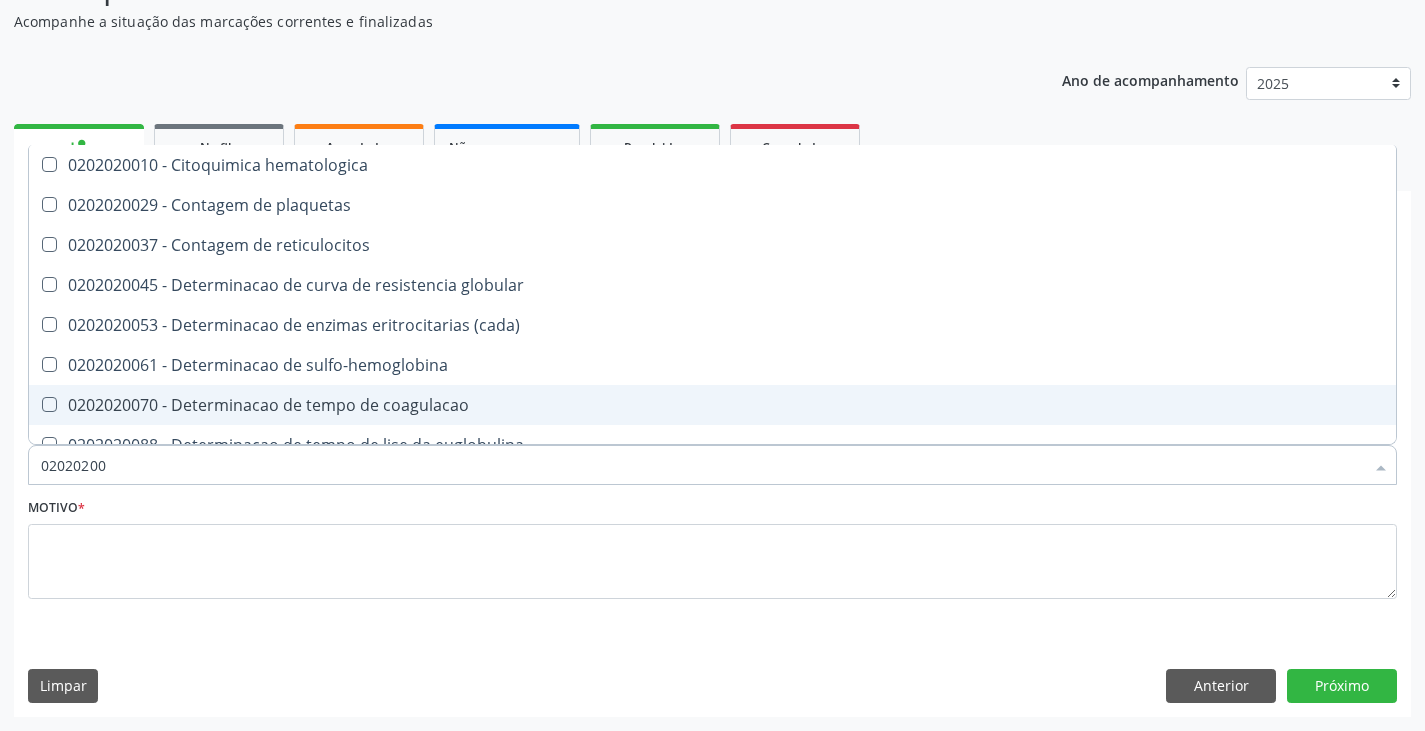 type on "020202007" 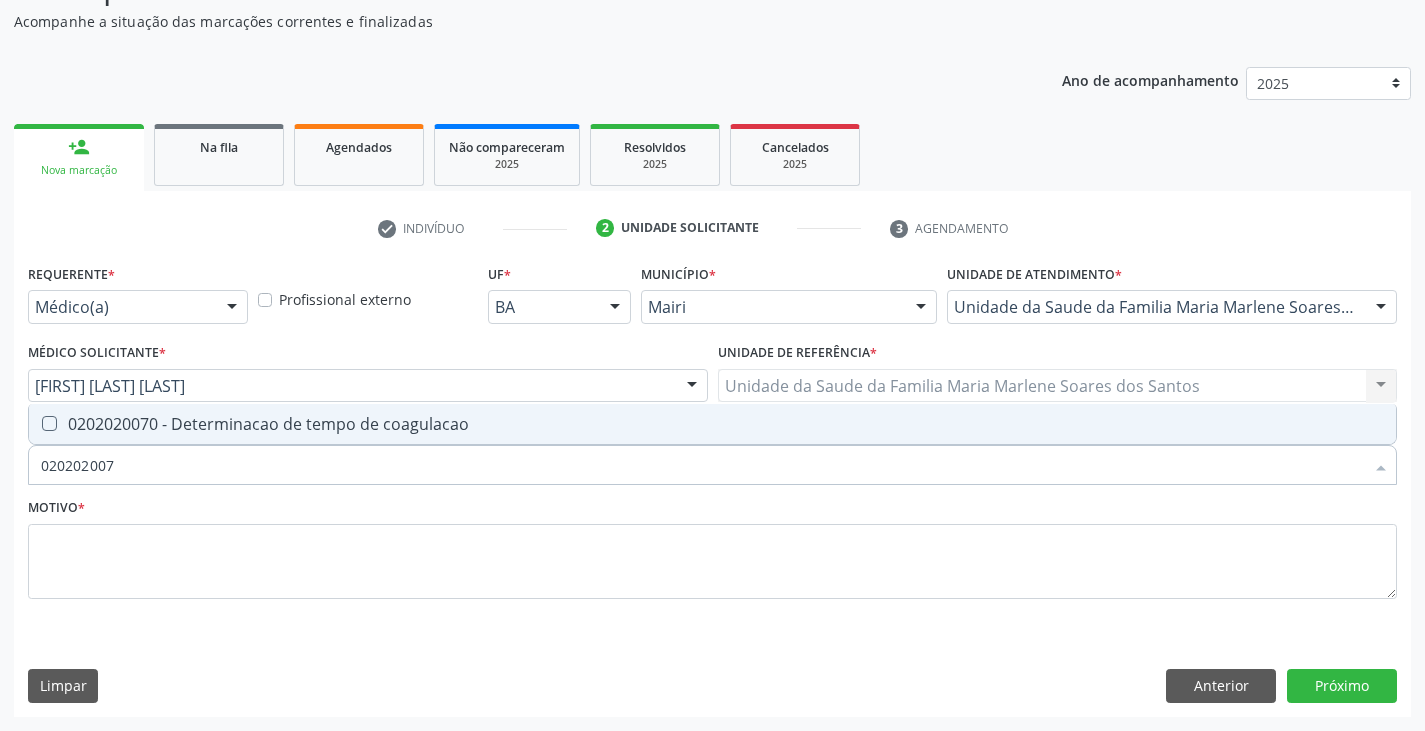 click on "0202020070 - Determinacao de tempo de coagulacao" at bounding box center (712, 424) 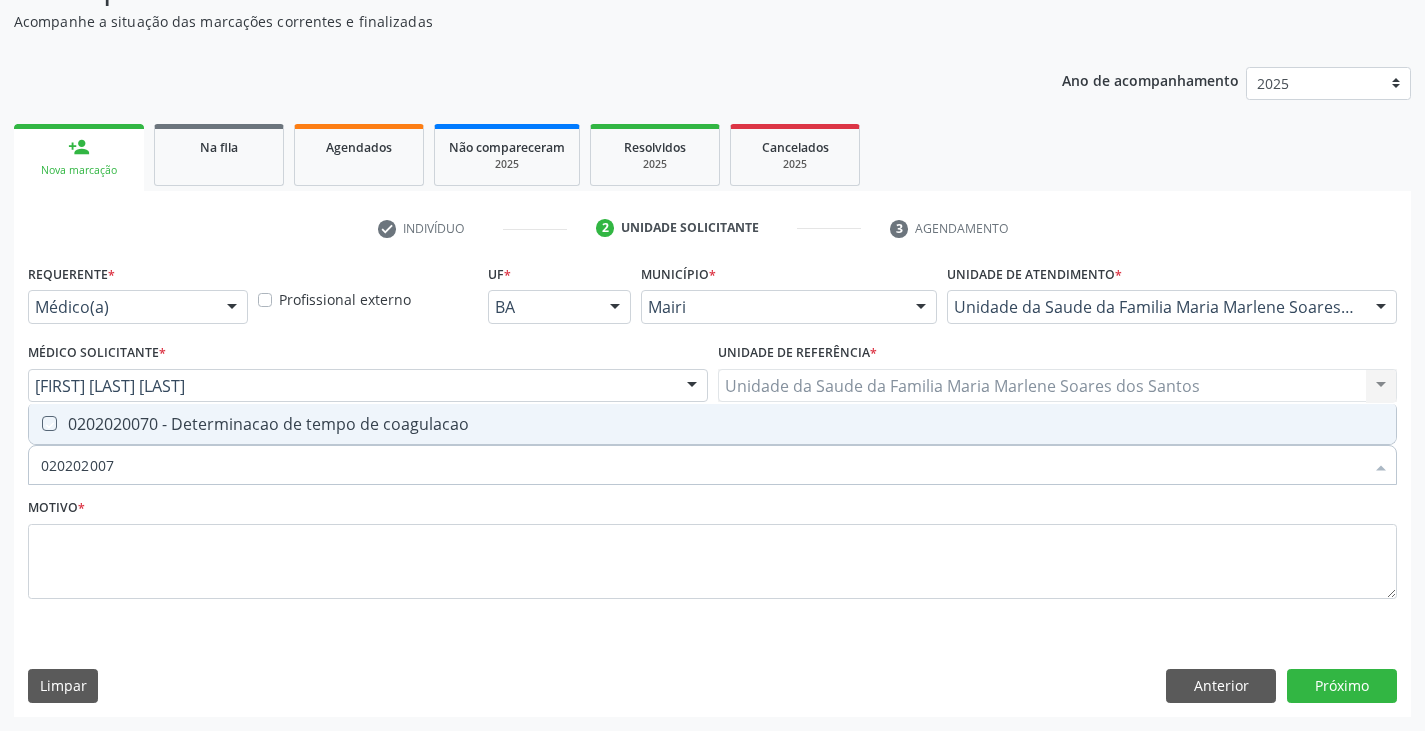 checkbox on "true" 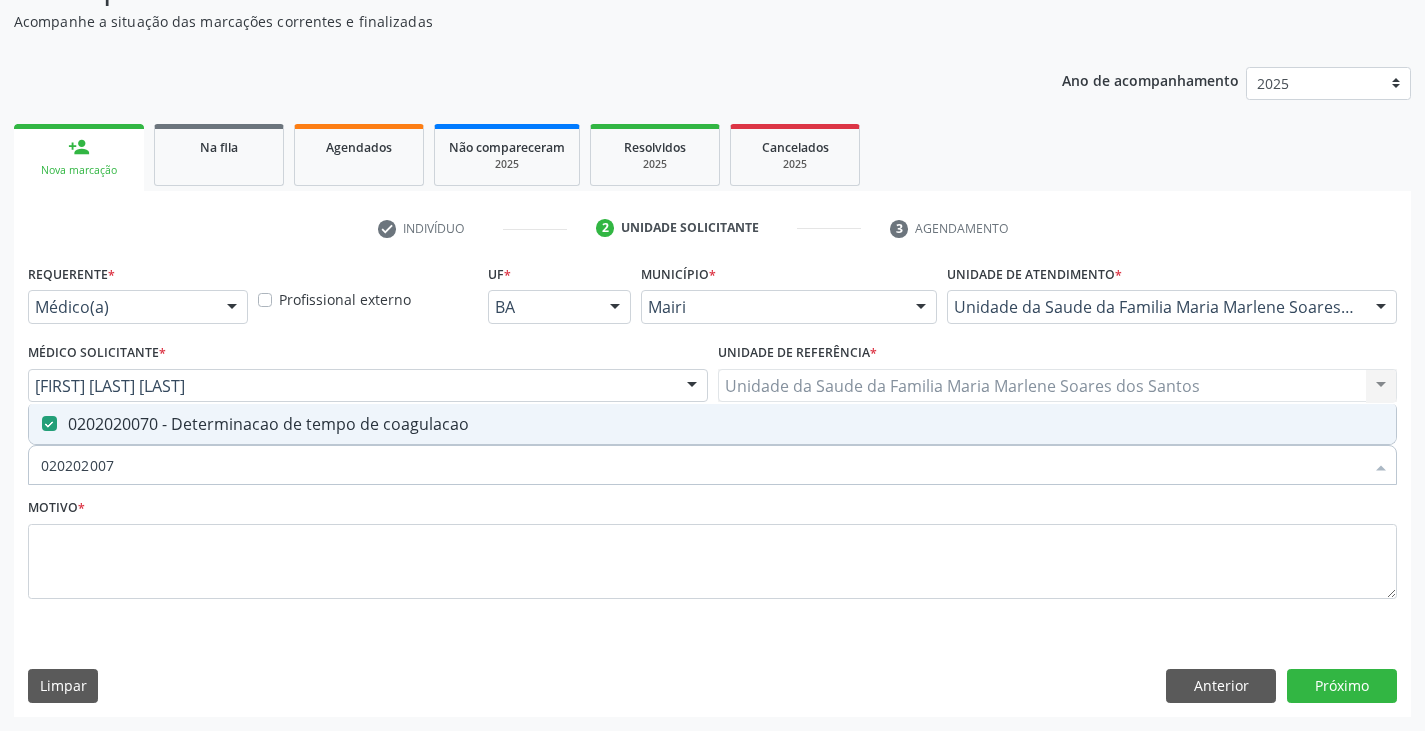 type on "02020200" 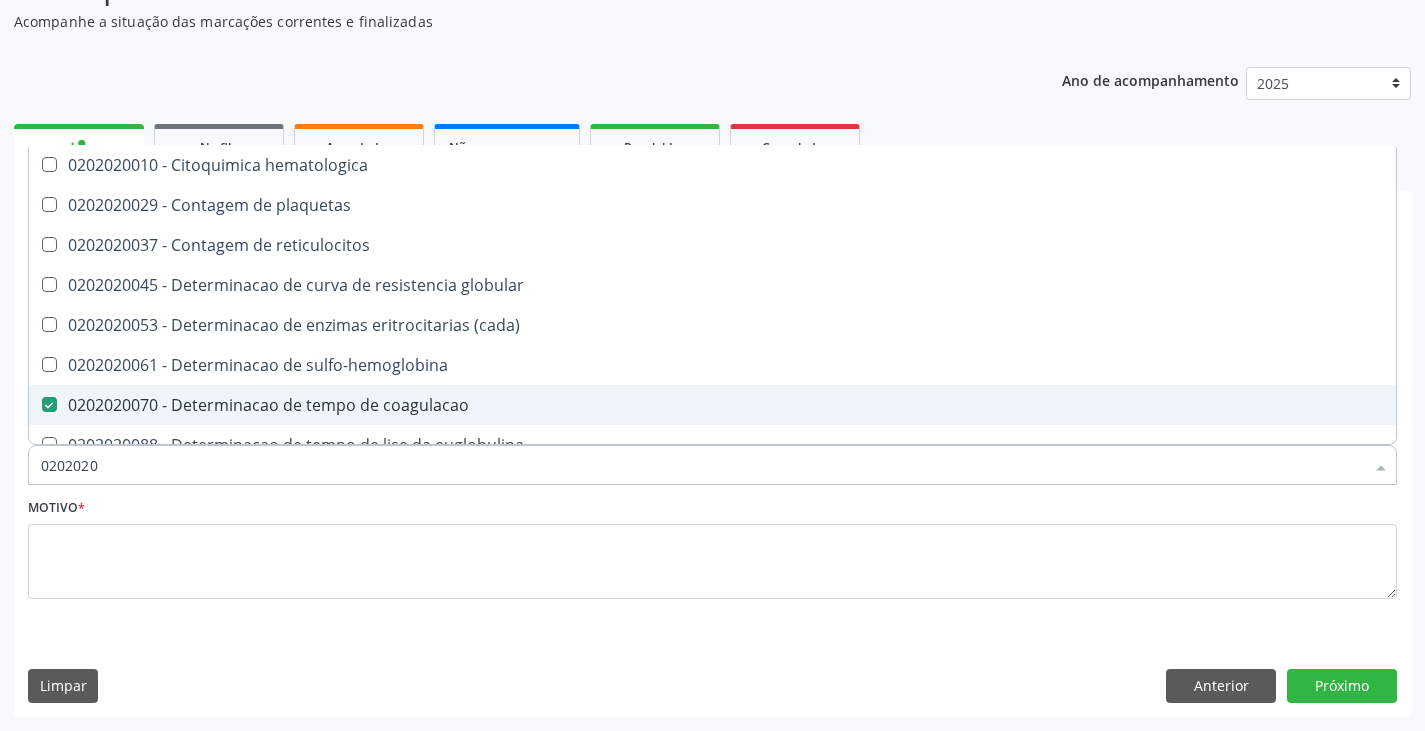 type on "020202" 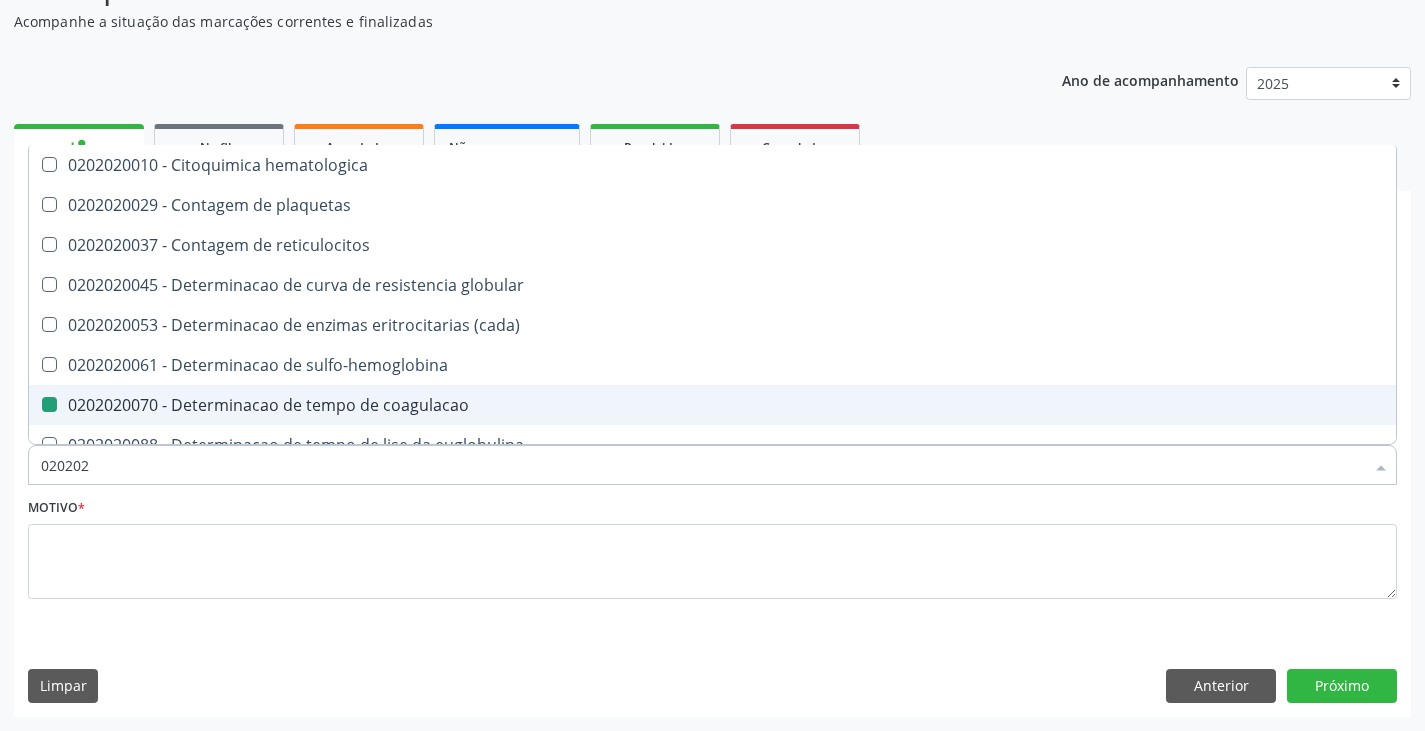 type on "02020" 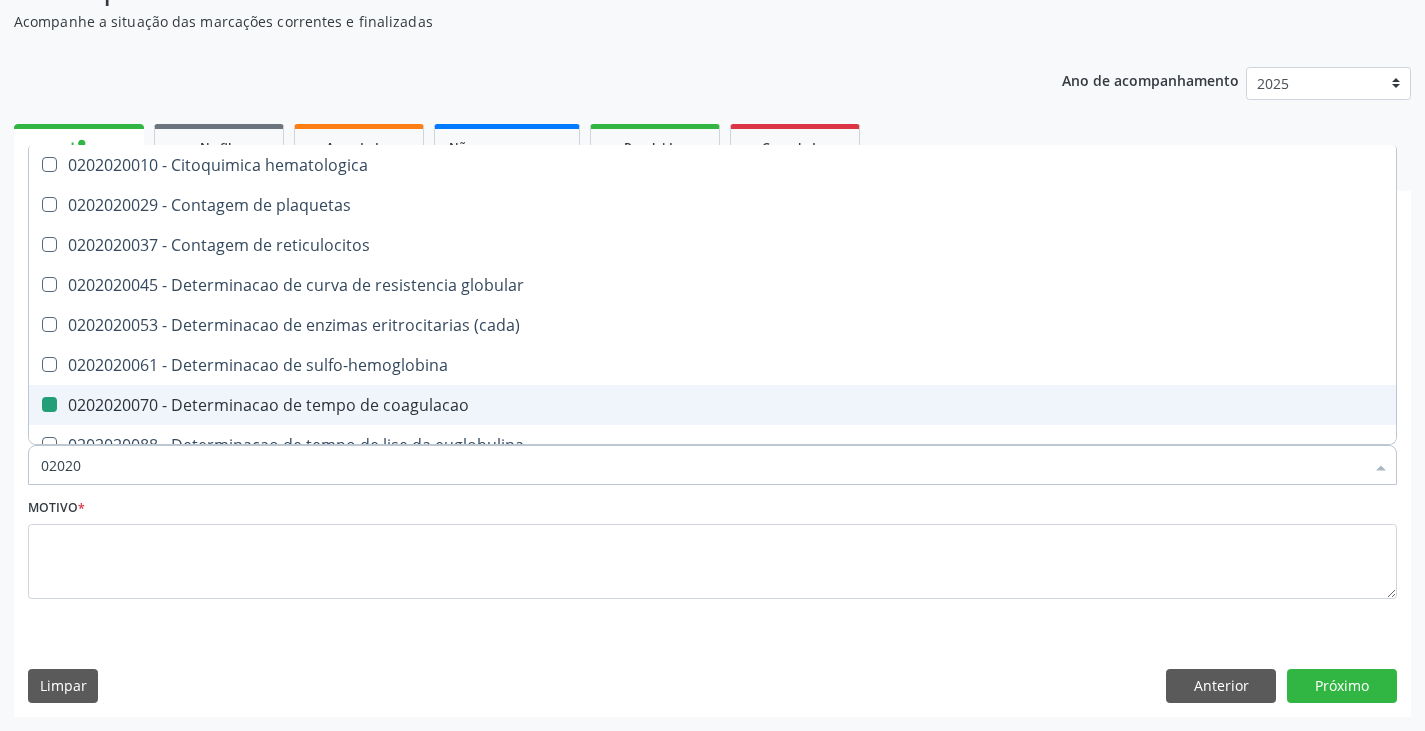 checkbox on "false" 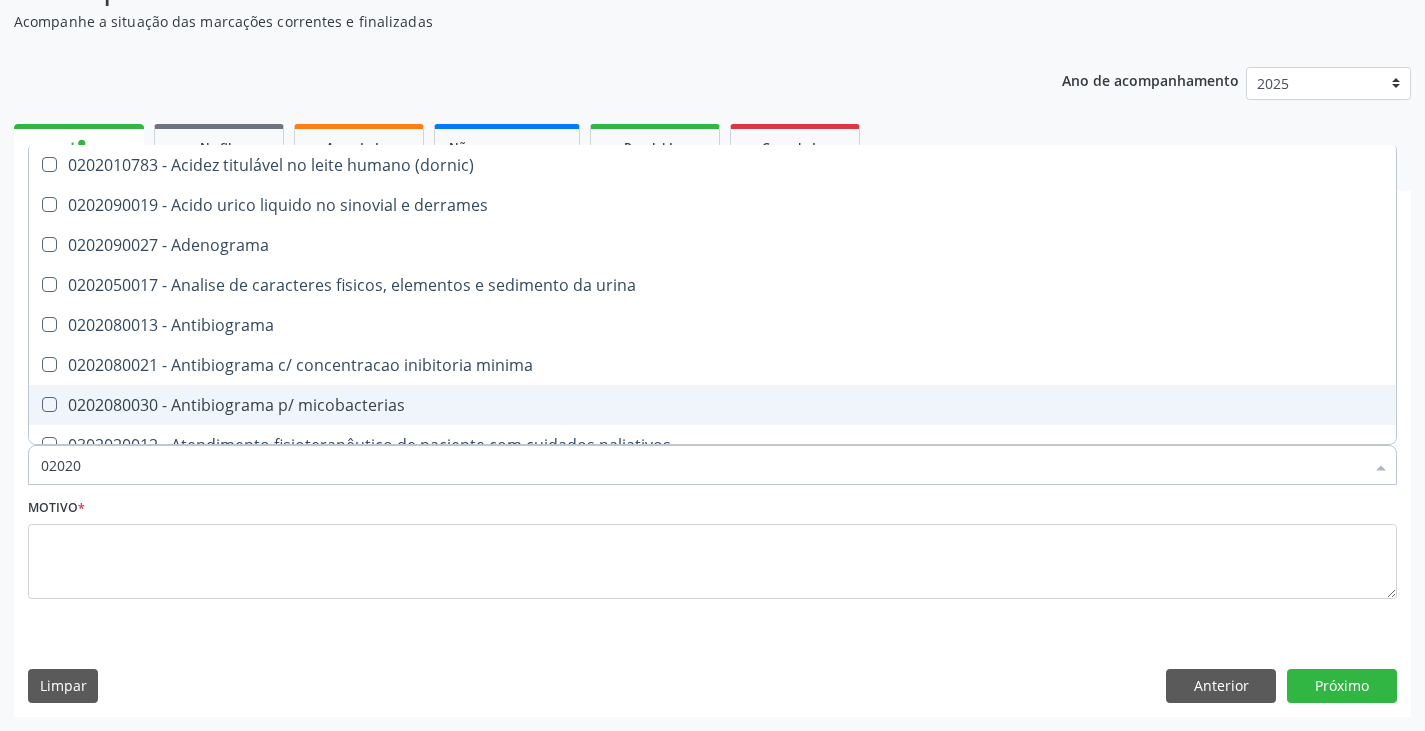 type on "020201" 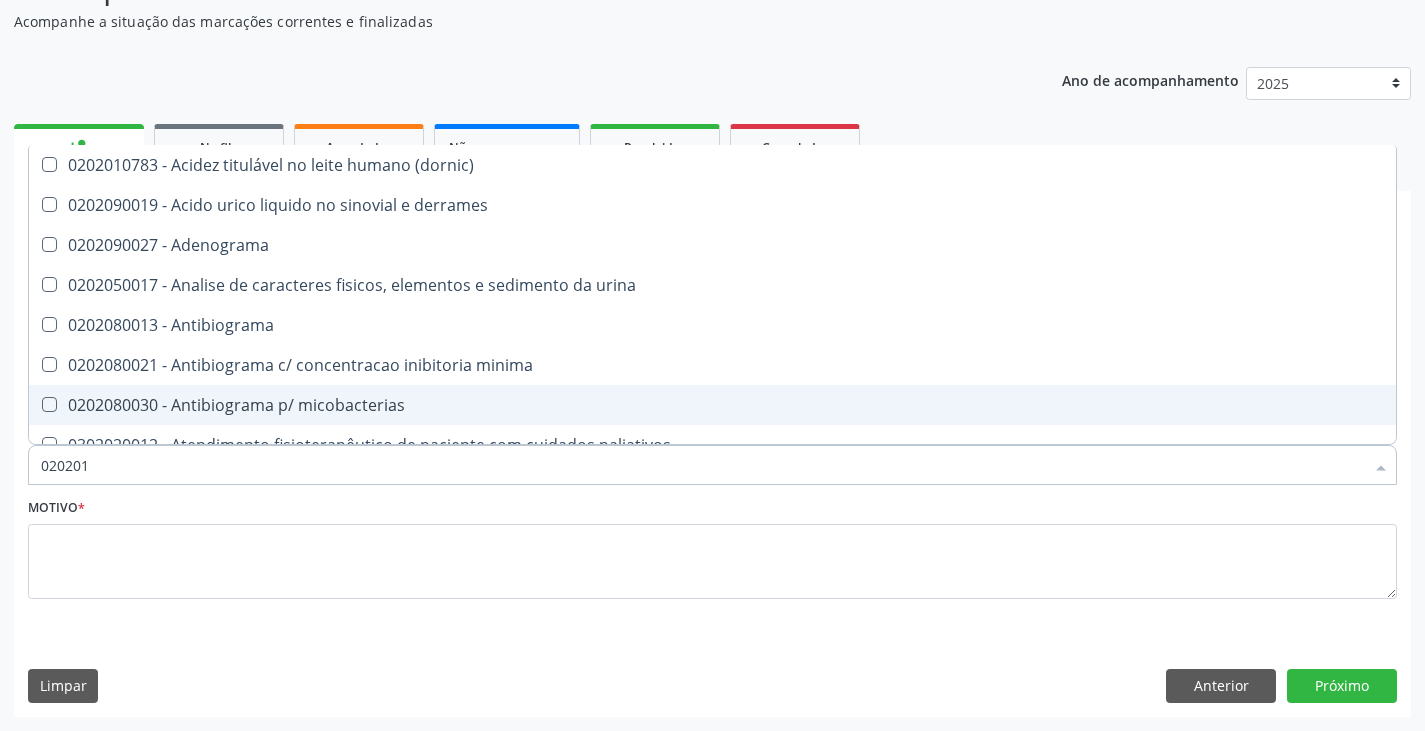 checkbox on "false" 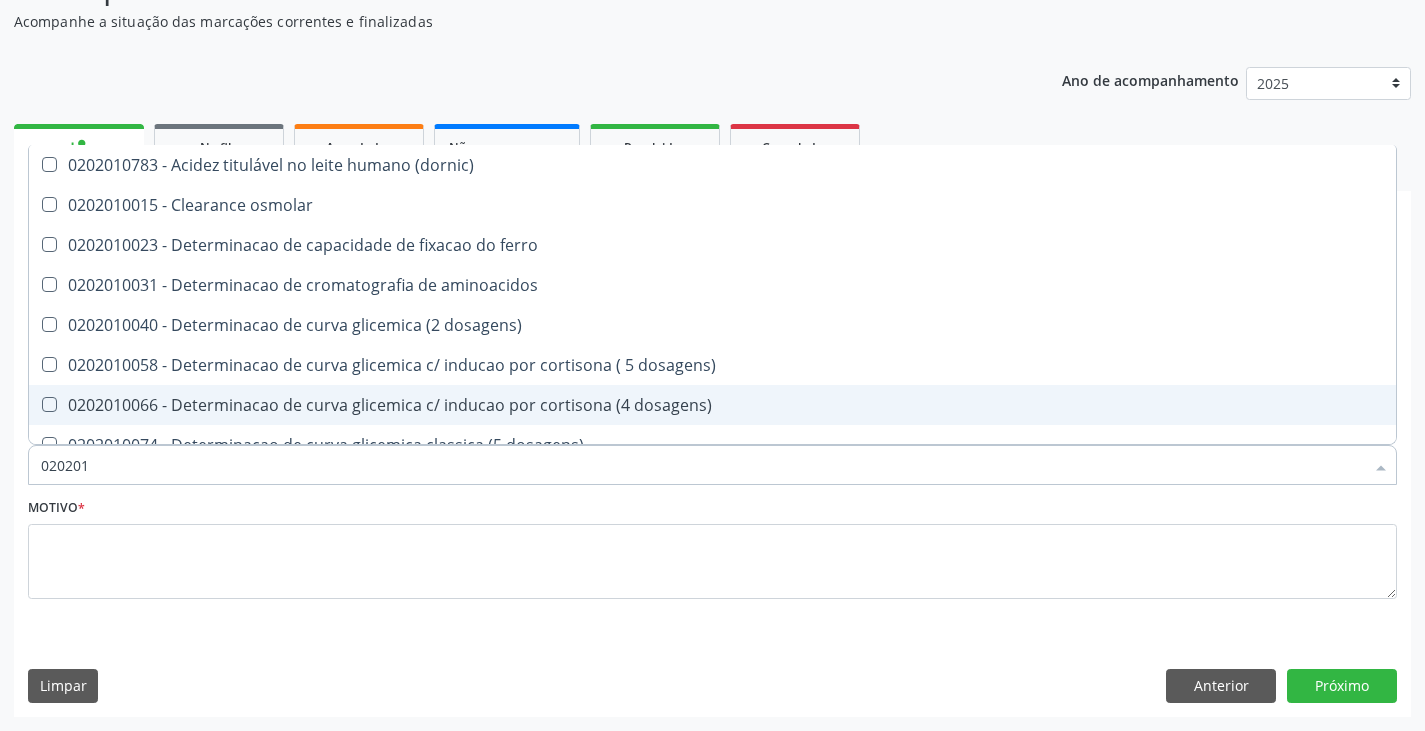 type on "0202010" 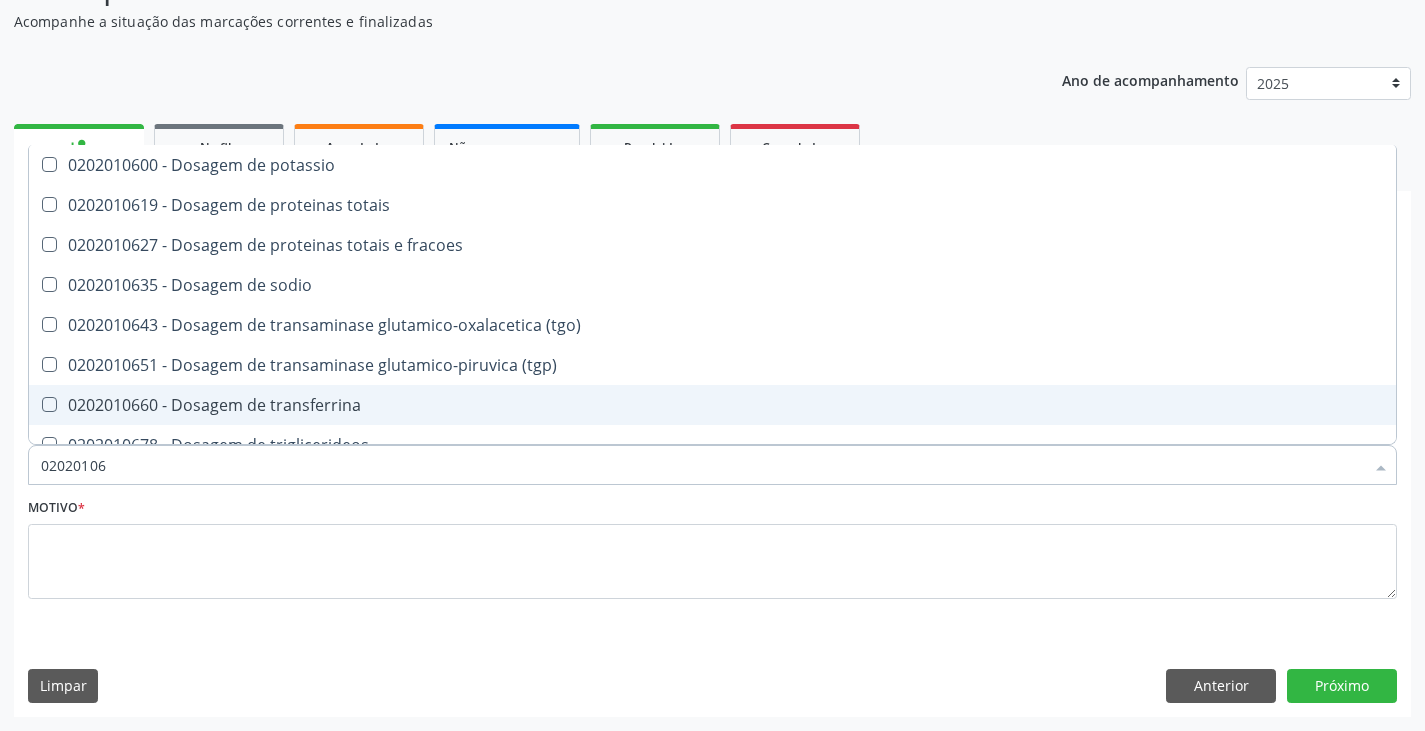 type on "020201069" 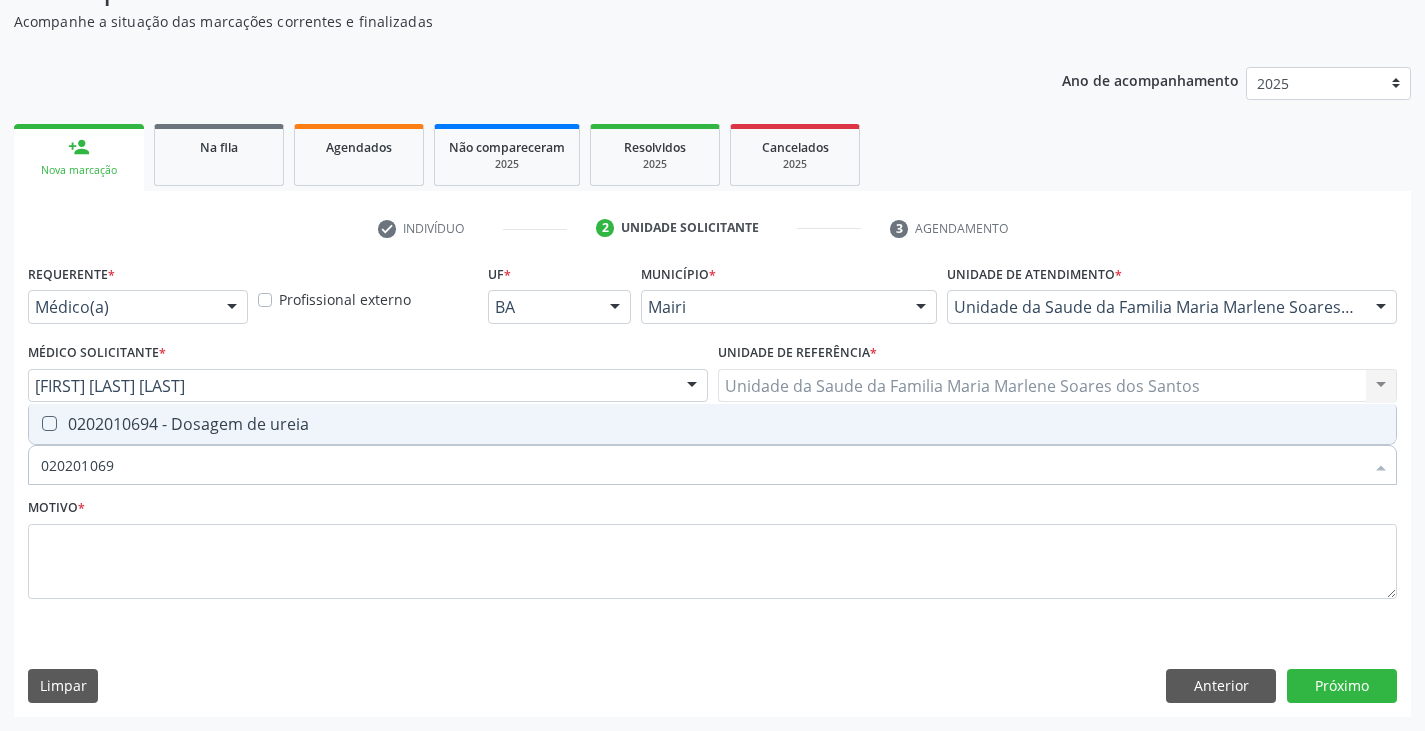 click on "0202010694 - Dosagem de ureia" at bounding box center (712, 424) 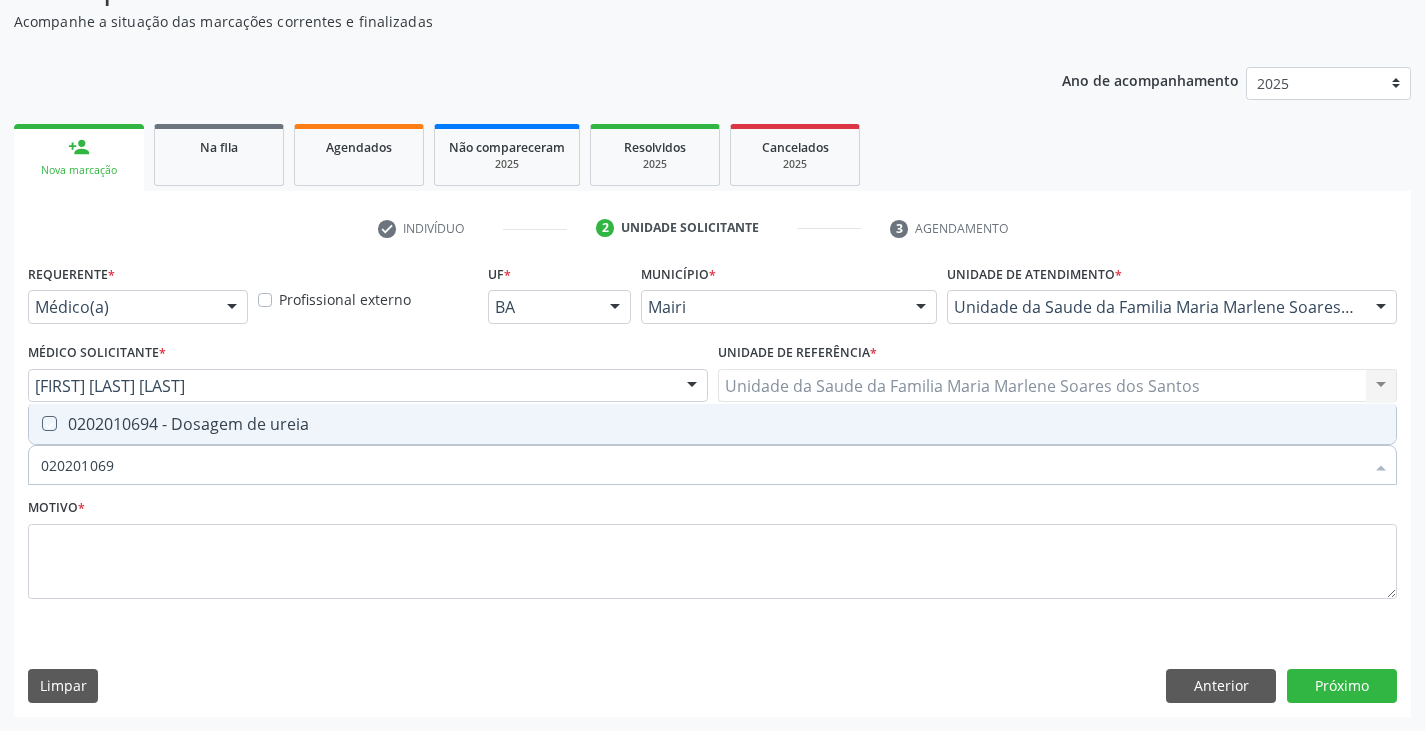 checkbox on "true" 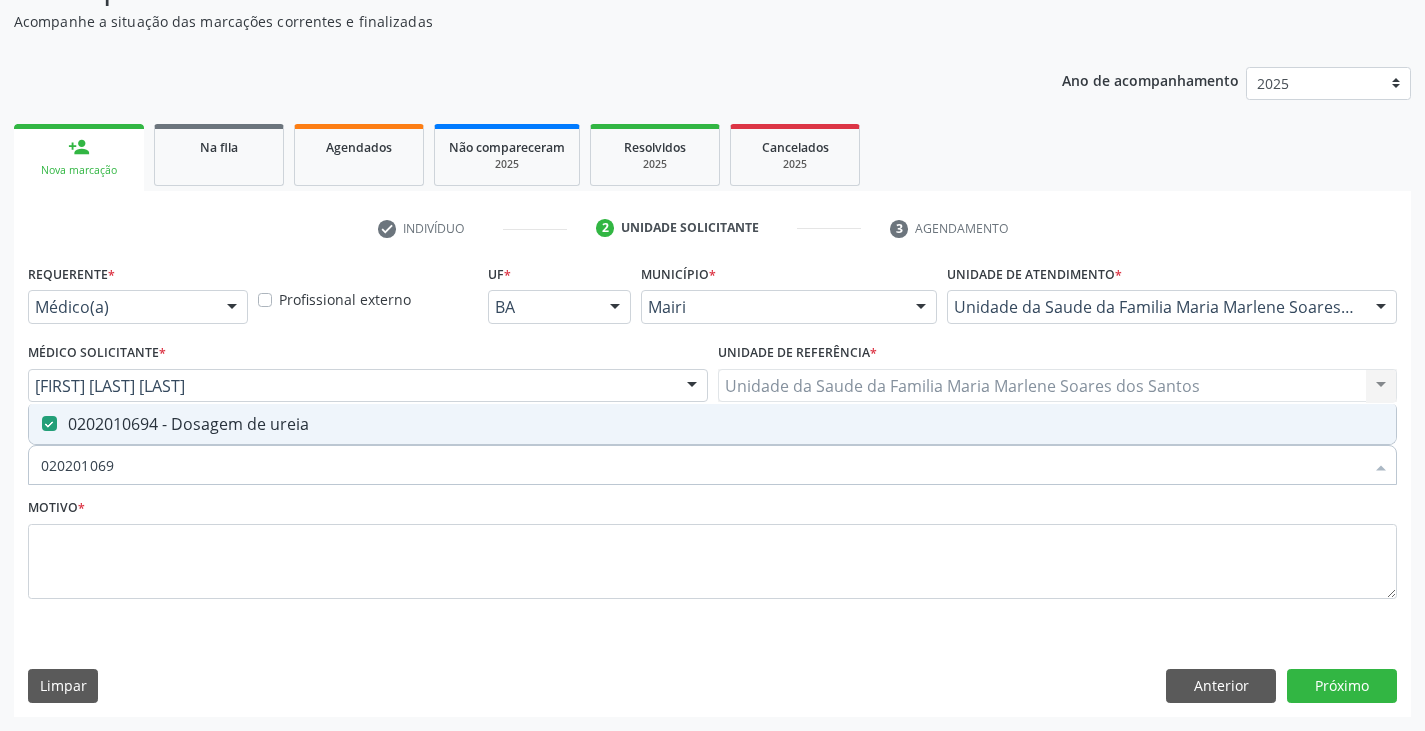 type on "02020106" 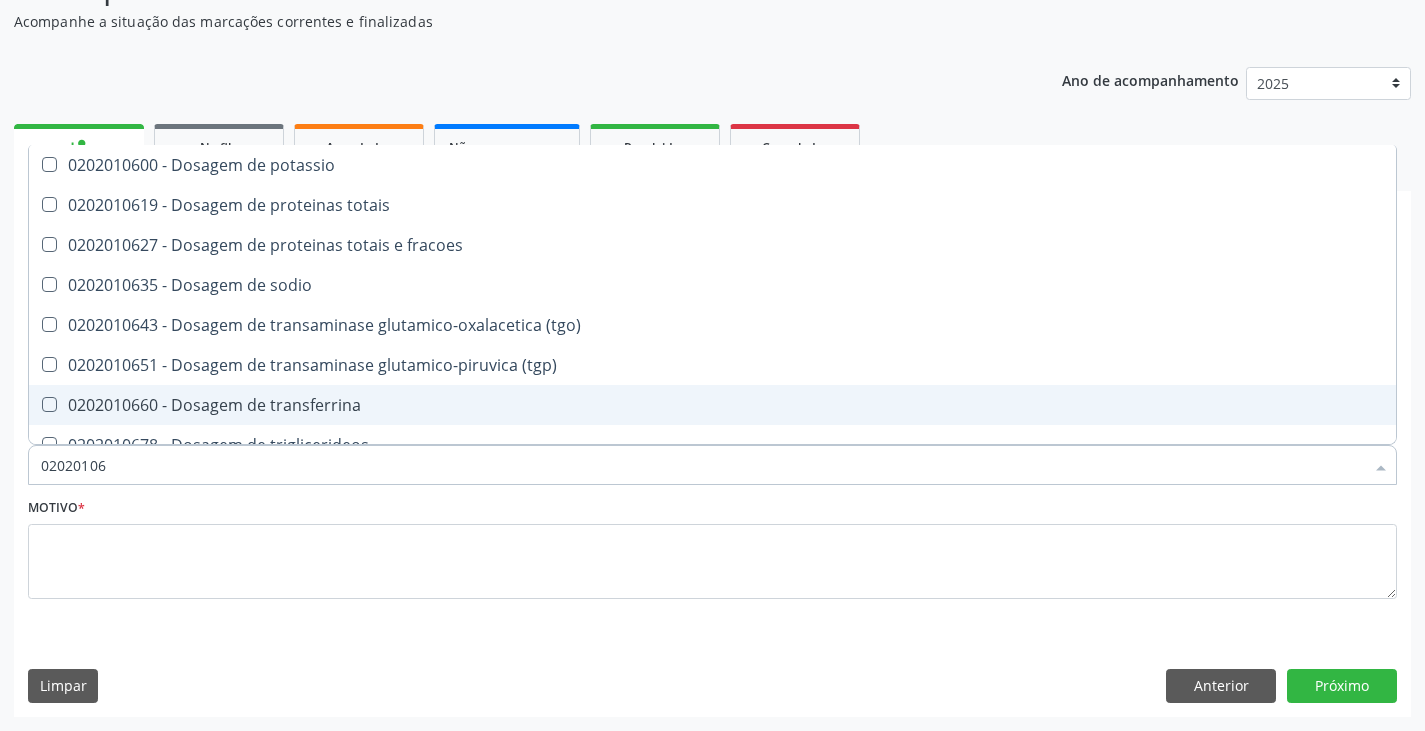 type on "0202010" 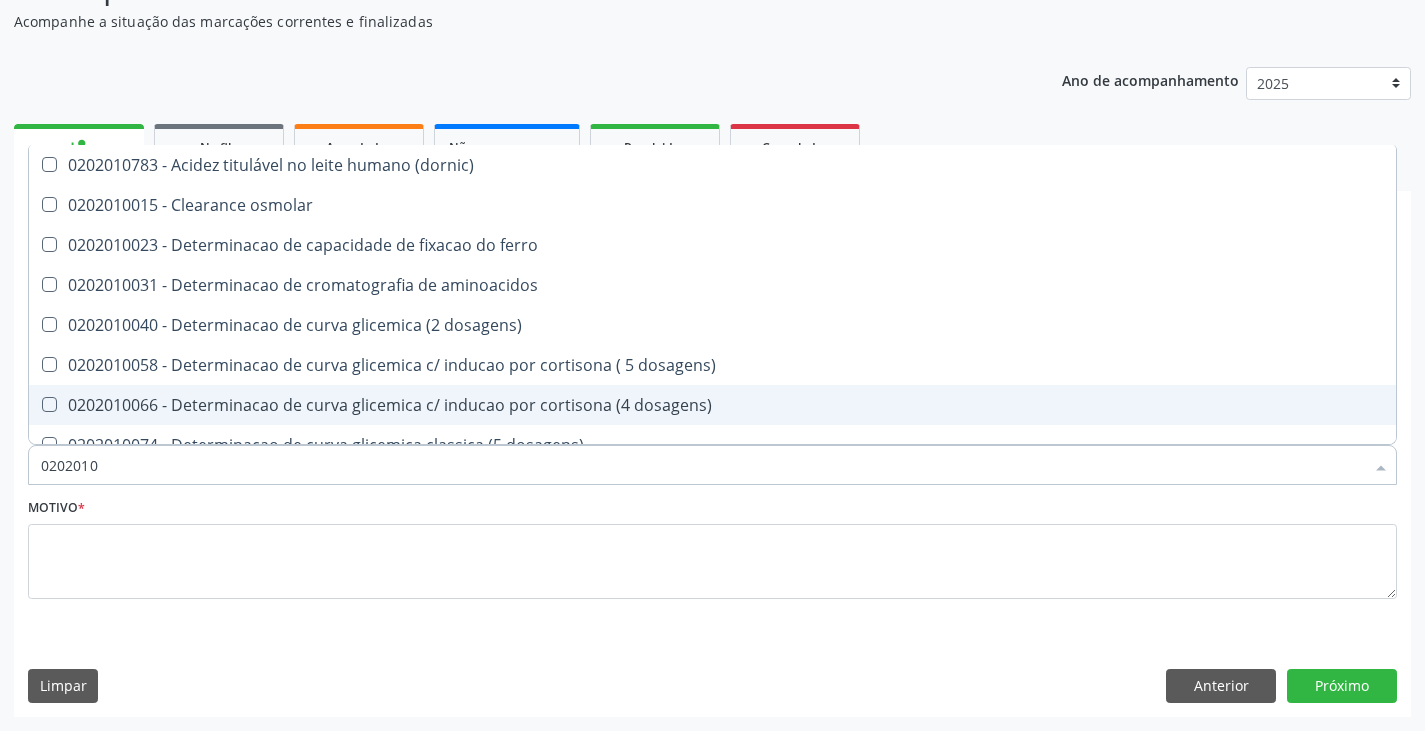 checkbox on "false" 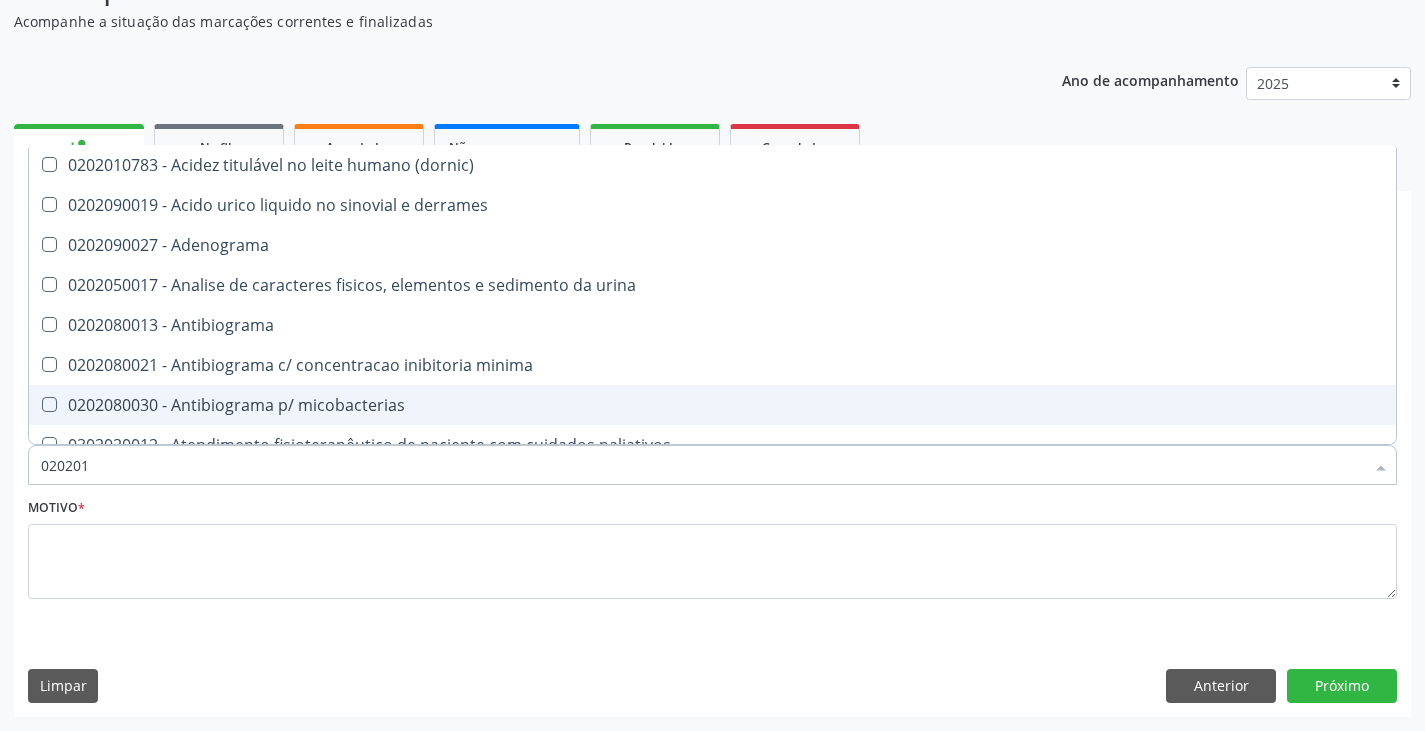 type on "02020" 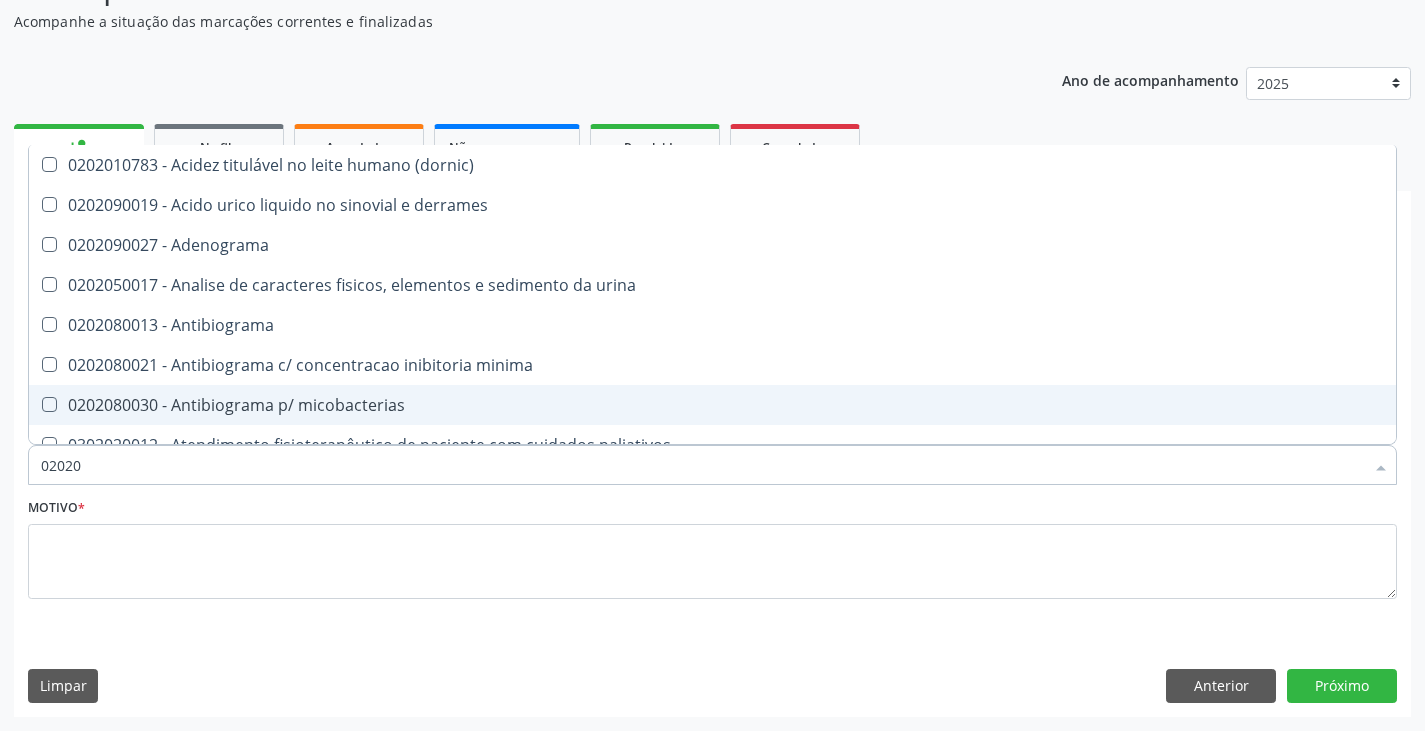 checkbox on "true" 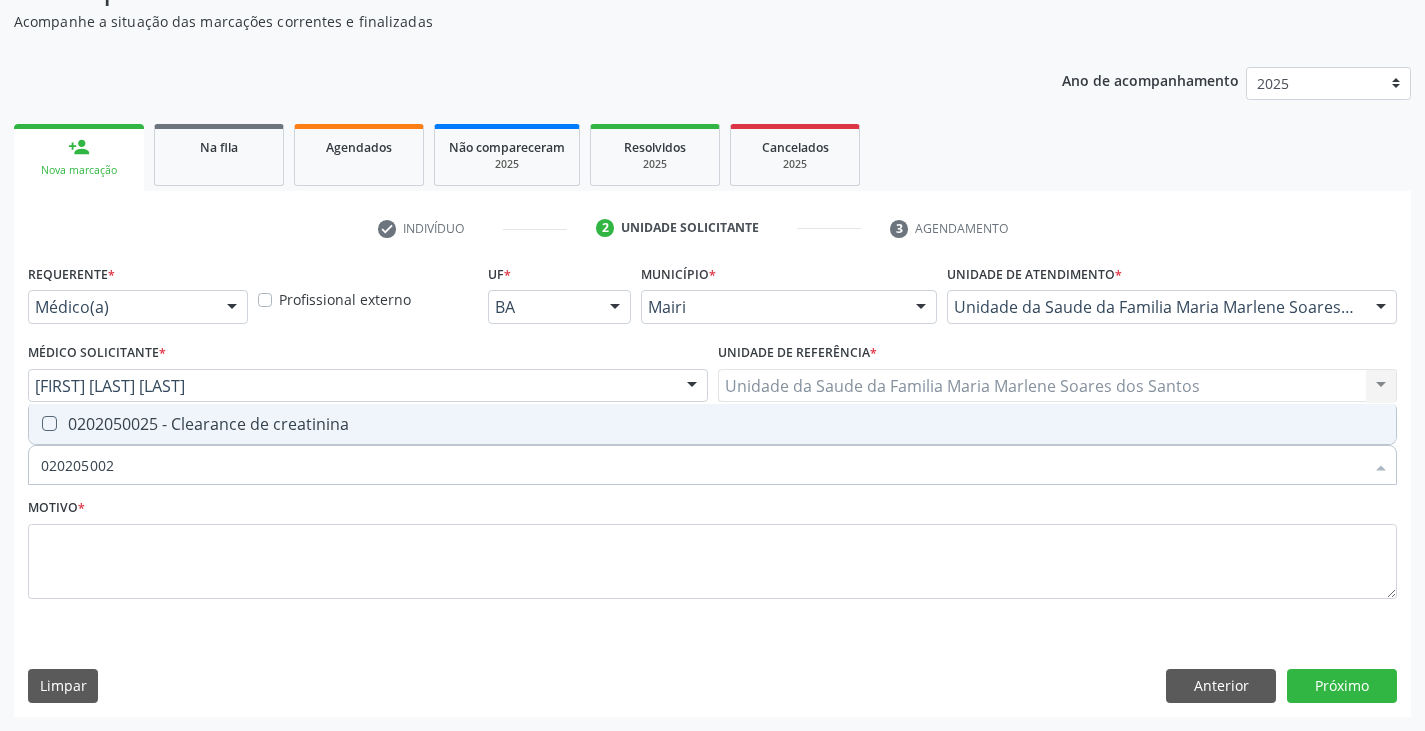 type on "0202050025" 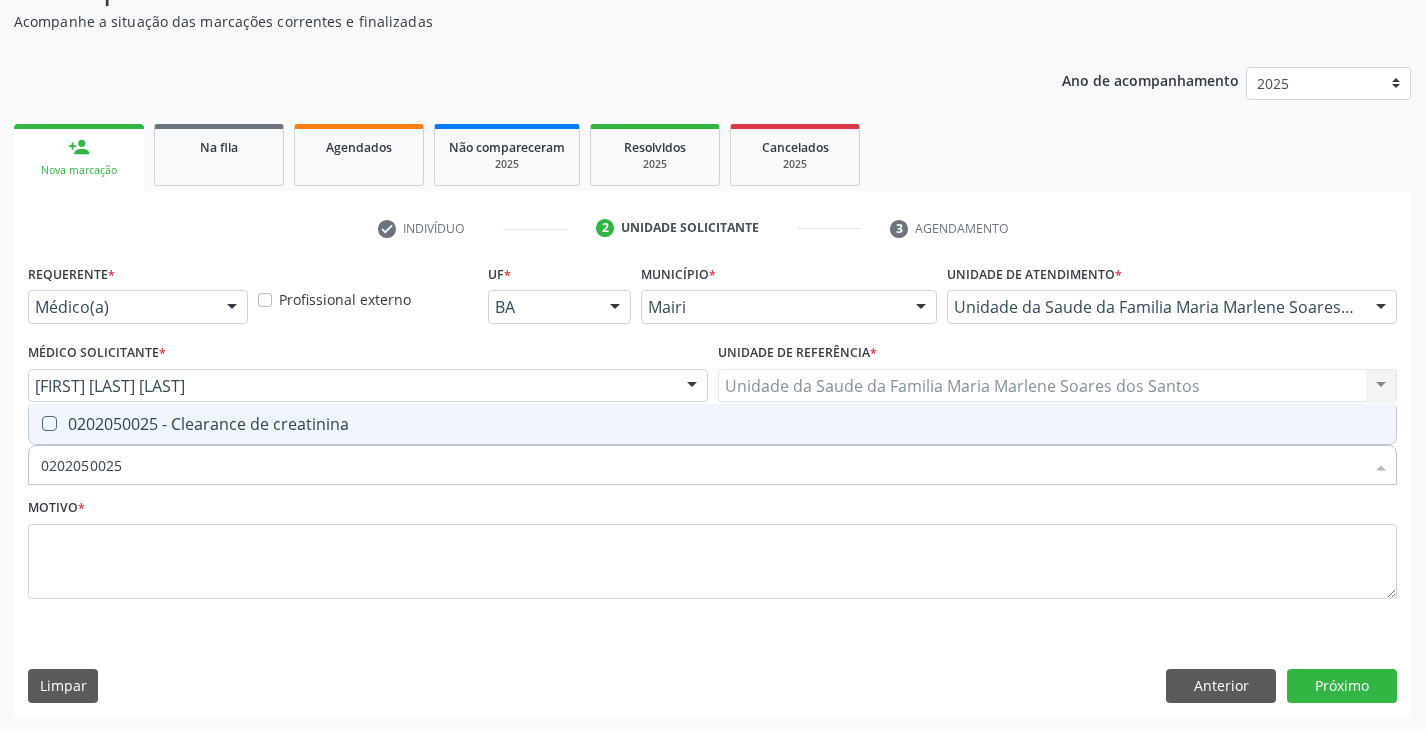 click on "0202050025 - Clearance de creatinina" at bounding box center [712, 424] 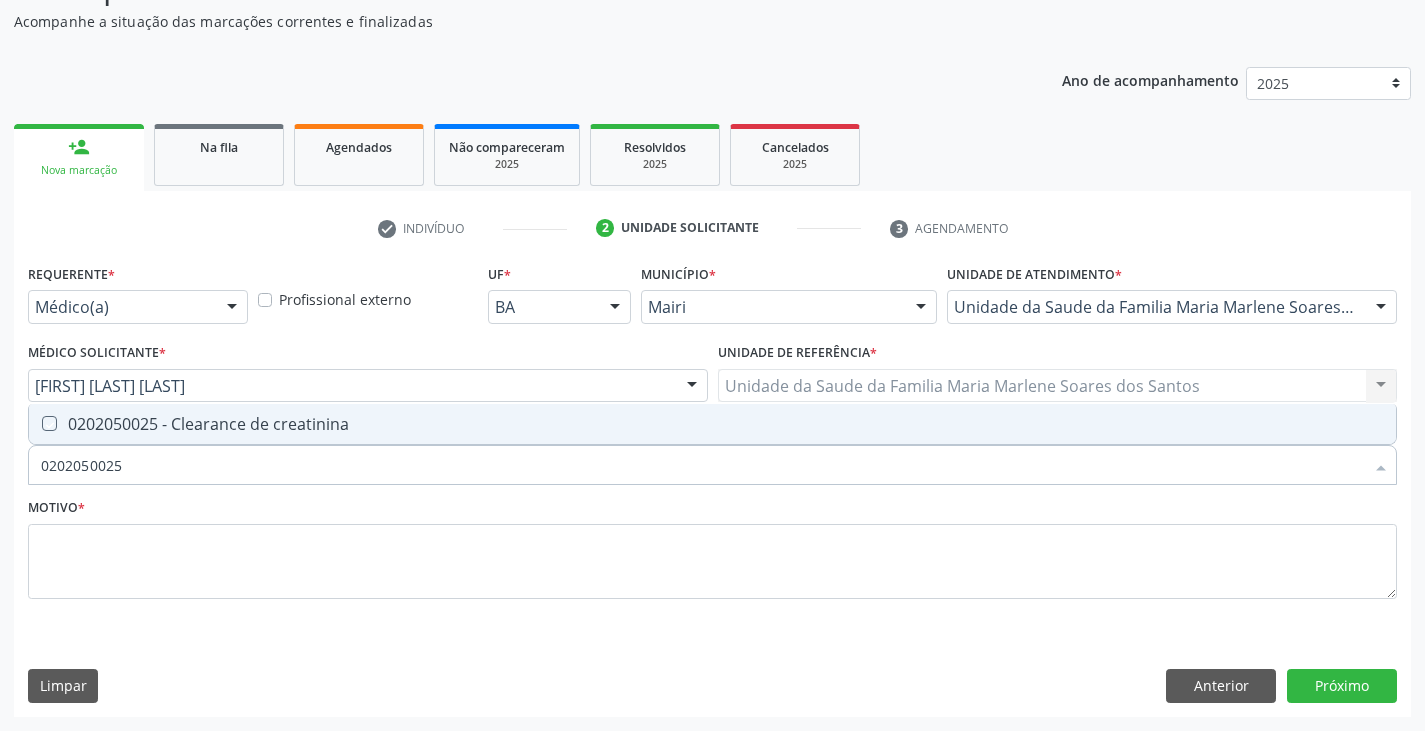 checkbox on "true" 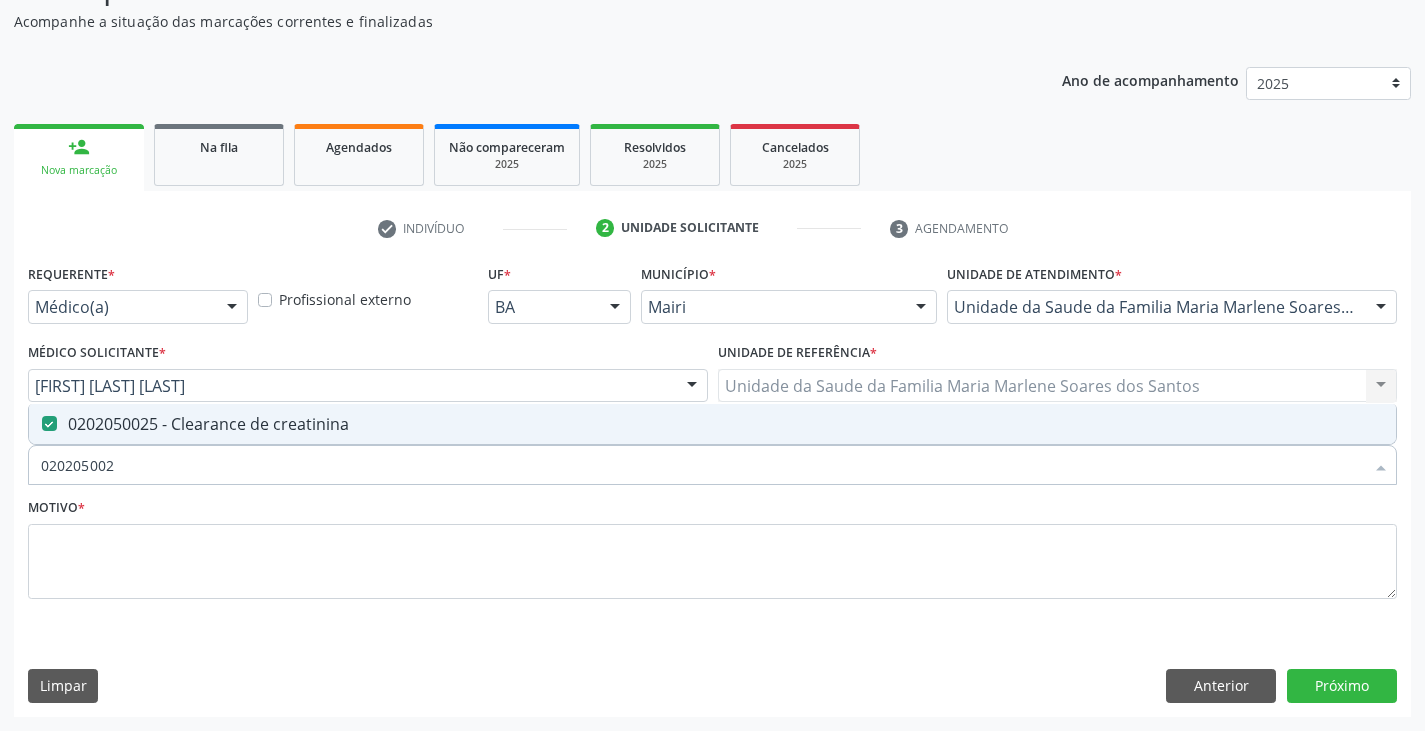 type on "02020500" 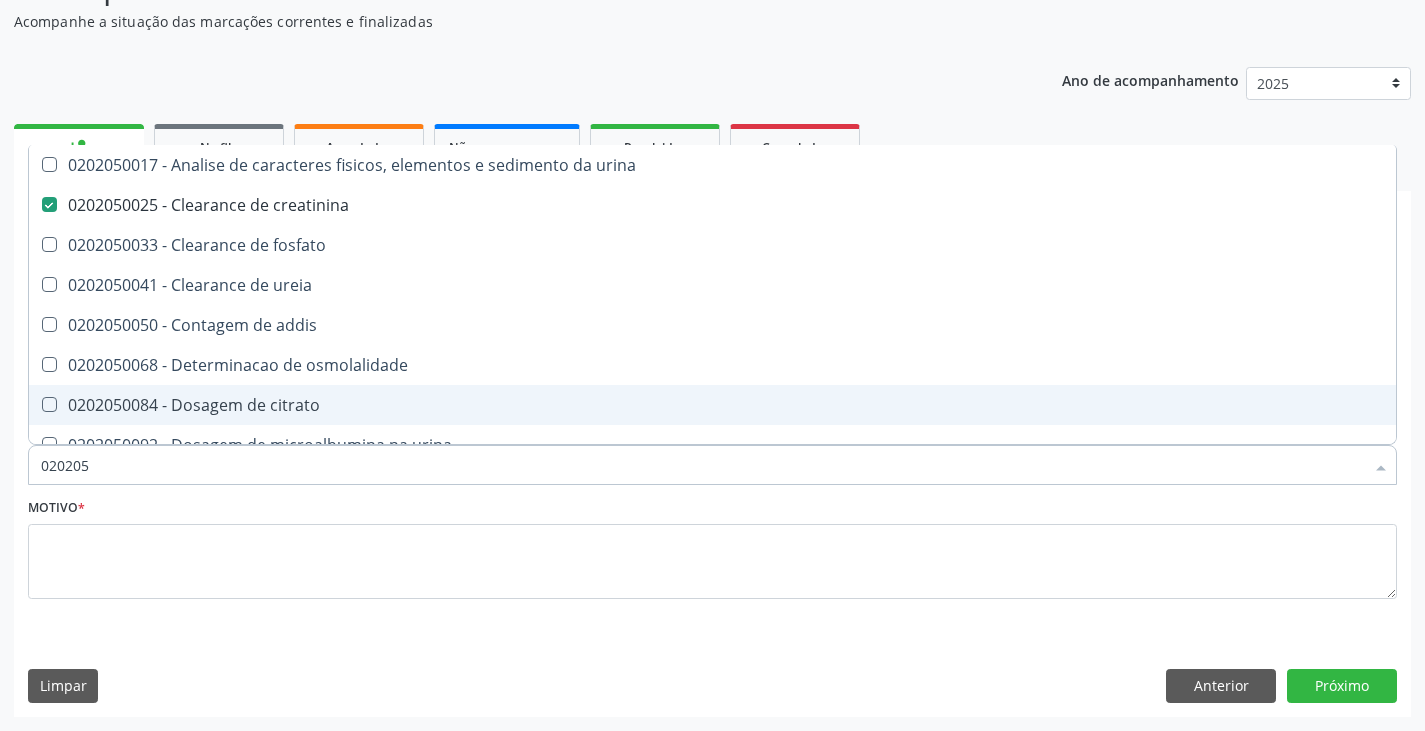 type on "02020" 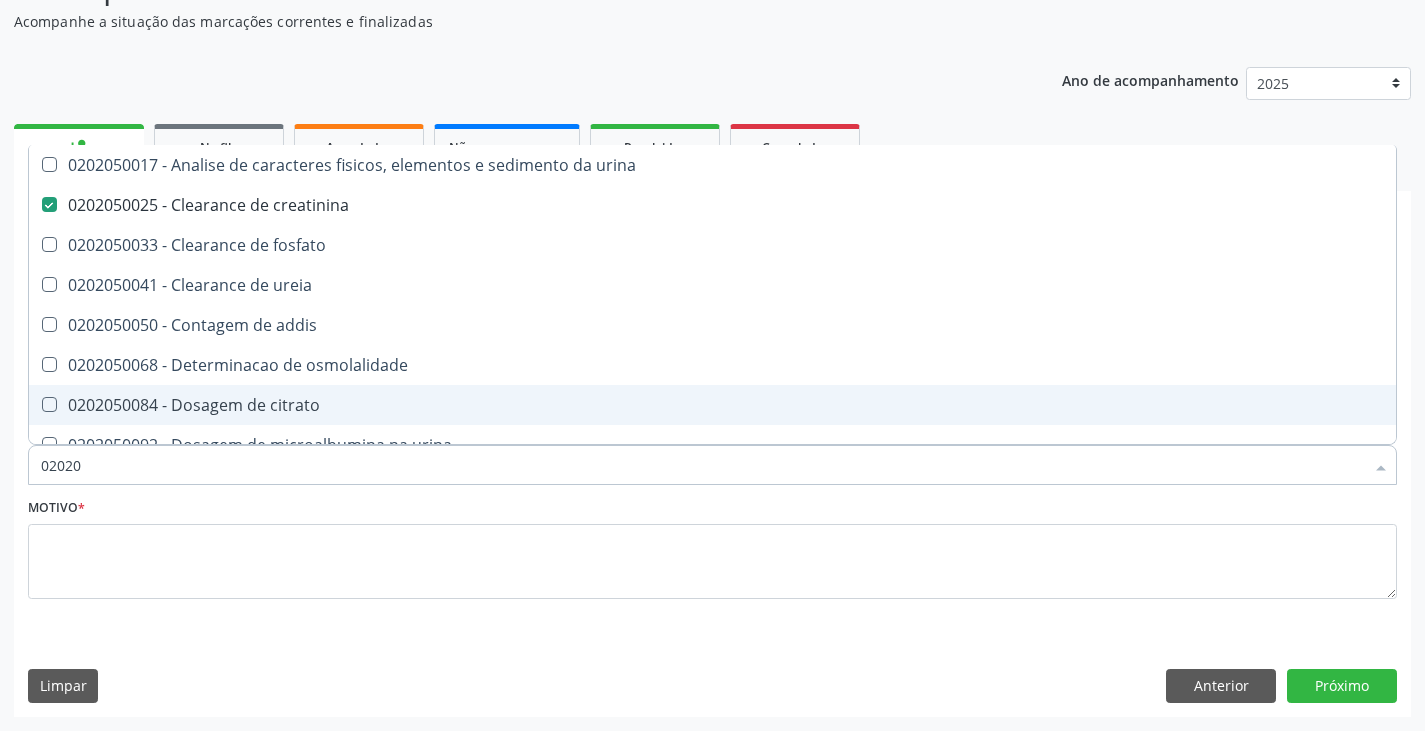 checkbox on "false" 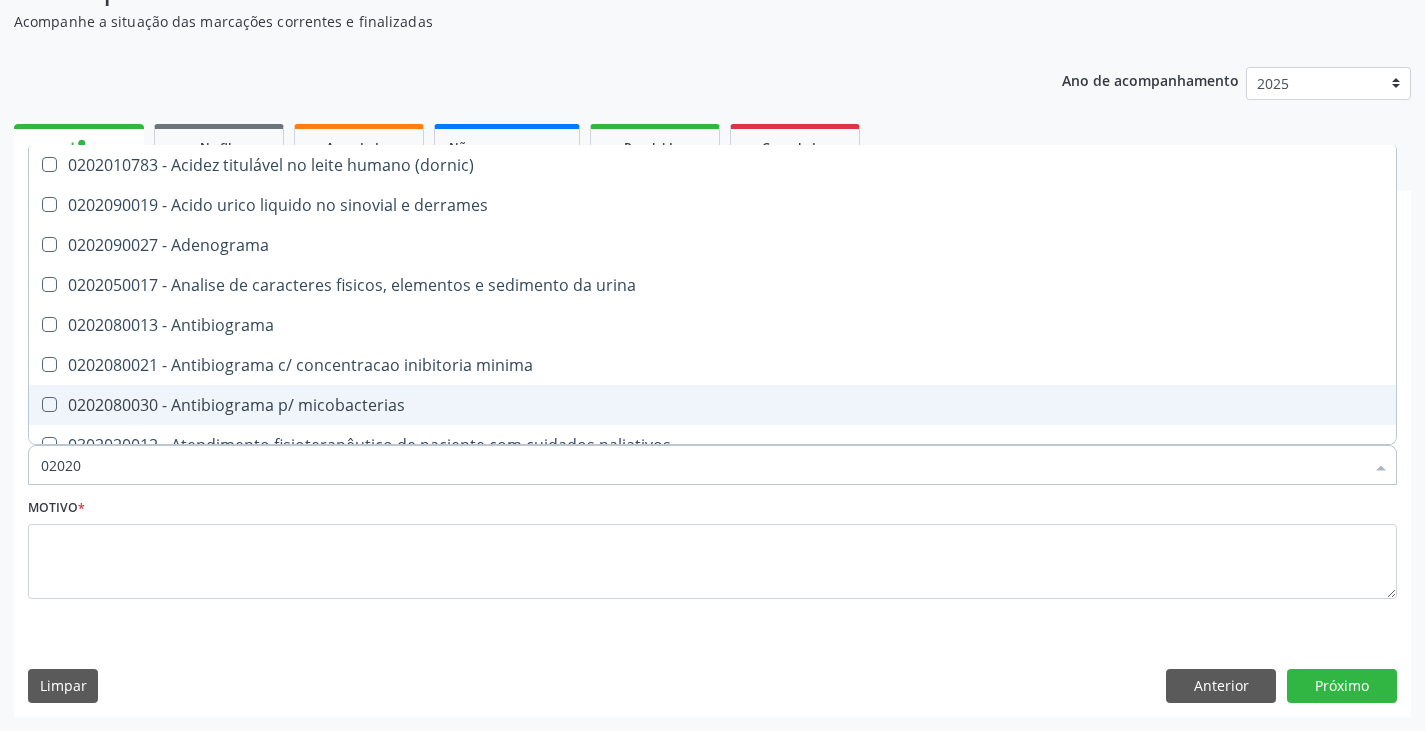type on "0202" 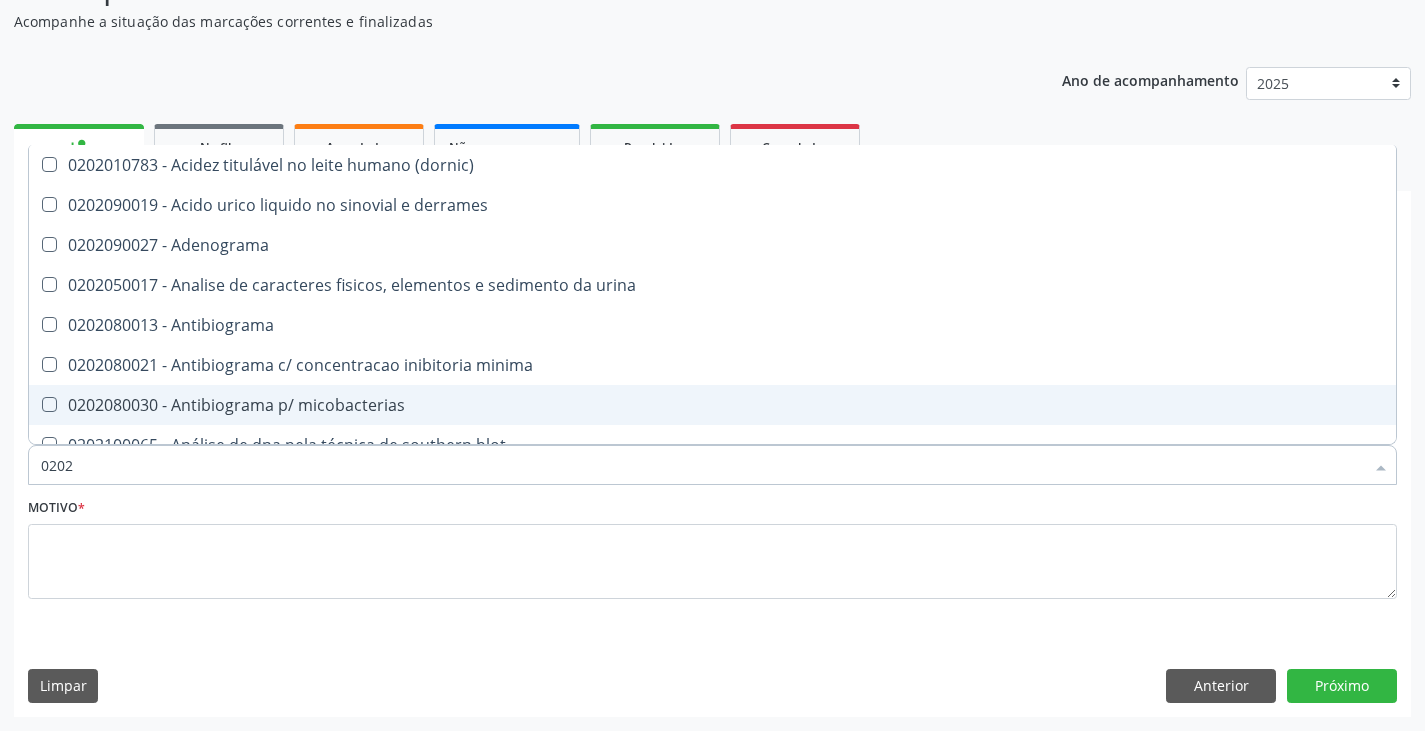 type on "02021" 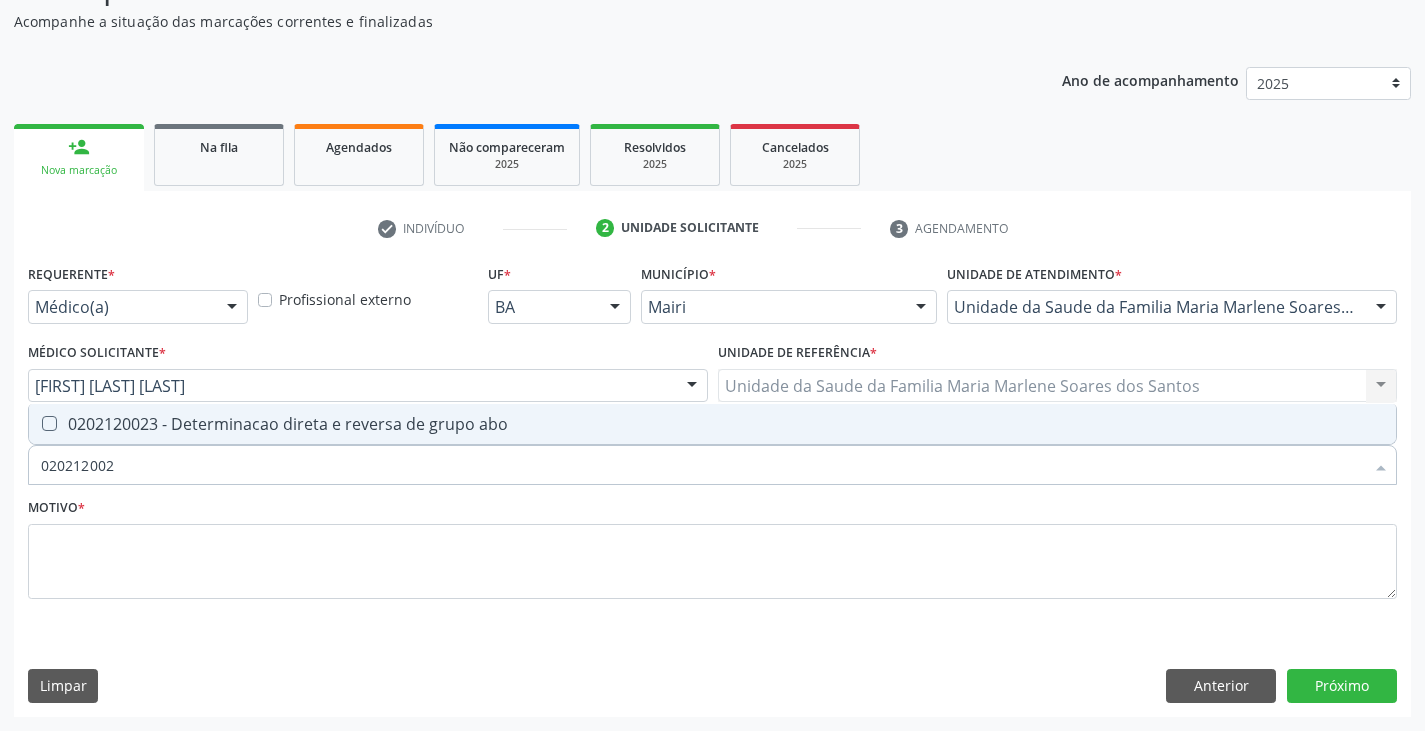 type on "0202120023" 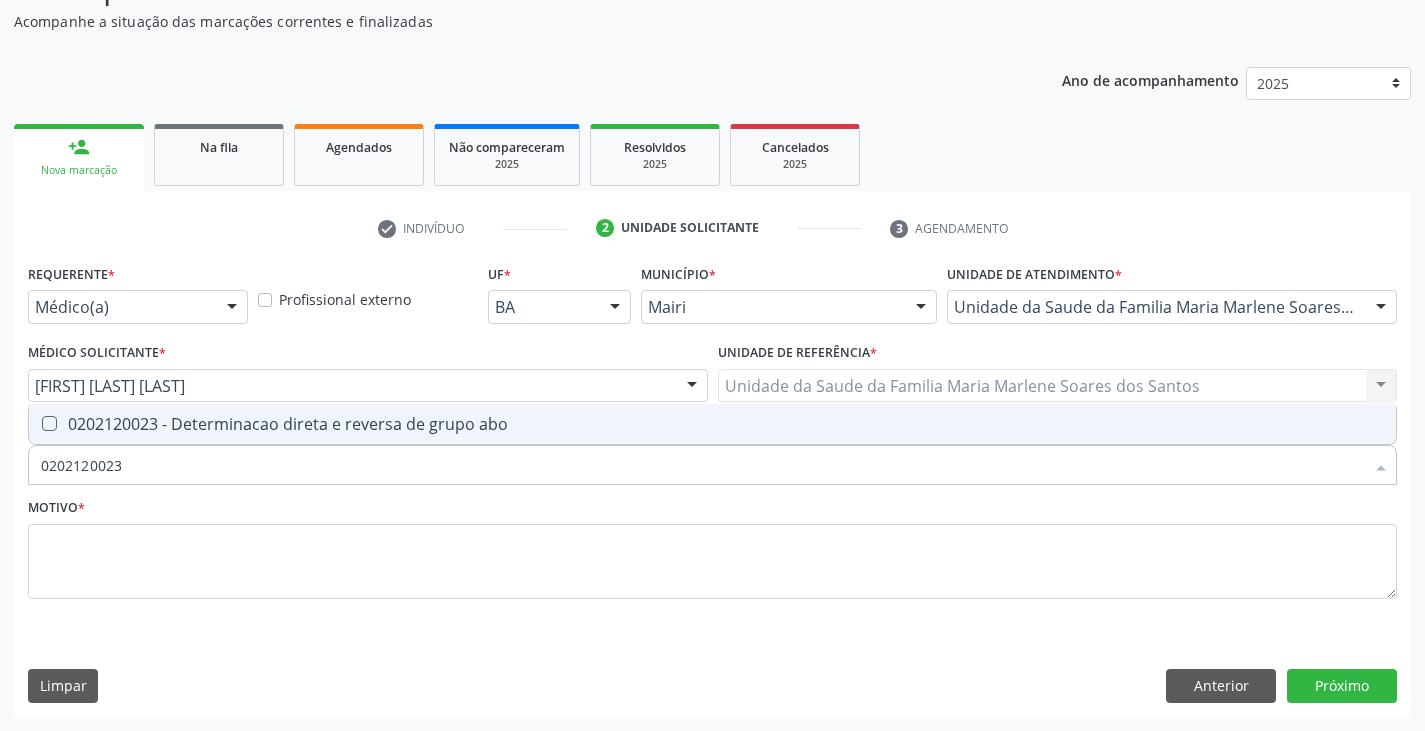 click on "0202120023 - Determinacao direta e reversa de grupo abo" at bounding box center [712, 424] 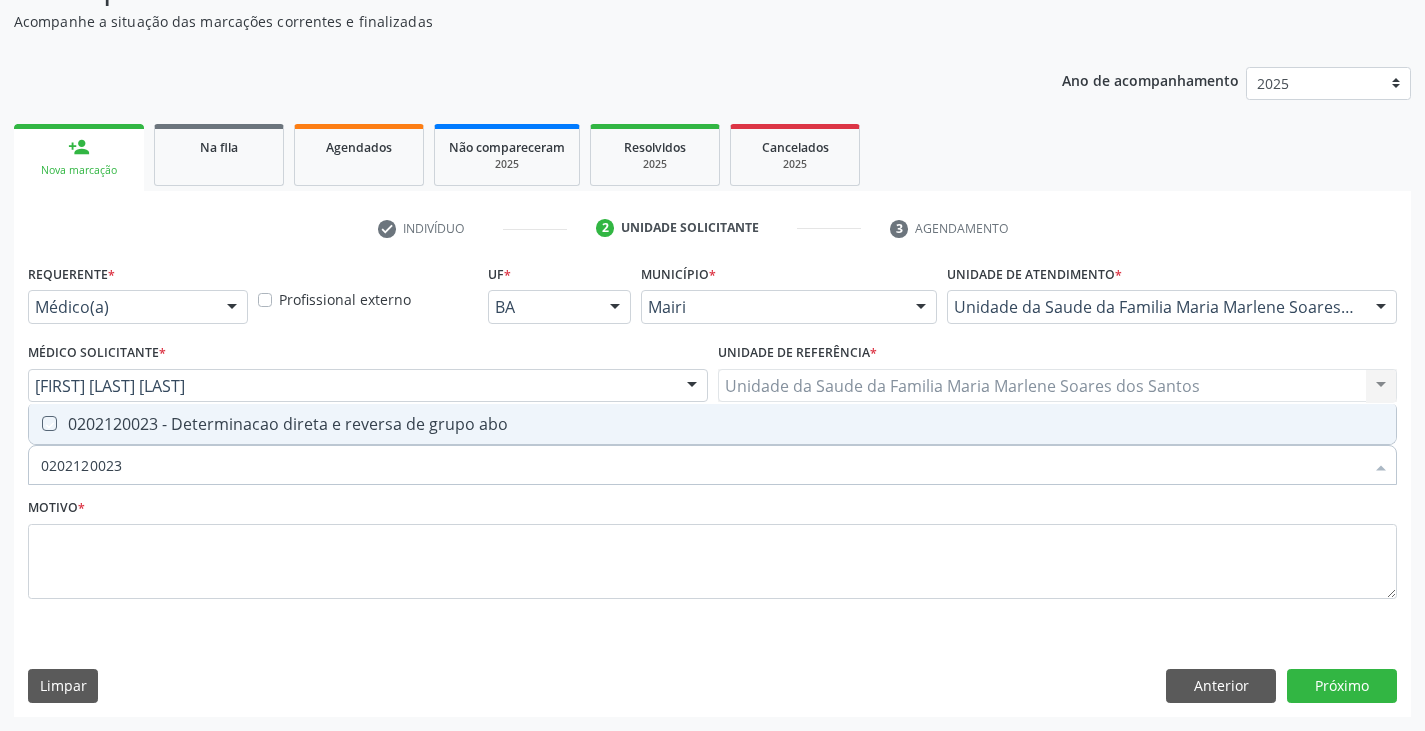 checkbox on "true" 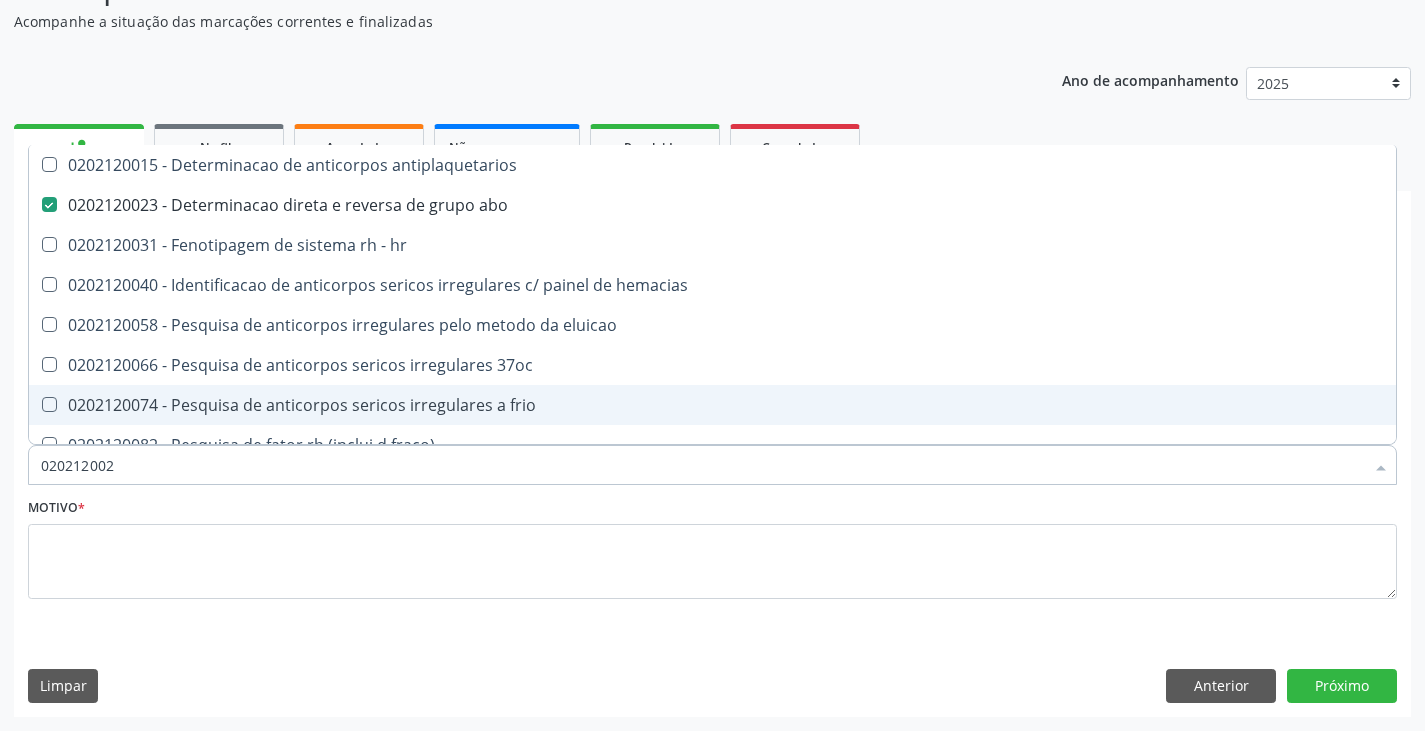 type on "02021200" 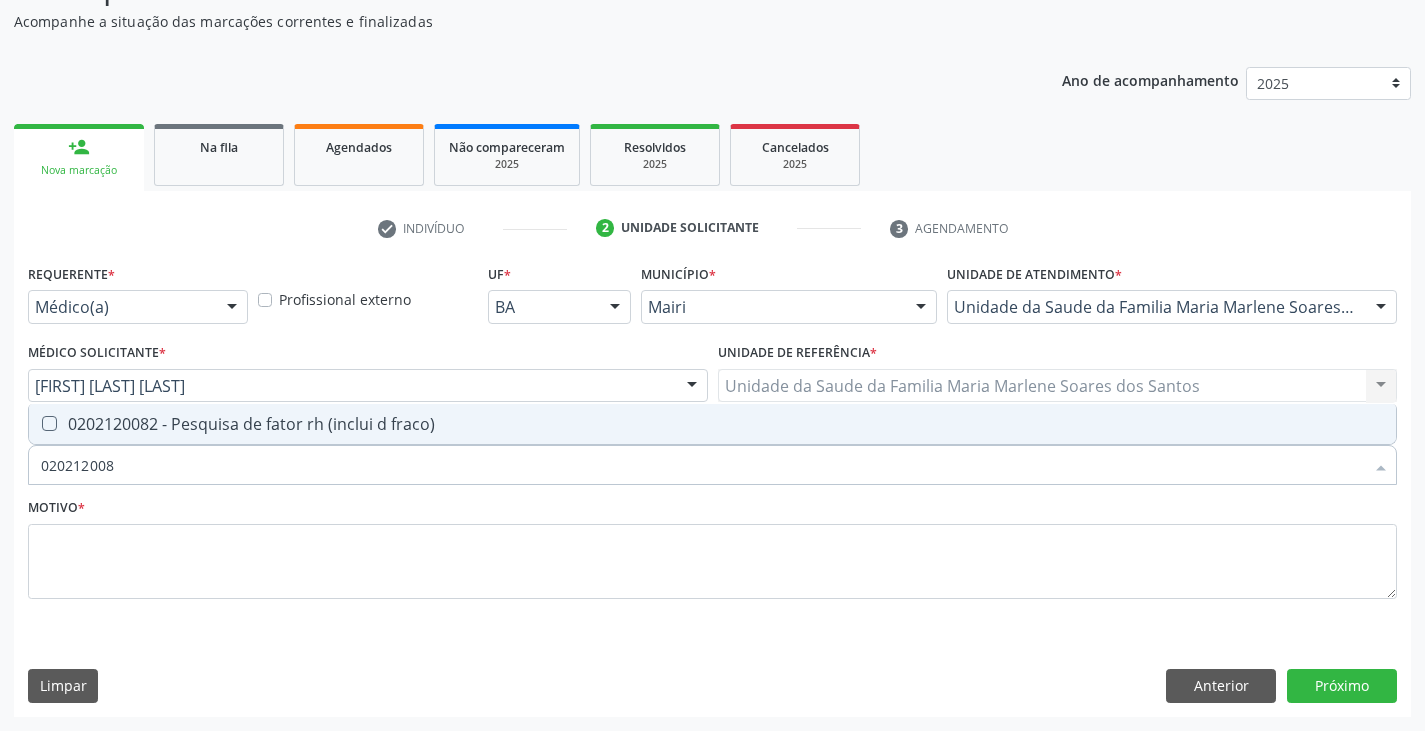 type on "0202120082" 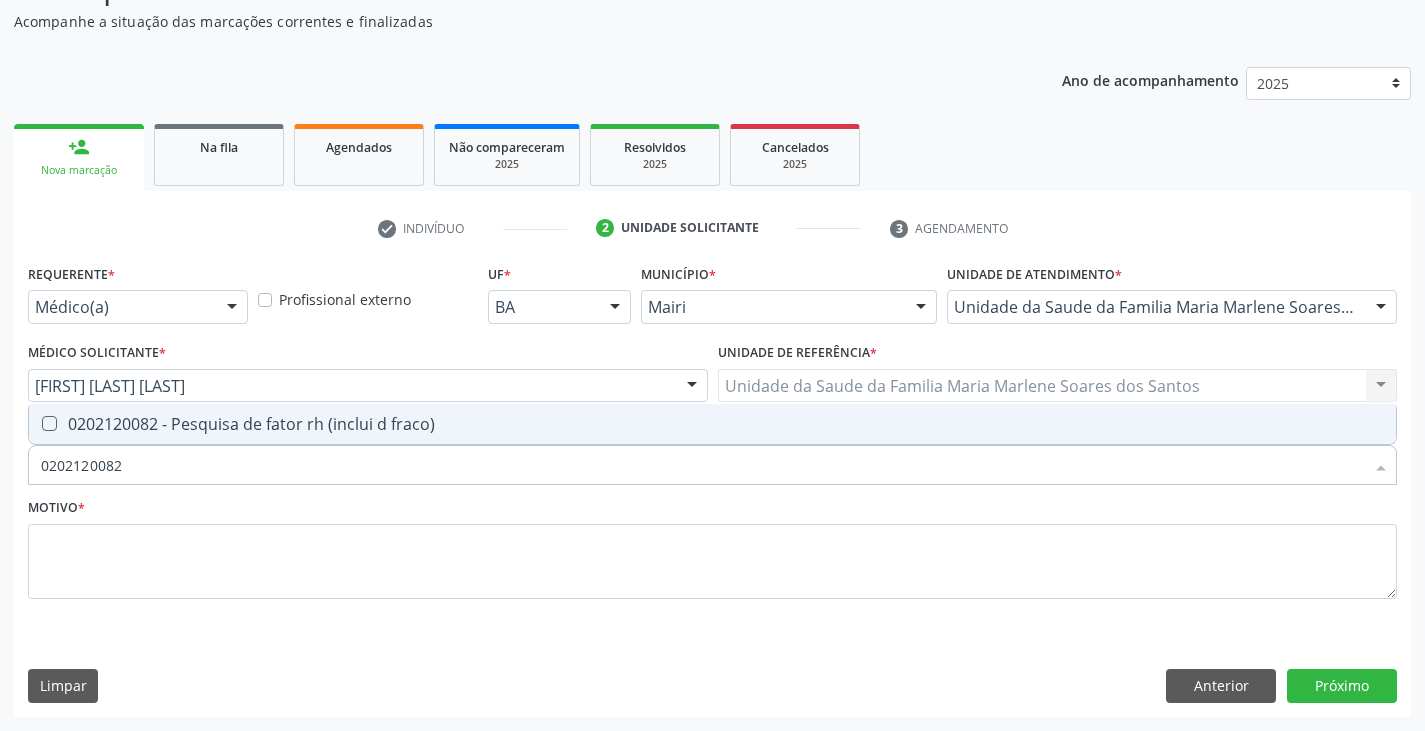 click on "0202120082 - Pesquisa de fator rh (inclui d fraco)" at bounding box center [712, 424] 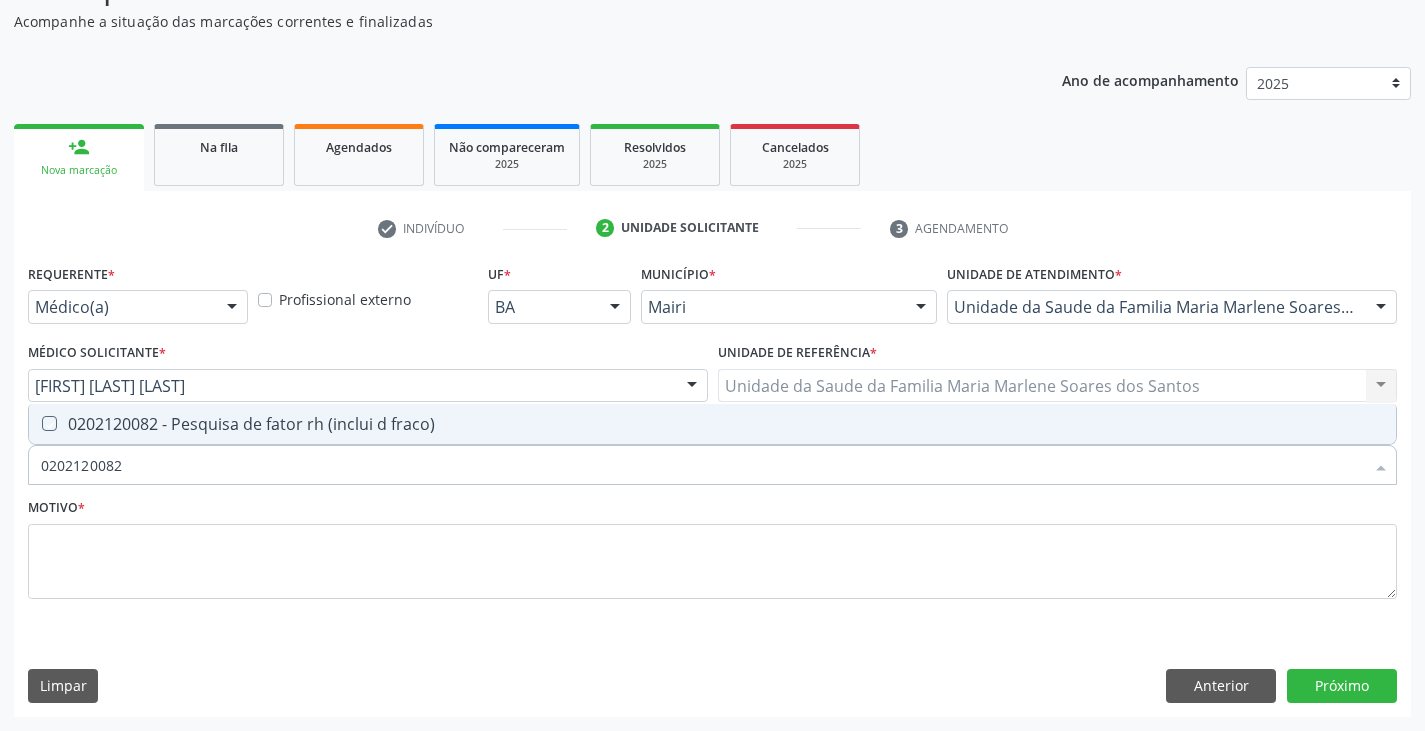 checkbox on "true" 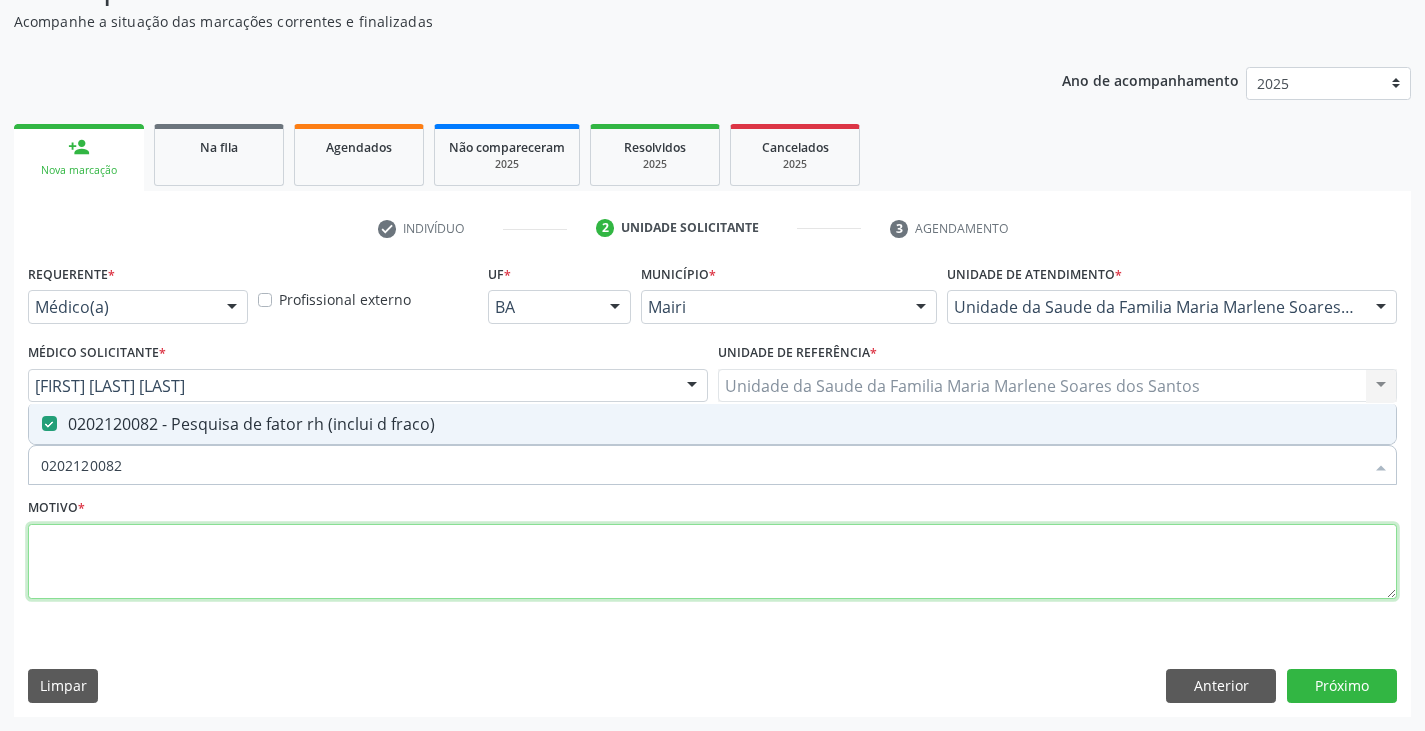 click at bounding box center [712, 562] 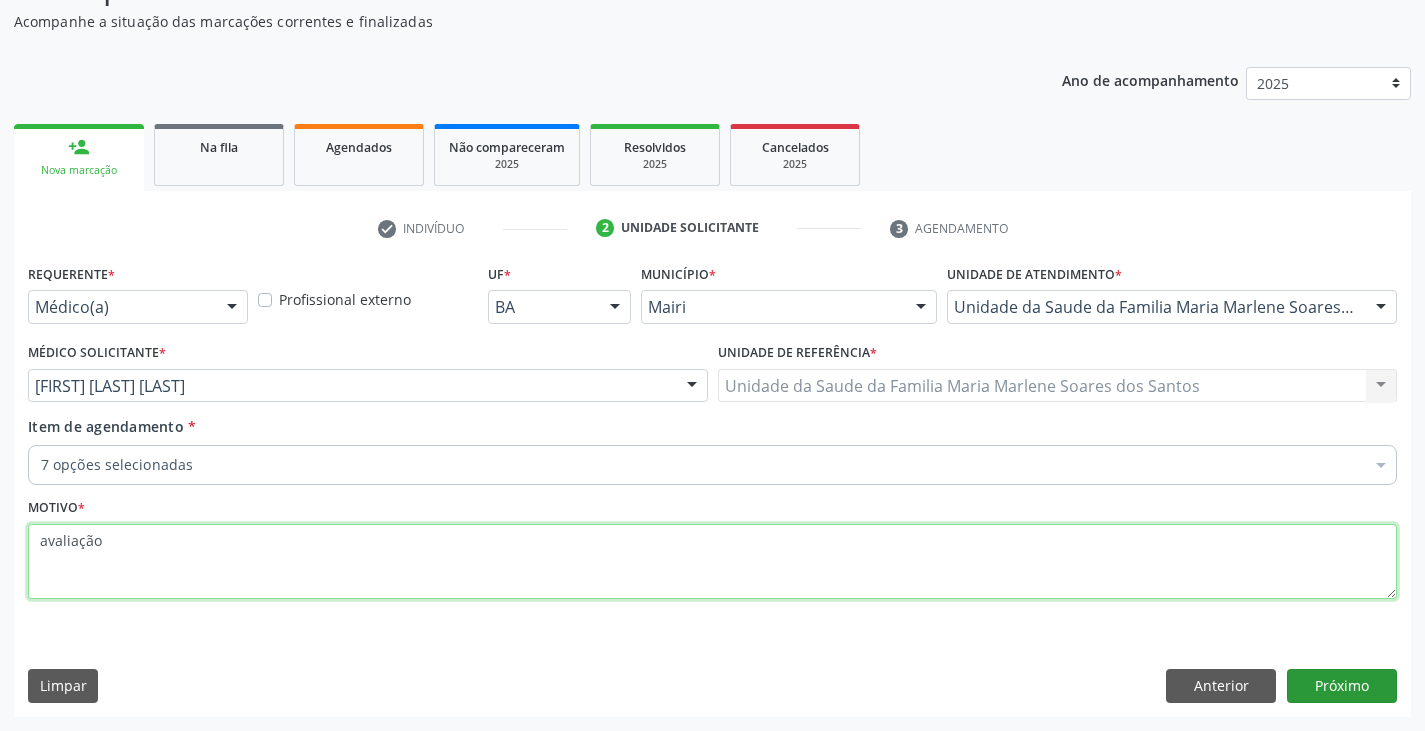 type on "avaliação" 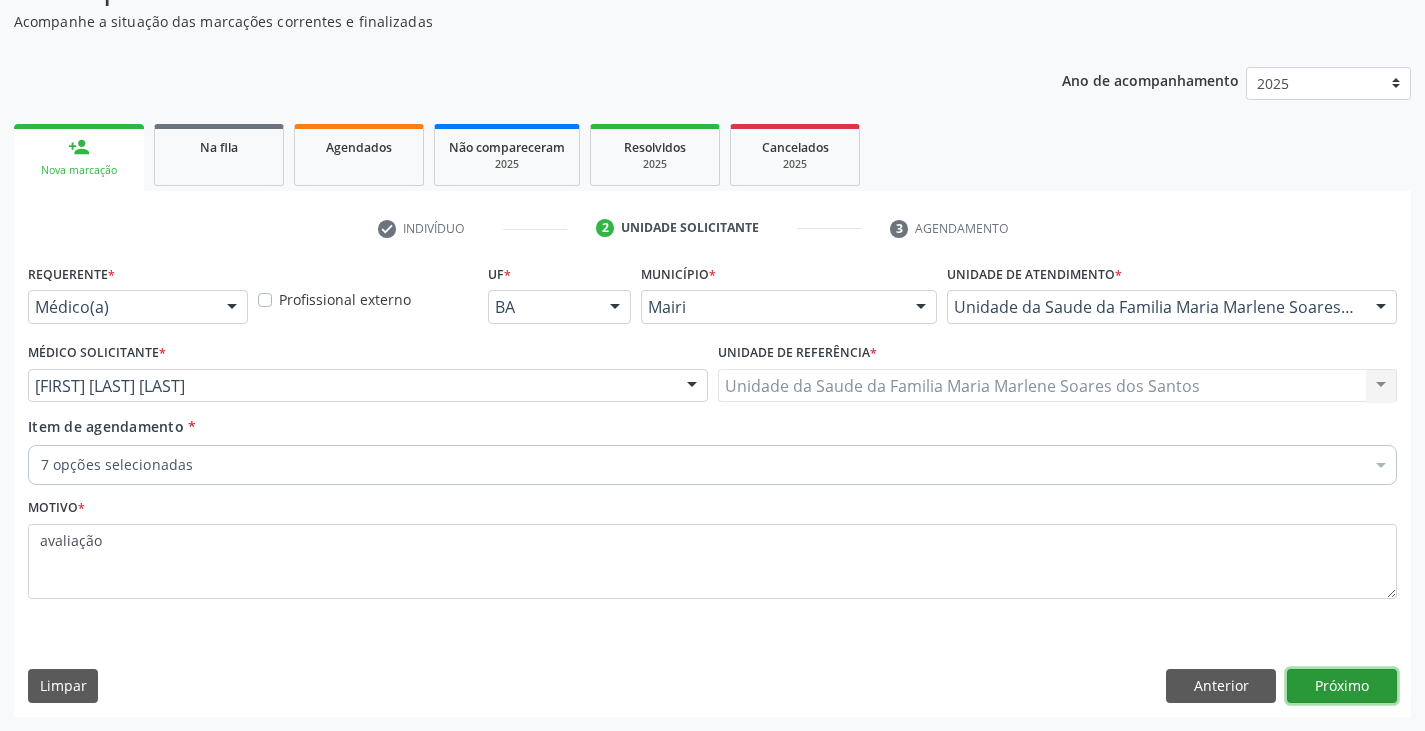 click on "Próximo" at bounding box center [1342, 686] 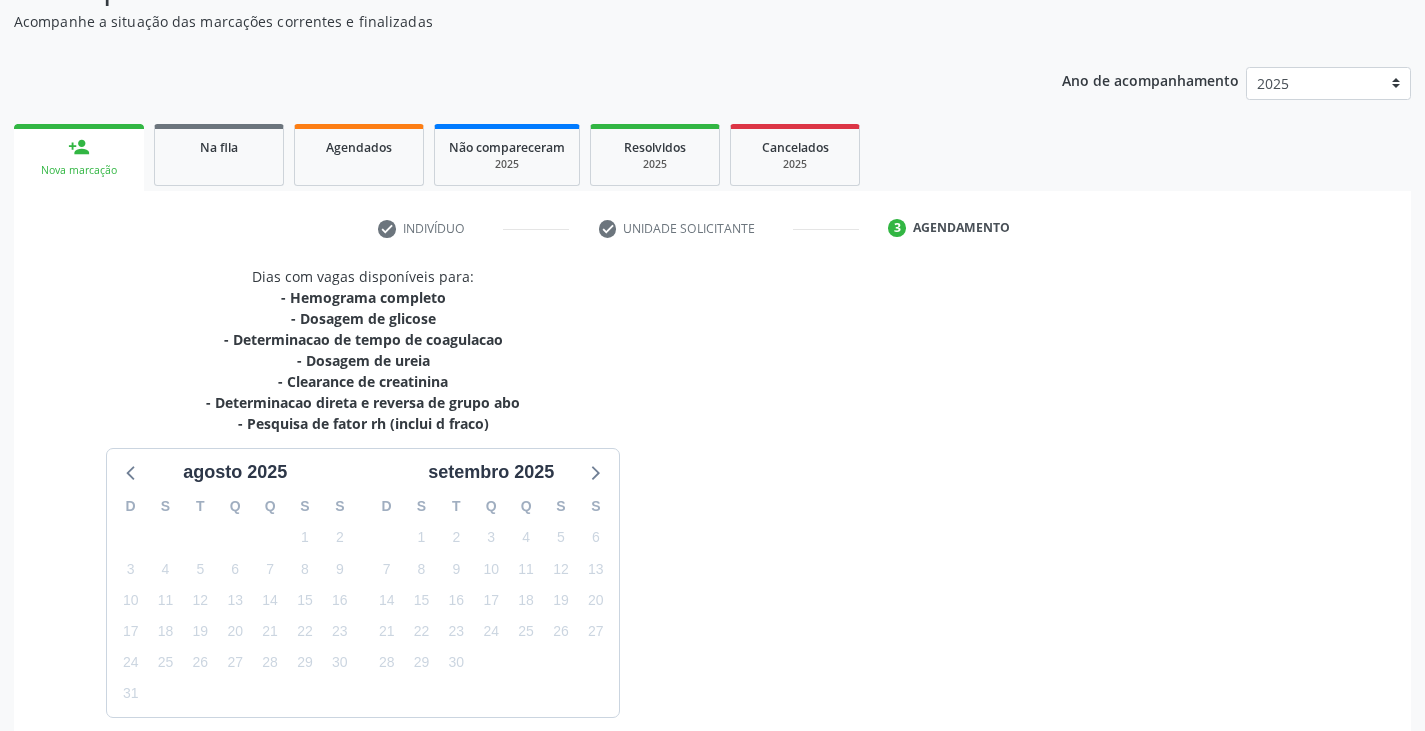 scroll, scrollTop: 324, scrollLeft: 0, axis: vertical 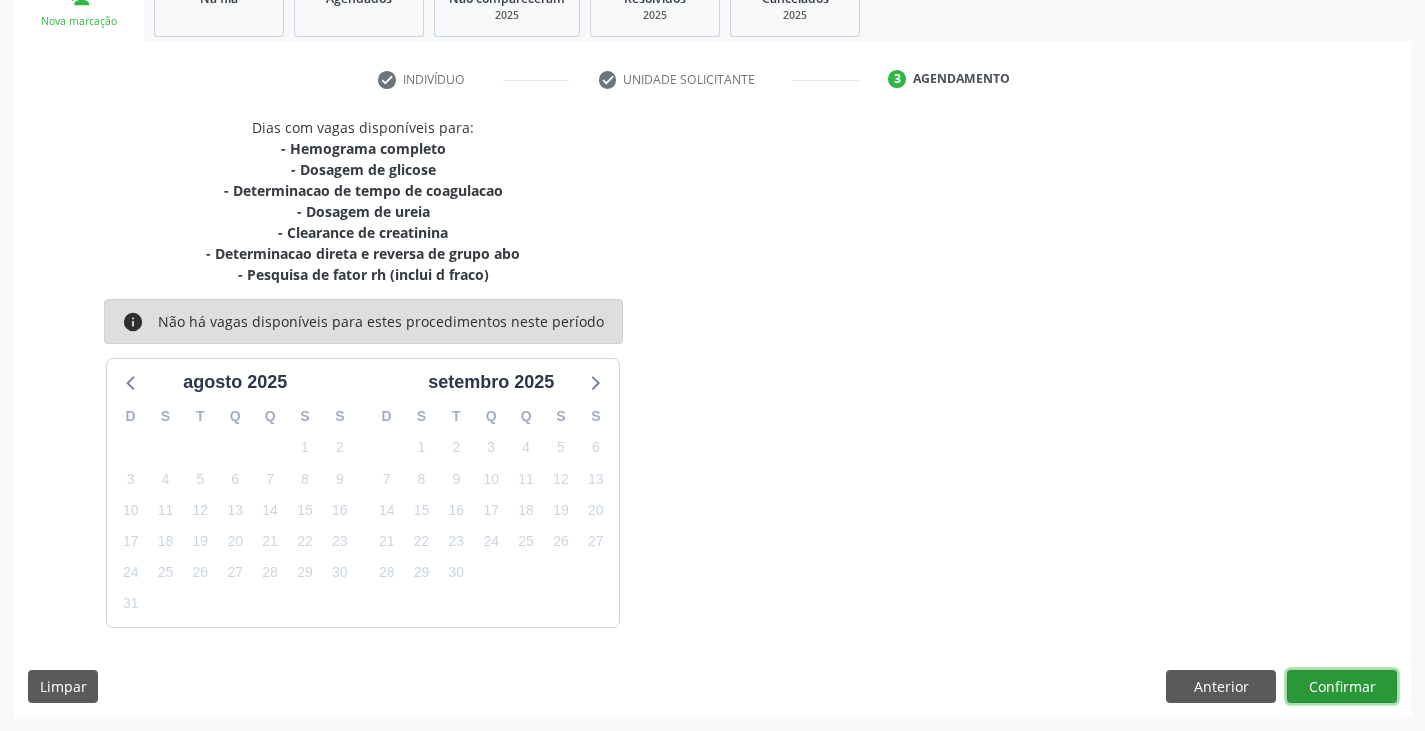 click on "Confirmar" at bounding box center [1342, 687] 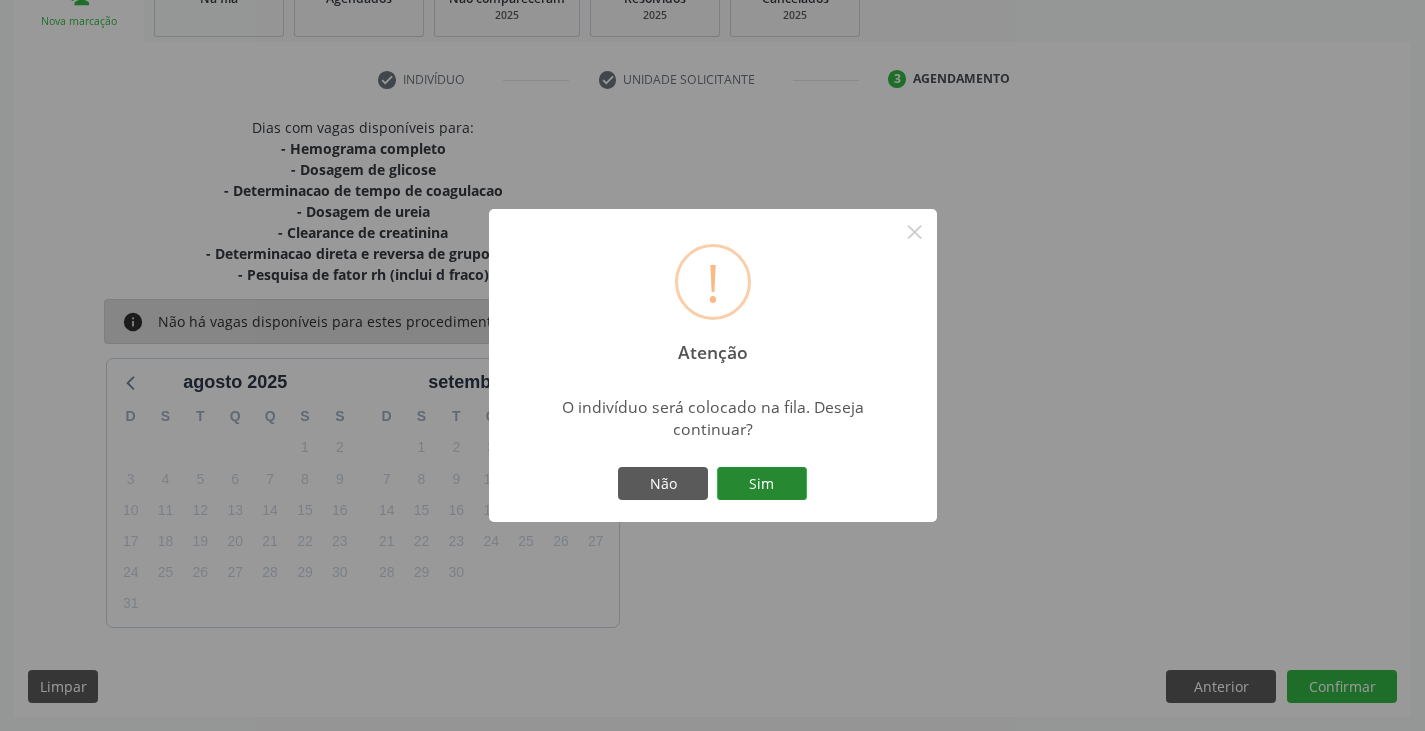 click on "Sim" at bounding box center (762, 484) 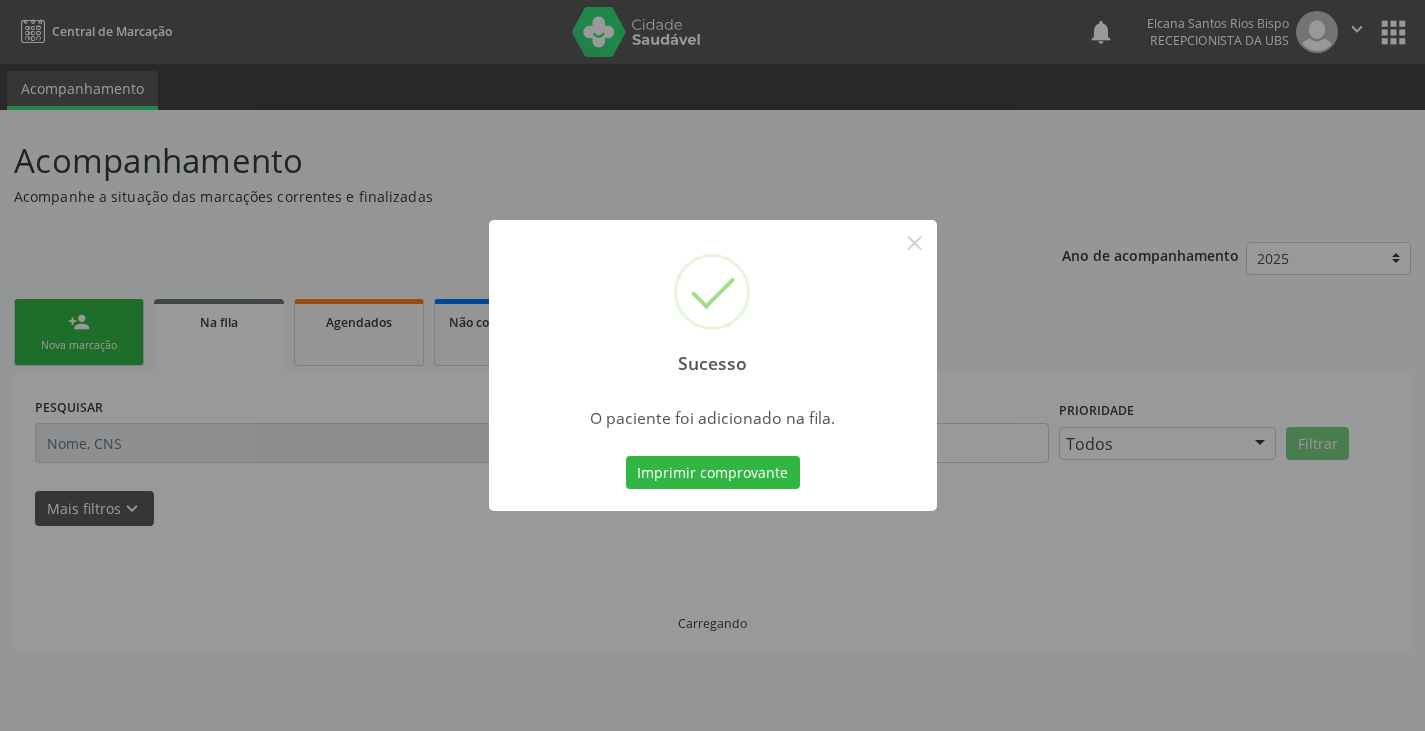 scroll, scrollTop: 0, scrollLeft: 0, axis: both 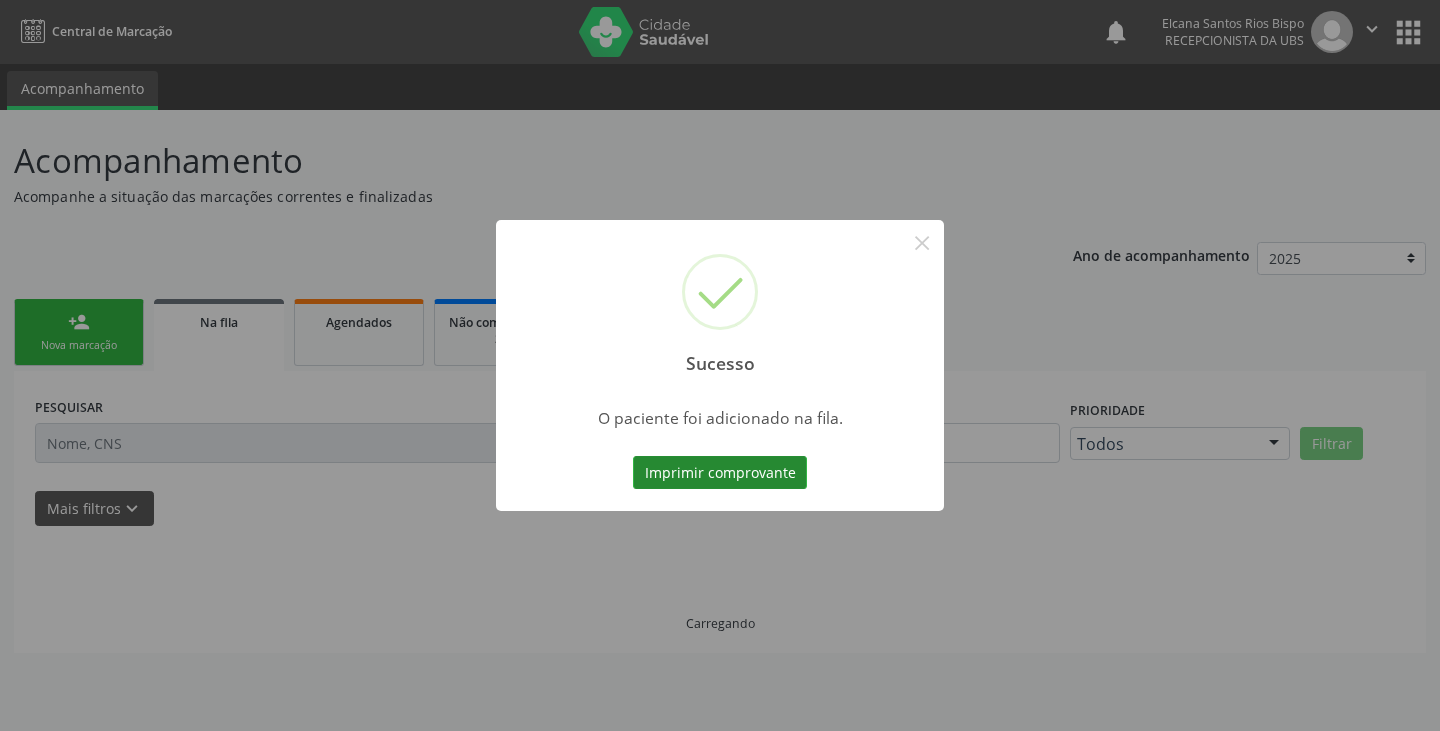 click on "Imprimir comprovante" at bounding box center (720, 473) 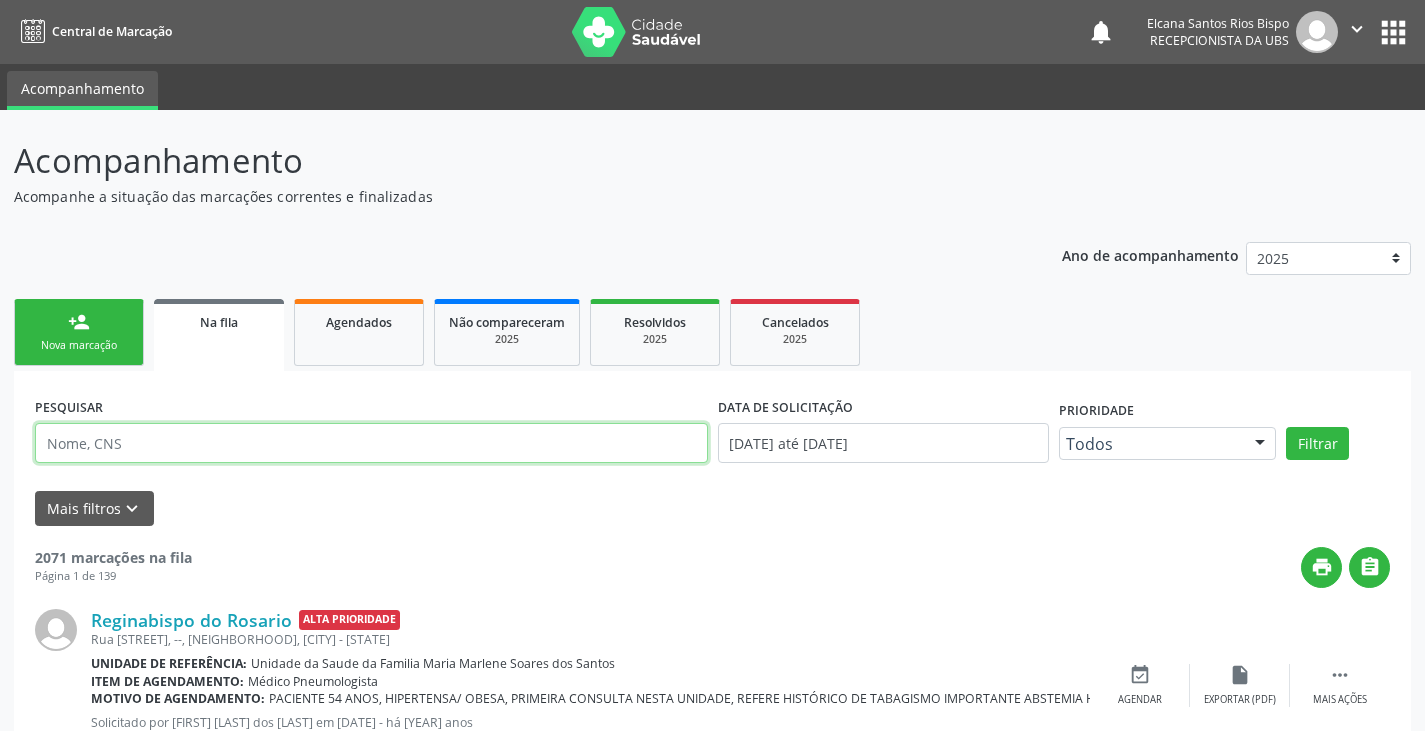 click at bounding box center (371, 443) 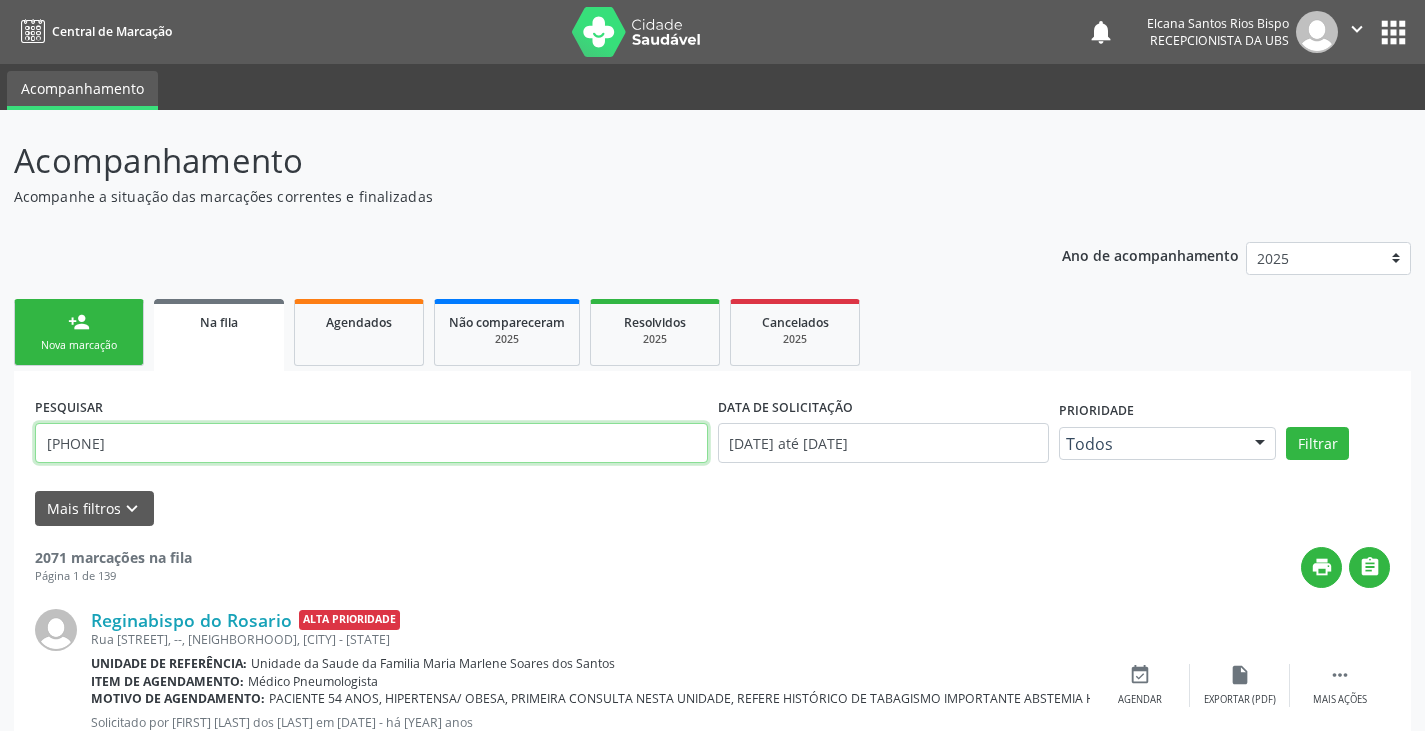 type on "[PHONE]" 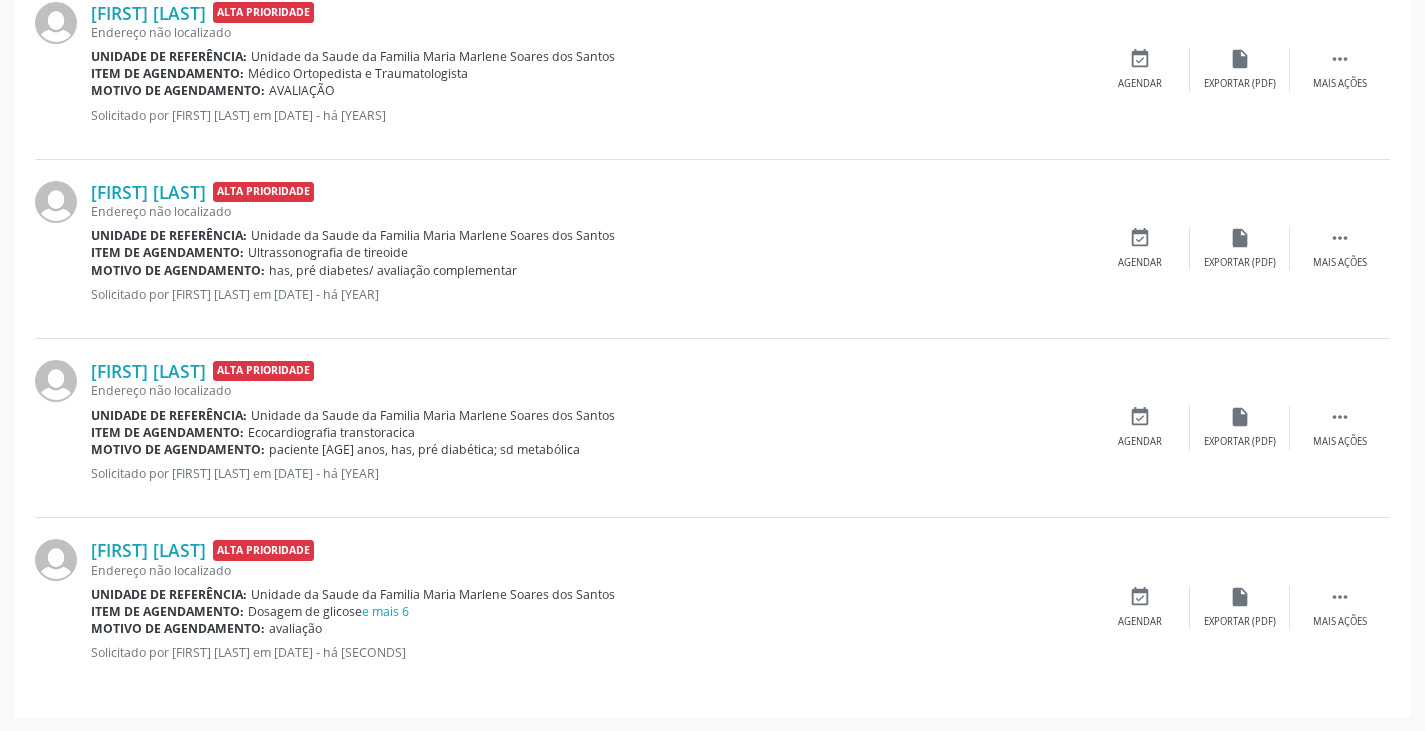 scroll, scrollTop: 0, scrollLeft: 0, axis: both 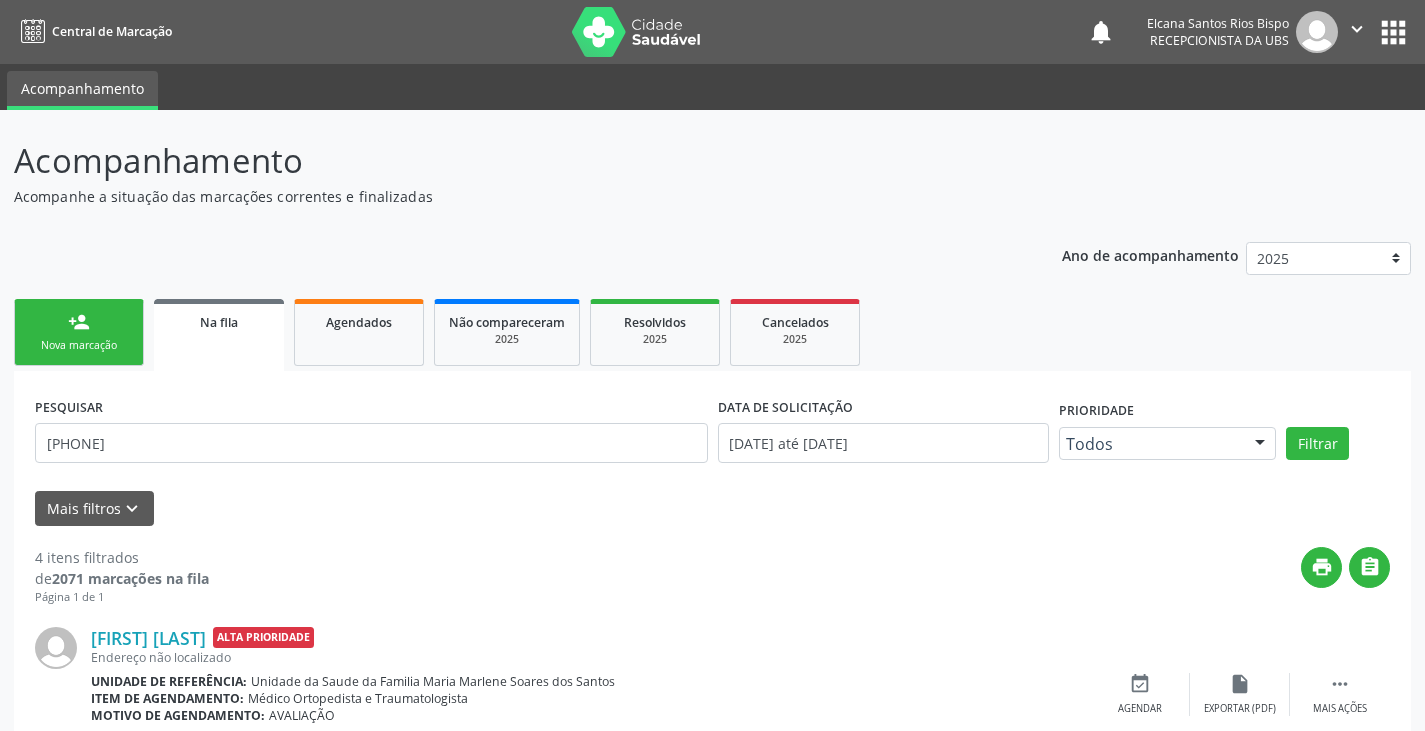 click on "Nova marcação" at bounding box center (79, 345) 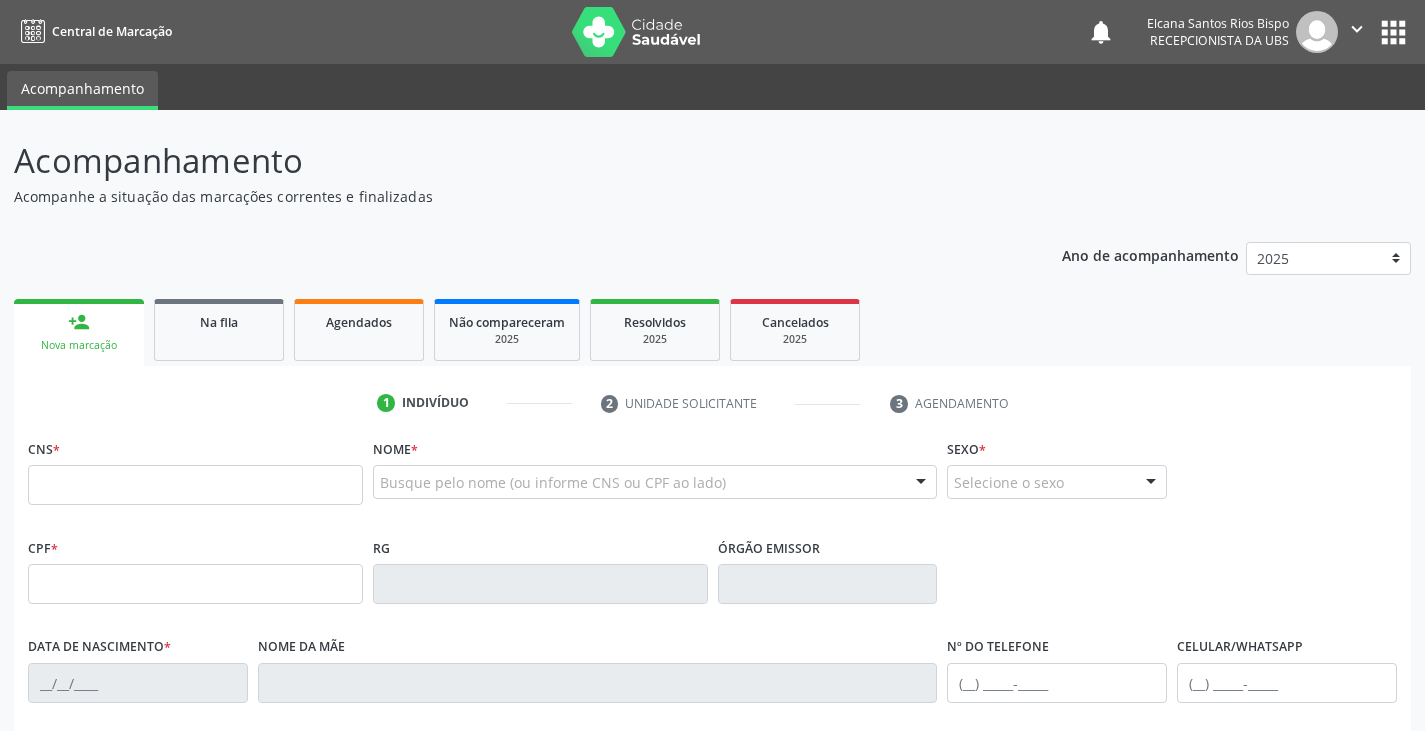 click on "Nome
*
Busque pelo nome (ou informe CNS ou CPF ao lado)
Nenhum resultado encontrado para: "   "
Digite o nome" at bounding box center (655, 473) 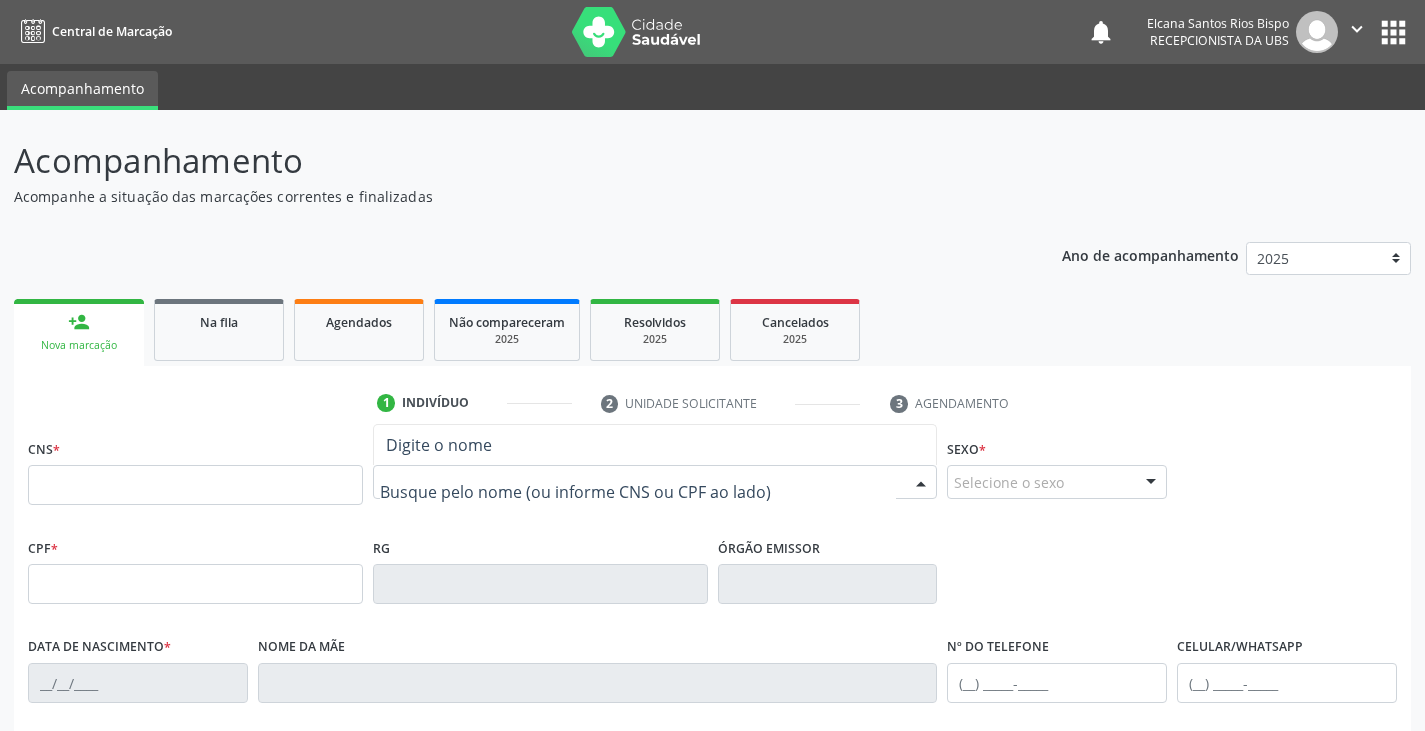 paste on "[FIRST] [LAST]" 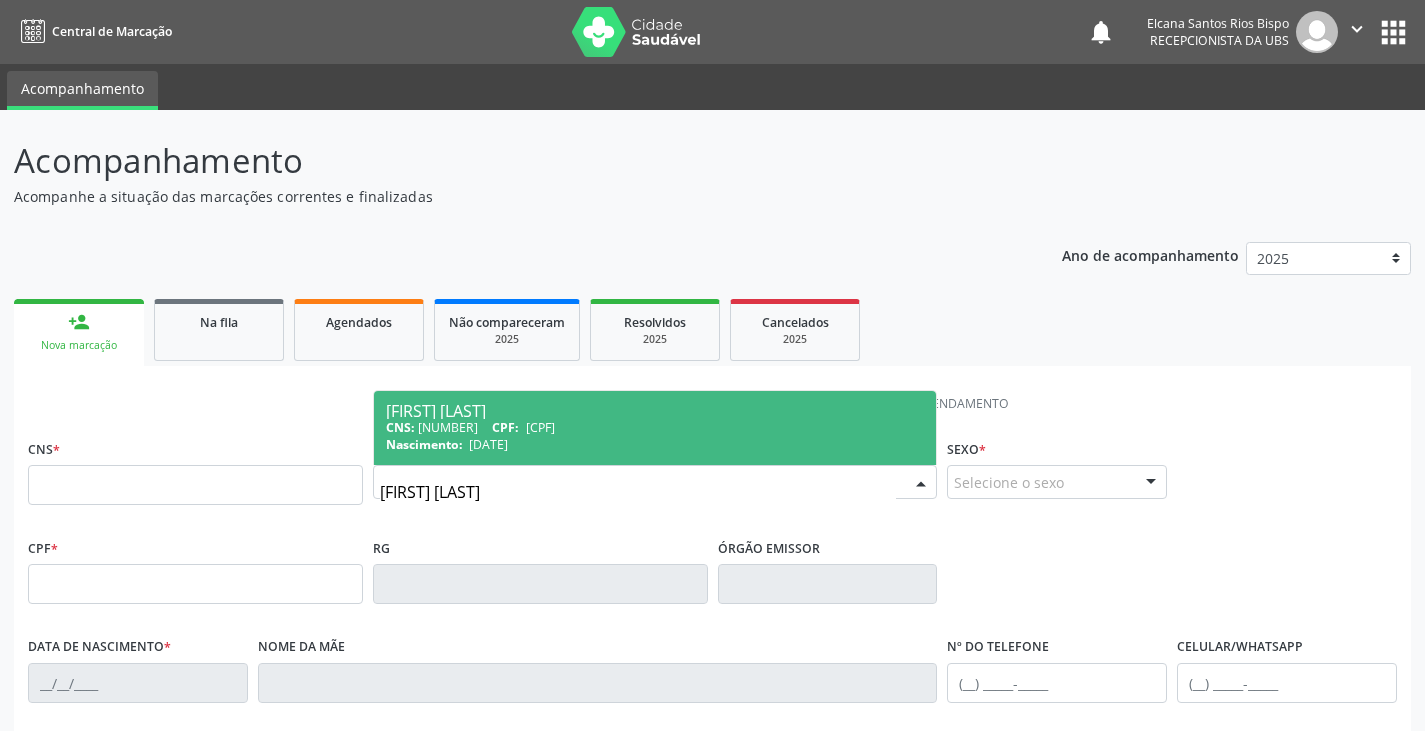click on "CPF:" at bounding box center (505, 427) 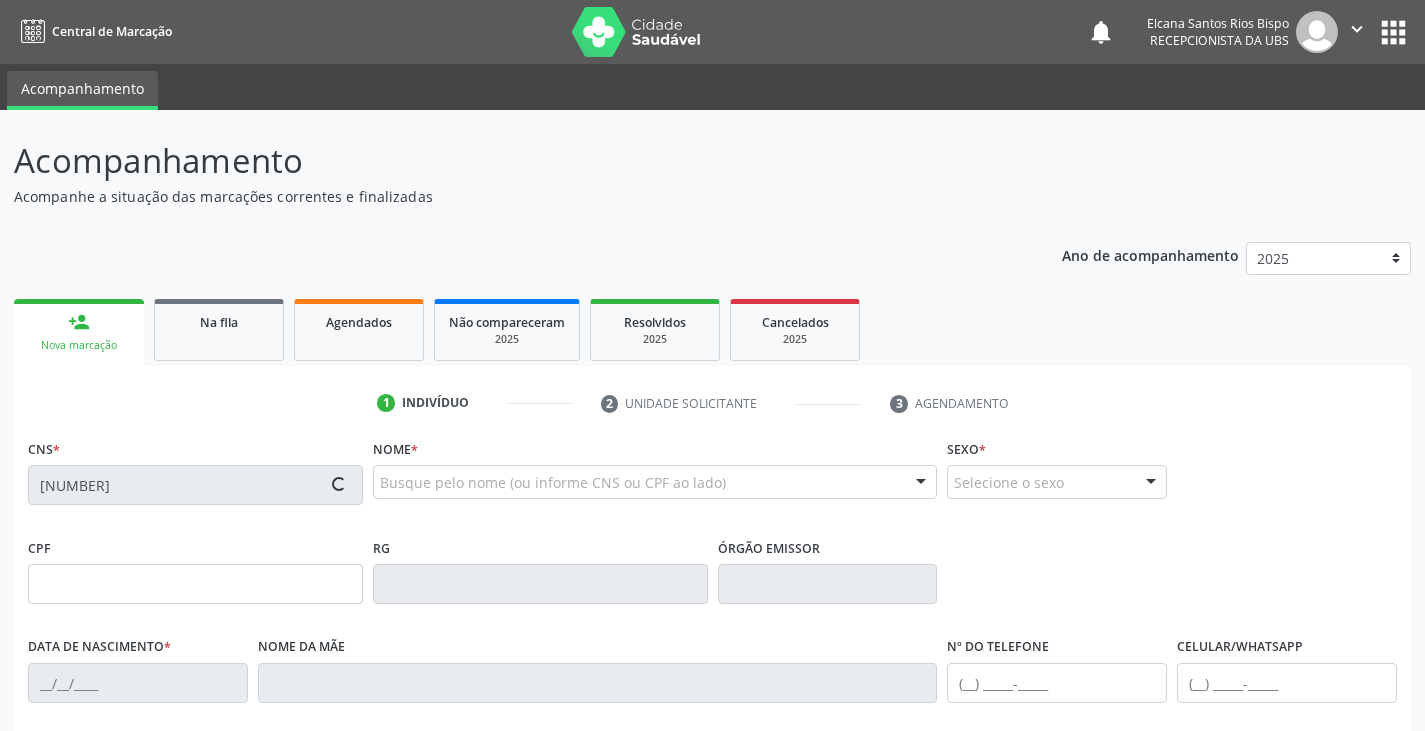 type on "[CPF]" 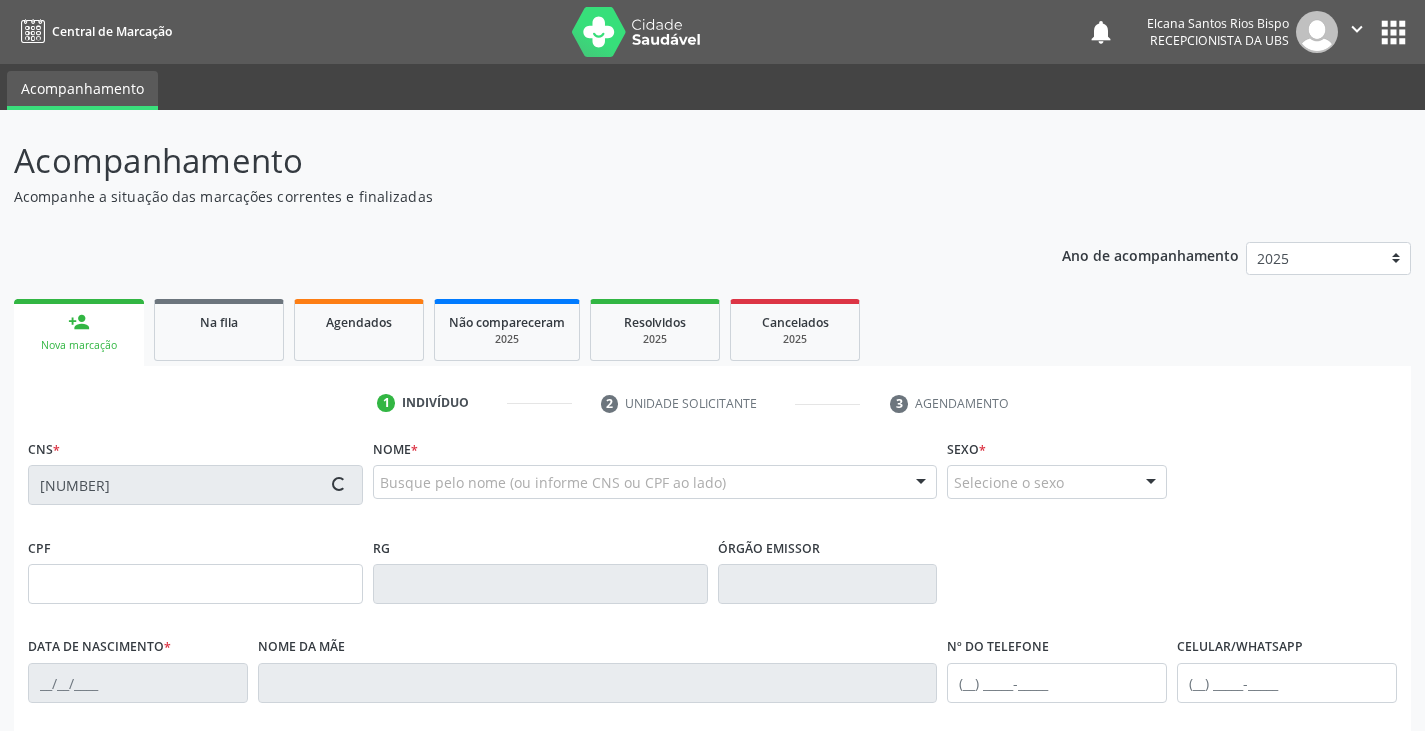 type on "[DATE]" 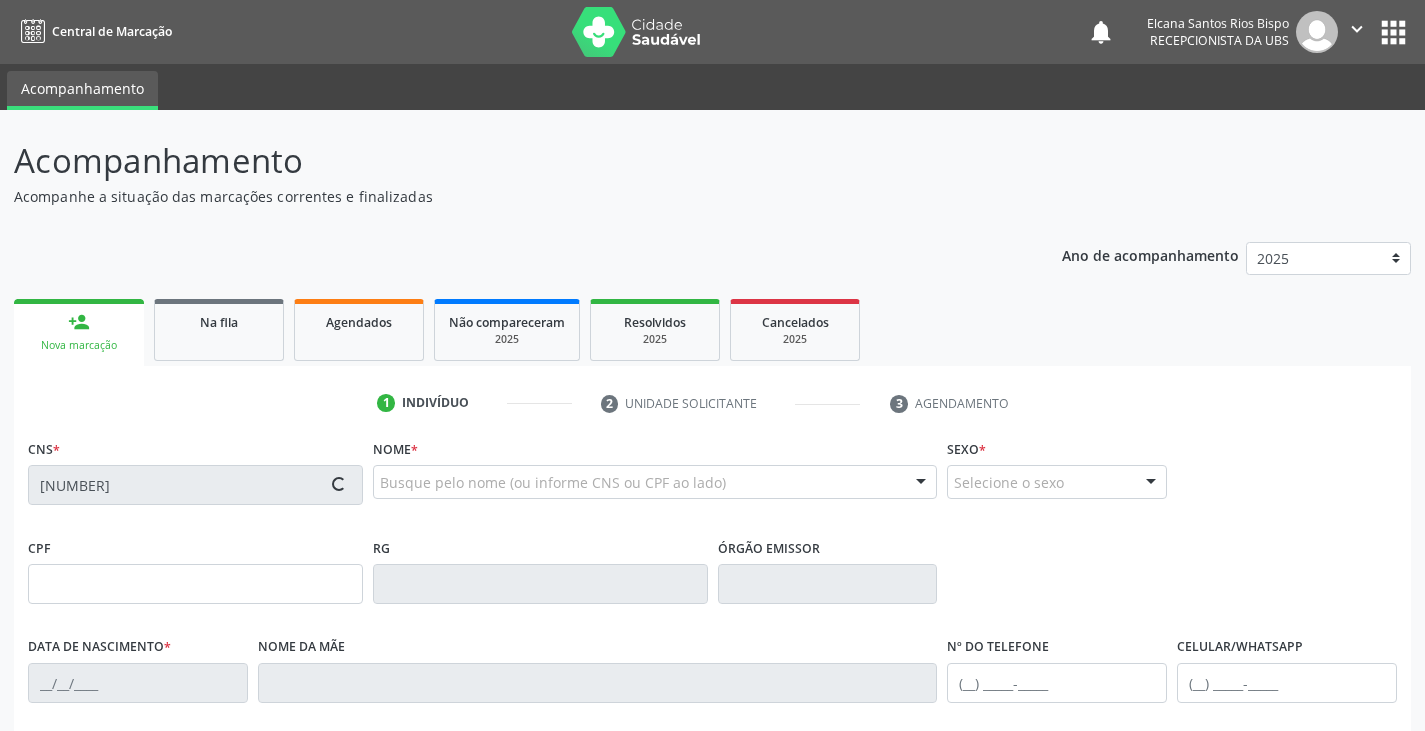 type on "[CPF]" 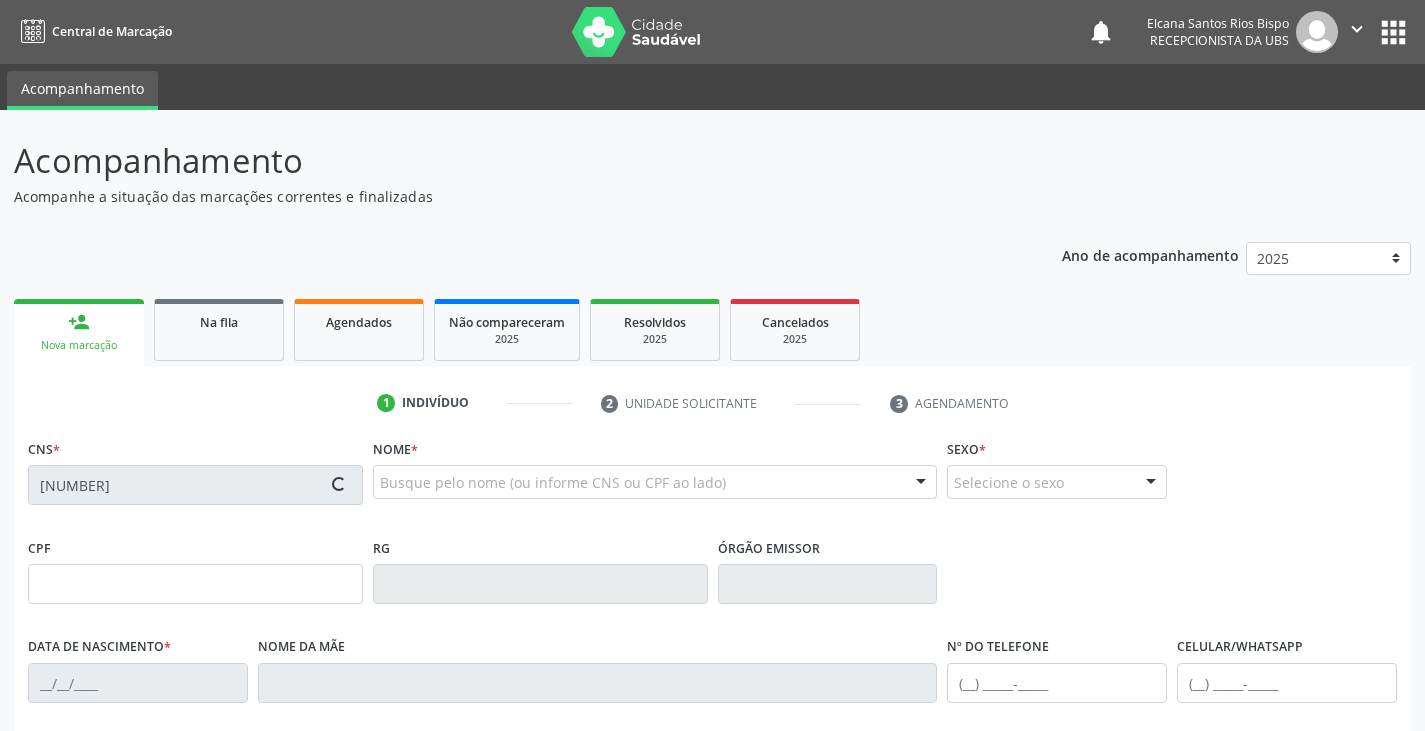 type on "S/N" 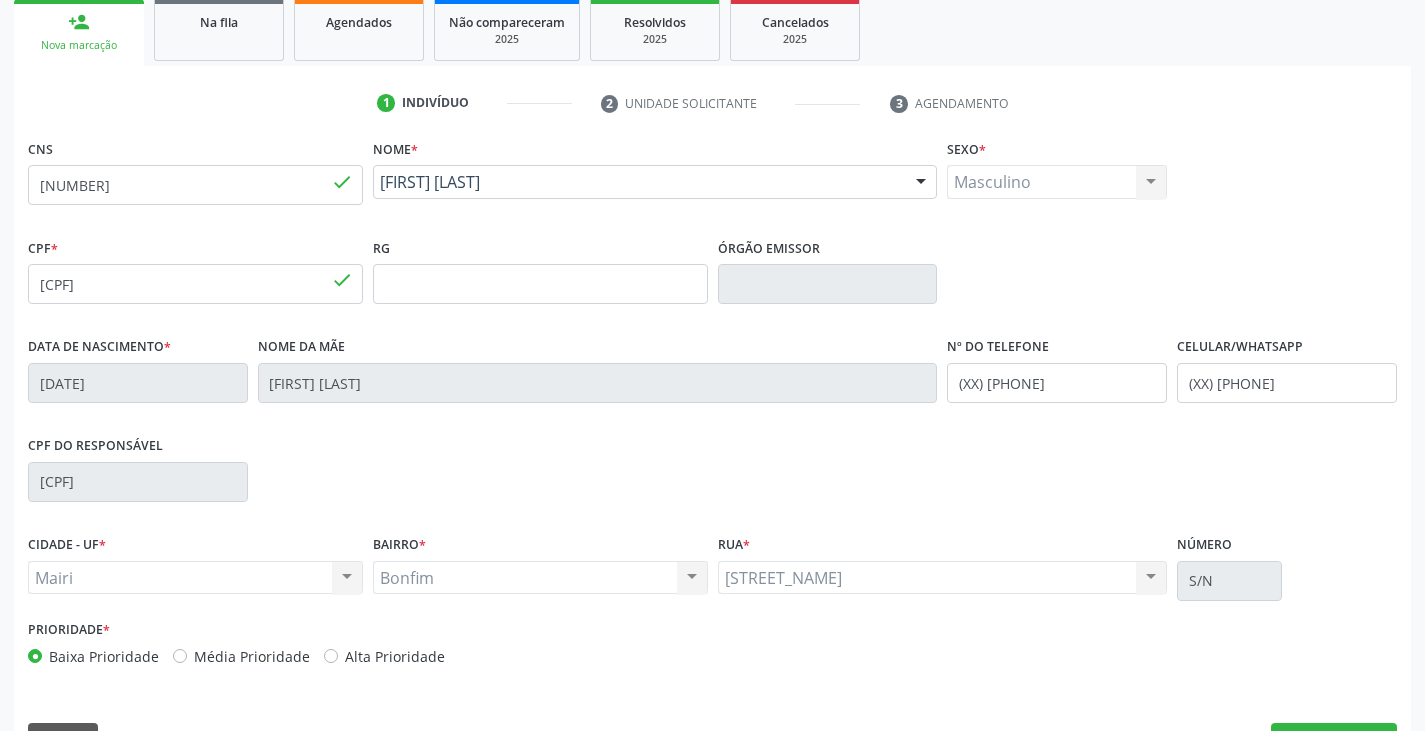 scroll, scrollTop: 353, scrollLeft: 0, axis: vertical 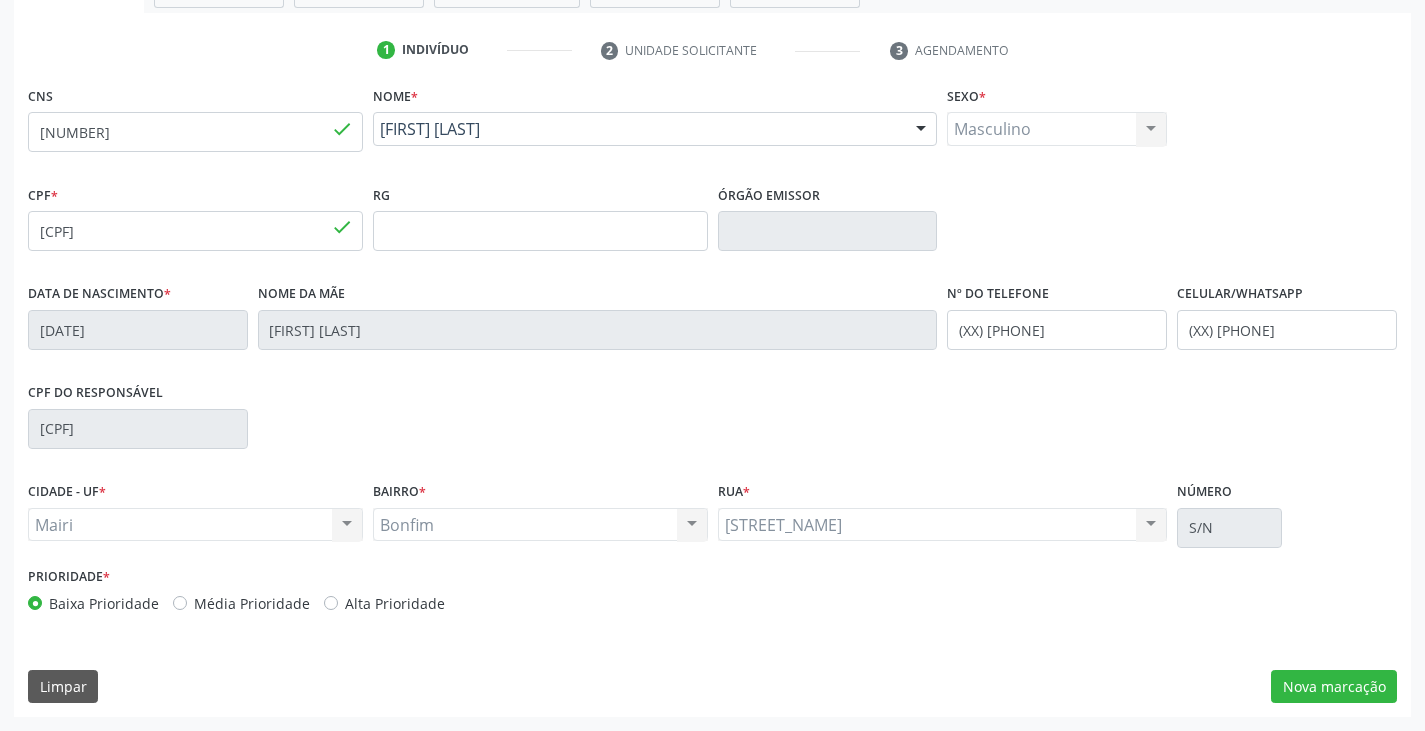 click on "Alta Prioridade" at bounding box center [395, 603] 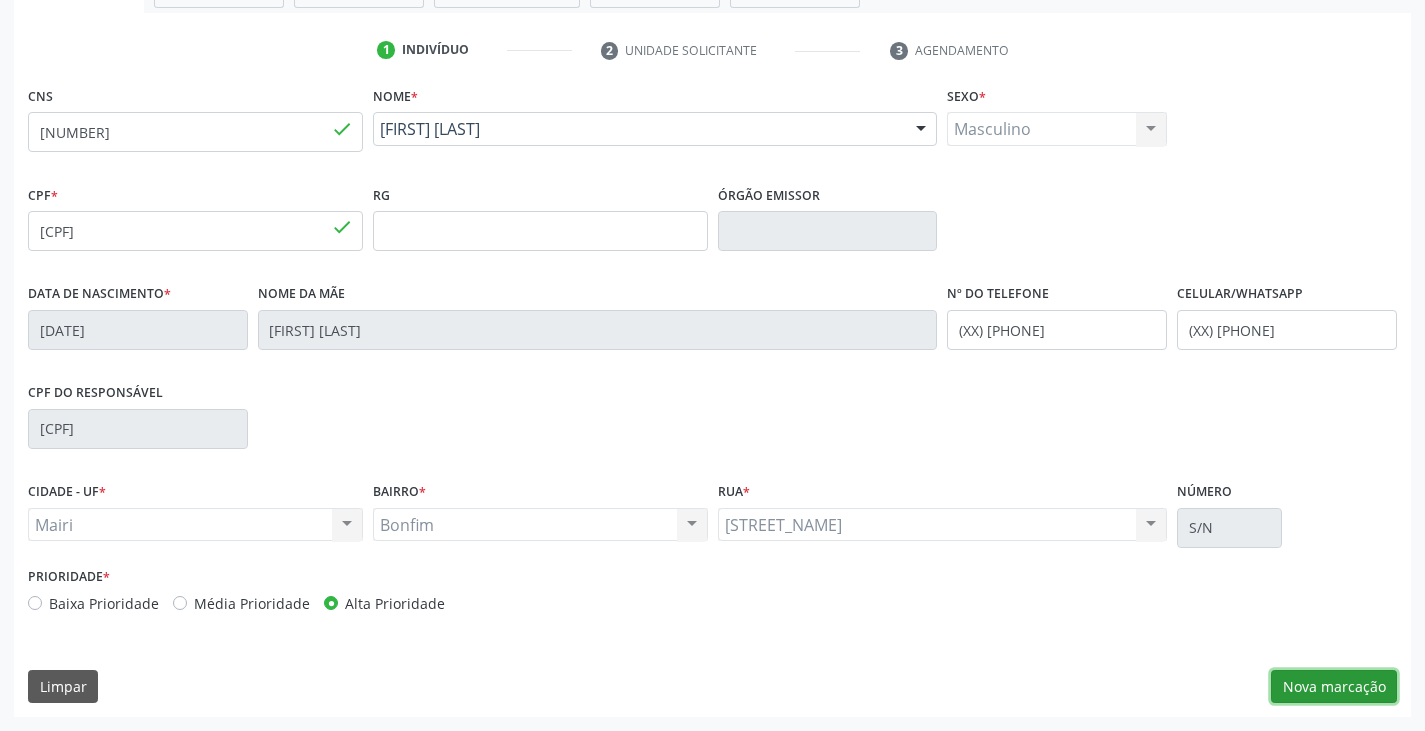 click on "Nova marcação" at bounding box center (1334, 687) 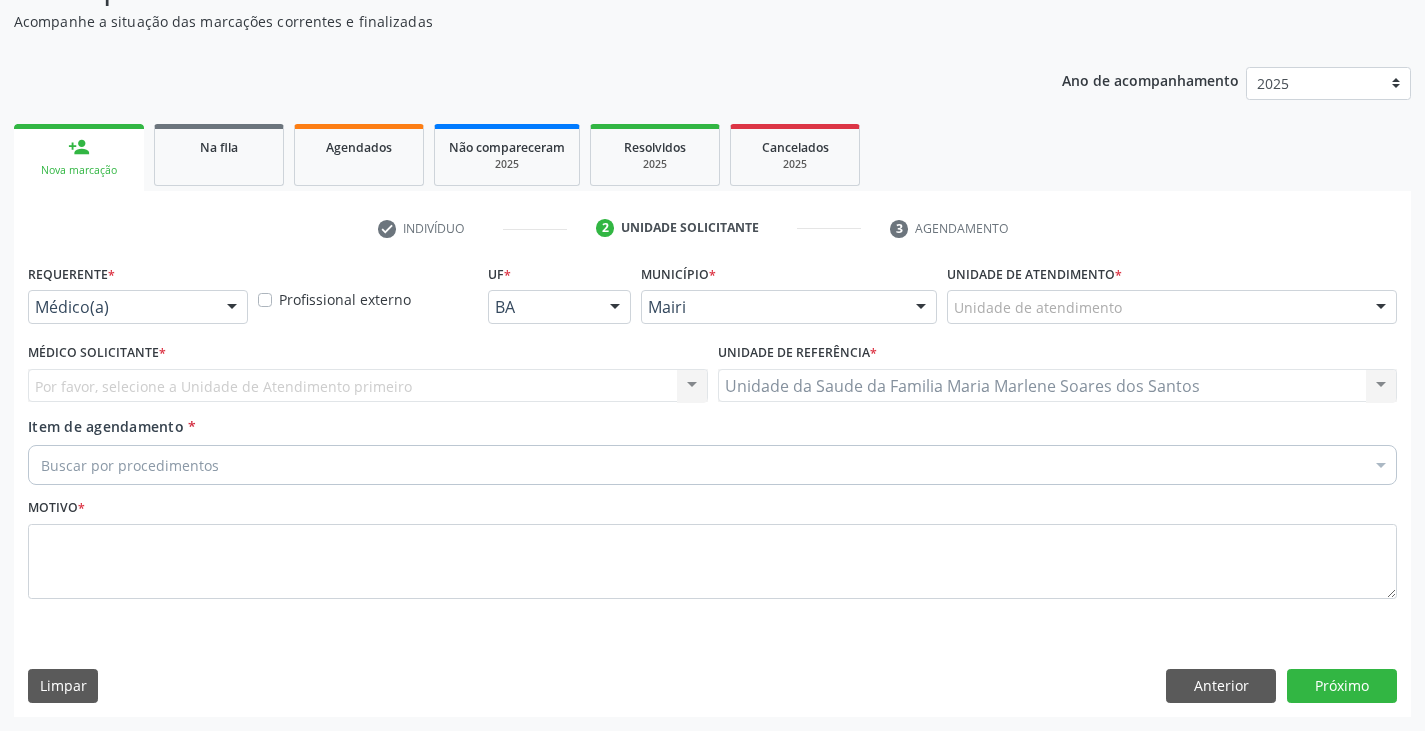 scroll, scrollTop: 175, scrollLeft: 0, axis: vertical 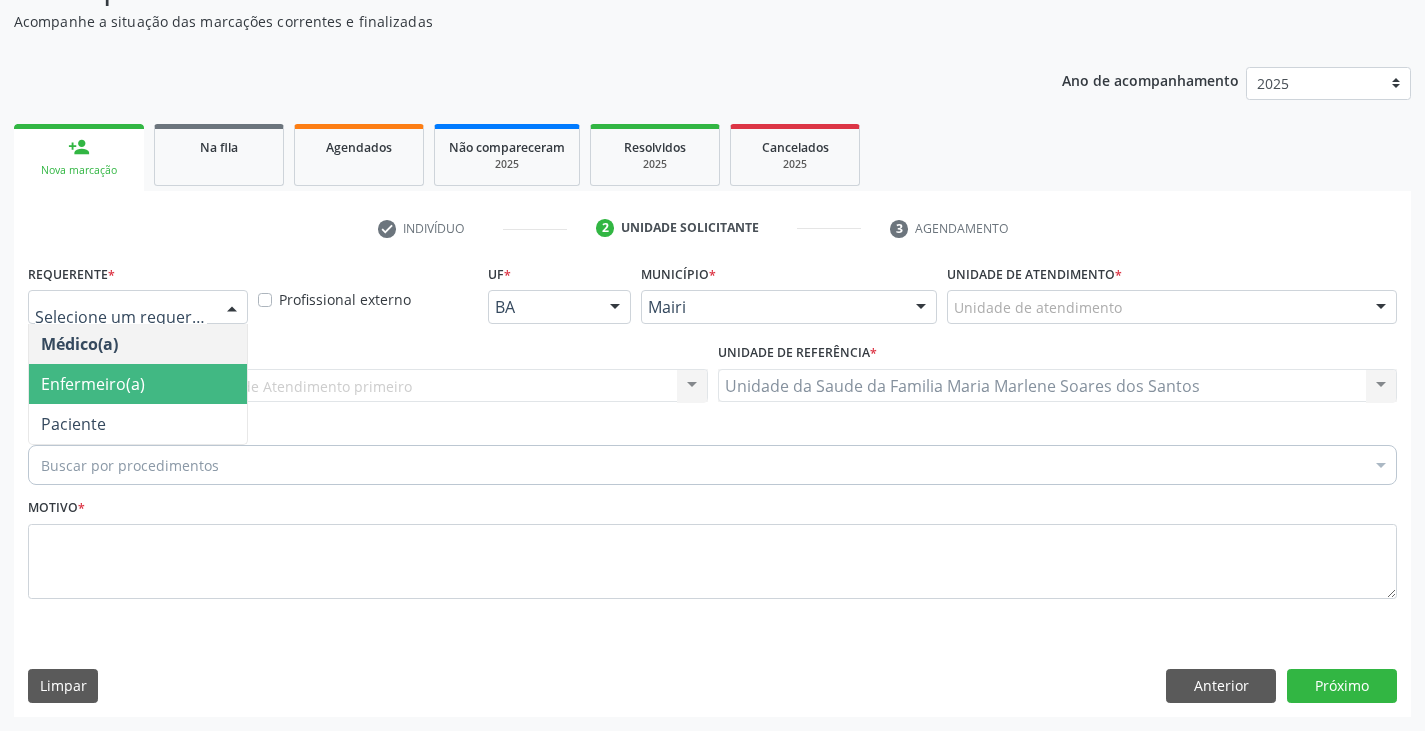 click on "Enfermeiro(a)" at bounding box center [138, 384] 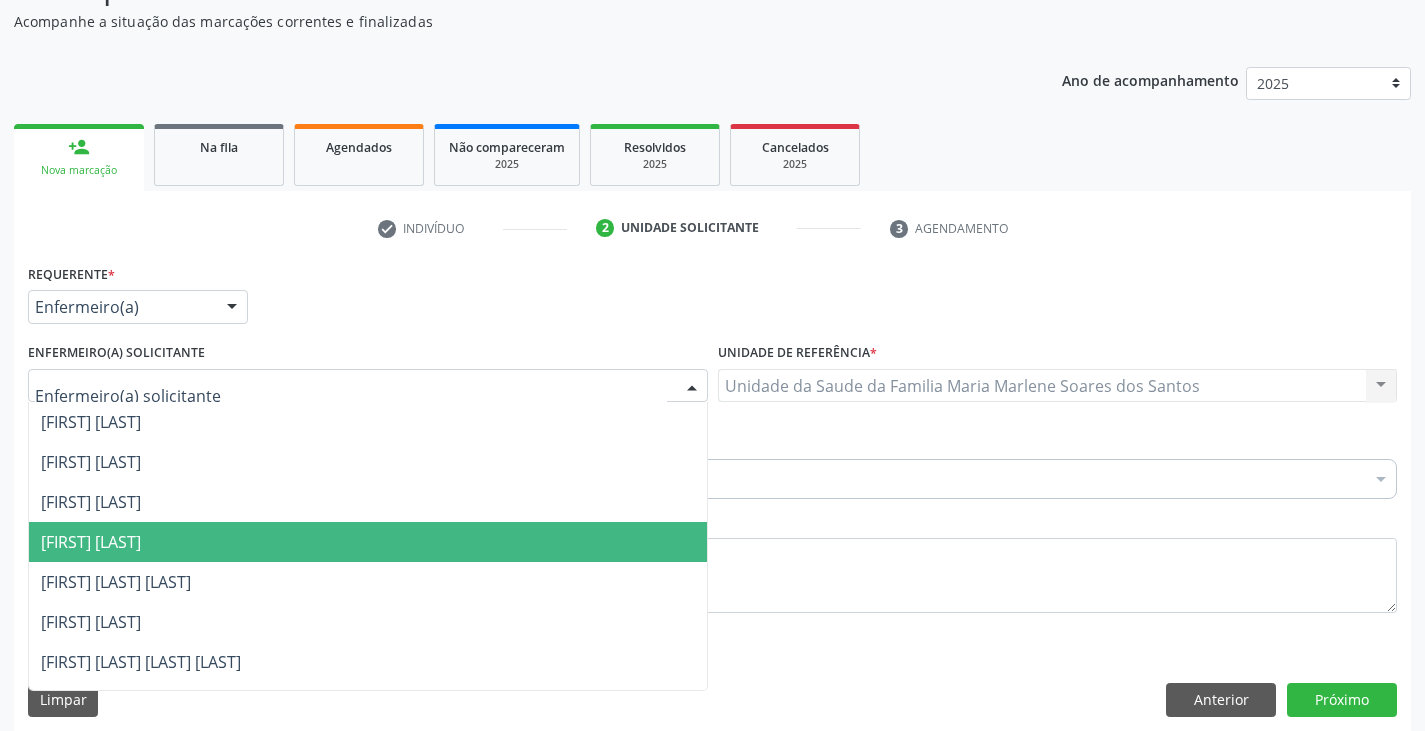 scroll, scrollTop: 272, scrollLeft: 0, axis: vertical 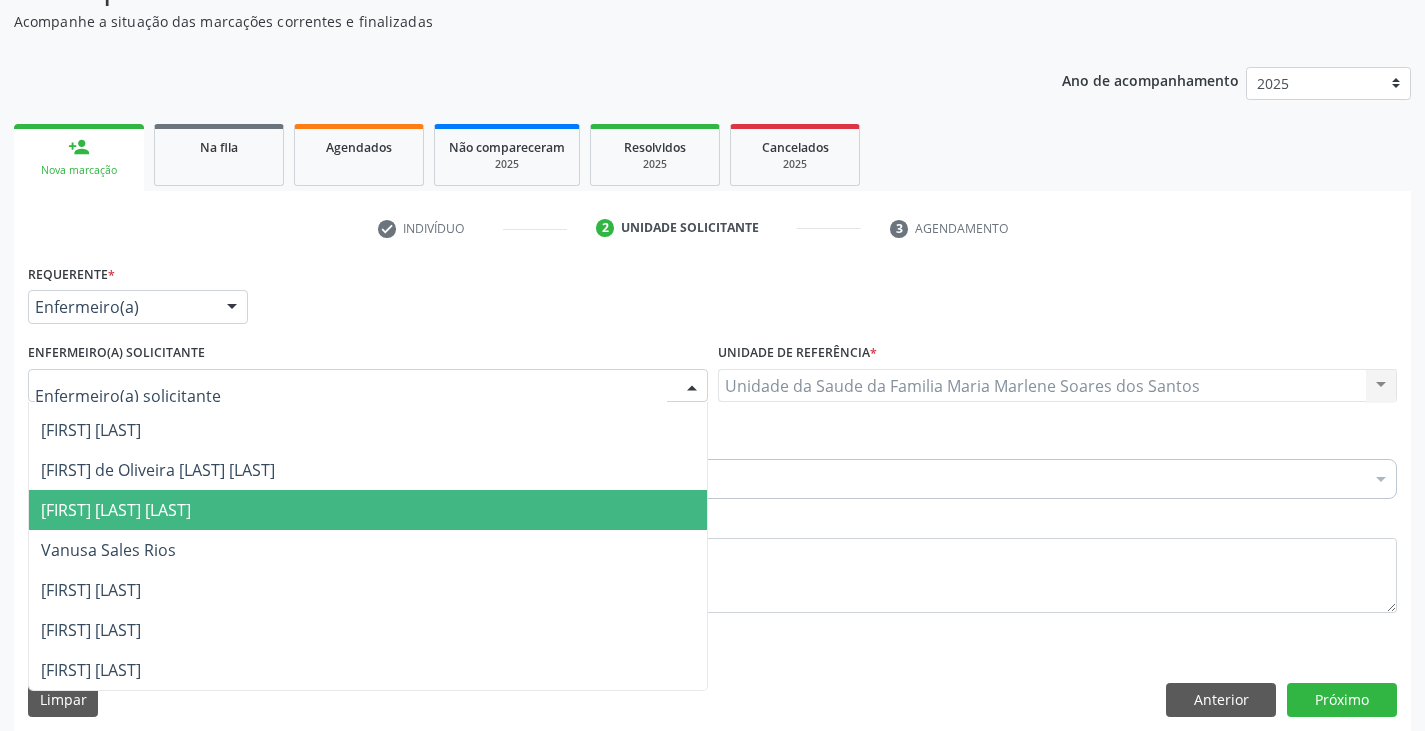 click on "[FIRST] [LAST] [LAST]" at bounding box center [116, 510] 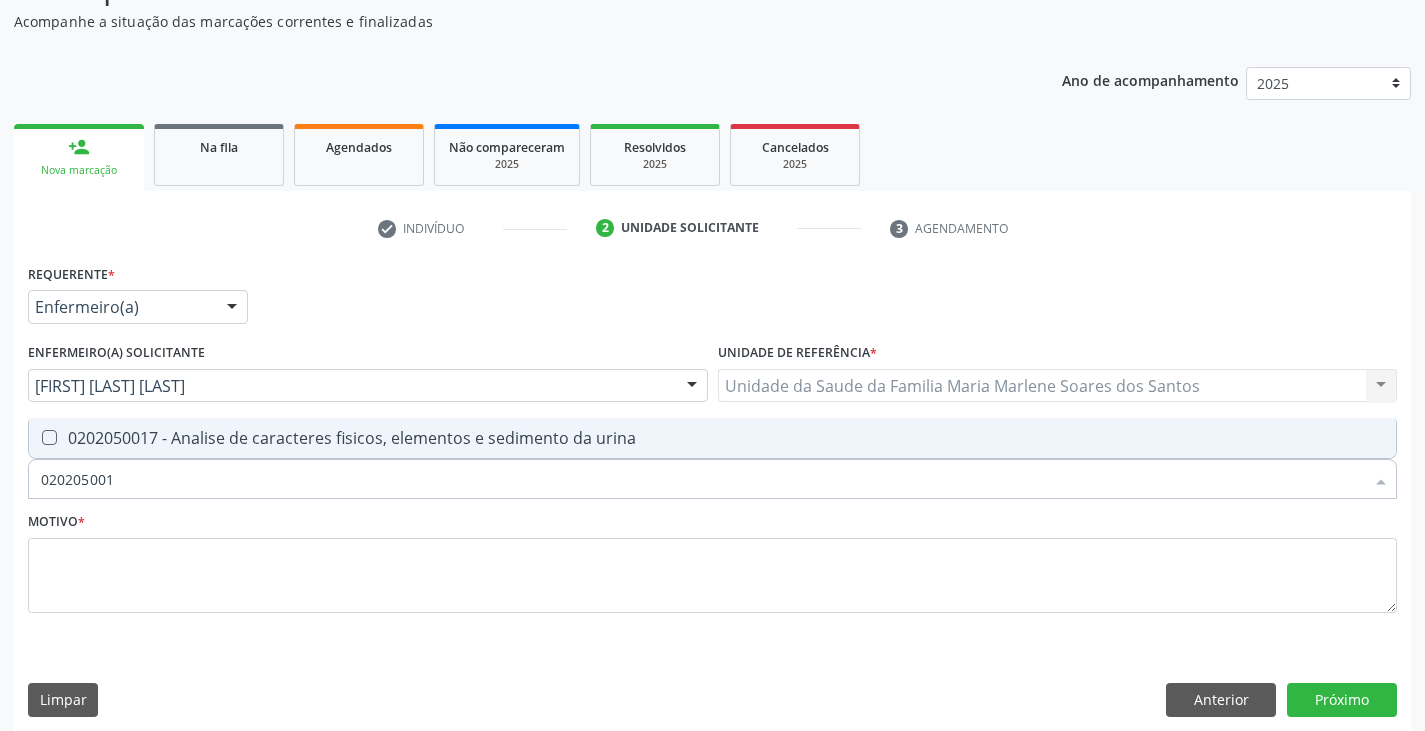 type on "0202050017" 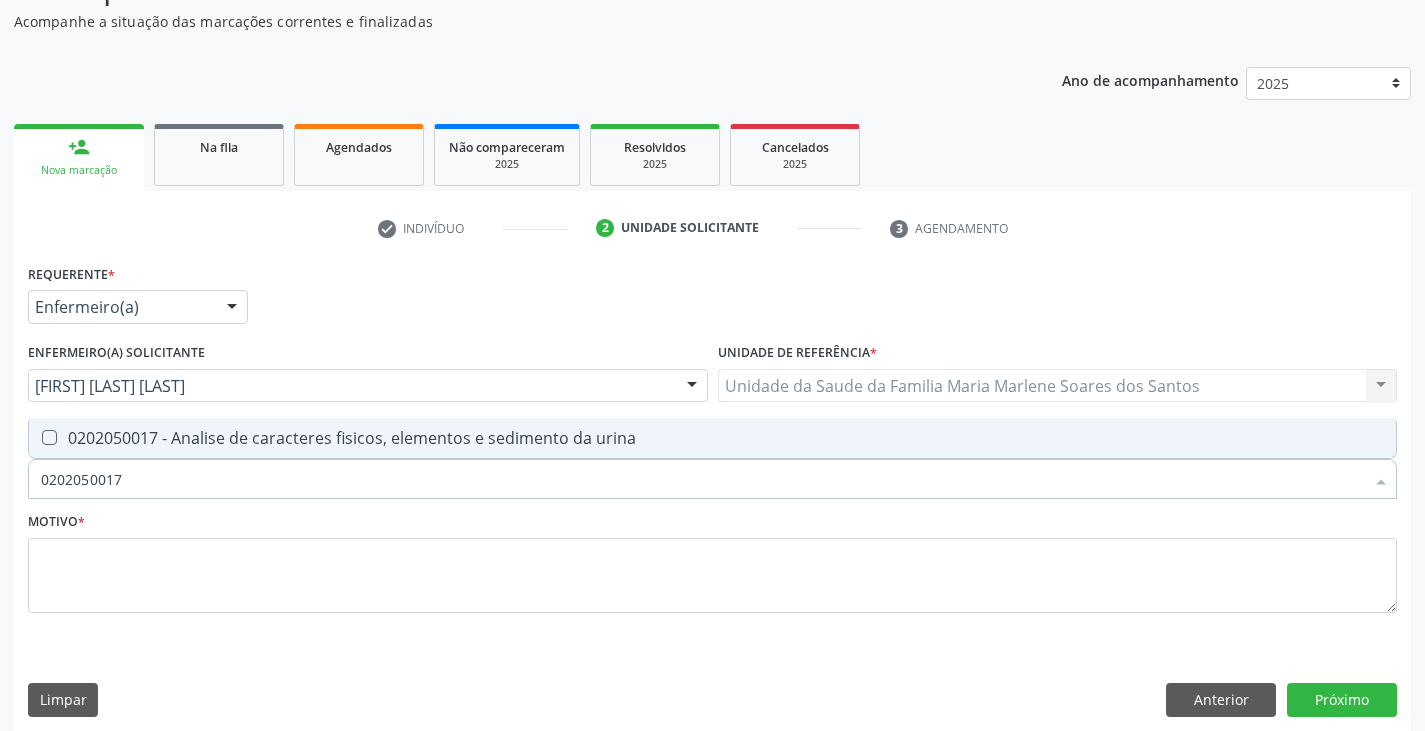 click on "0202050017 - Analise de caracteres fisicos, elementos e sedimento da urina" at bounding box center [712, 438] 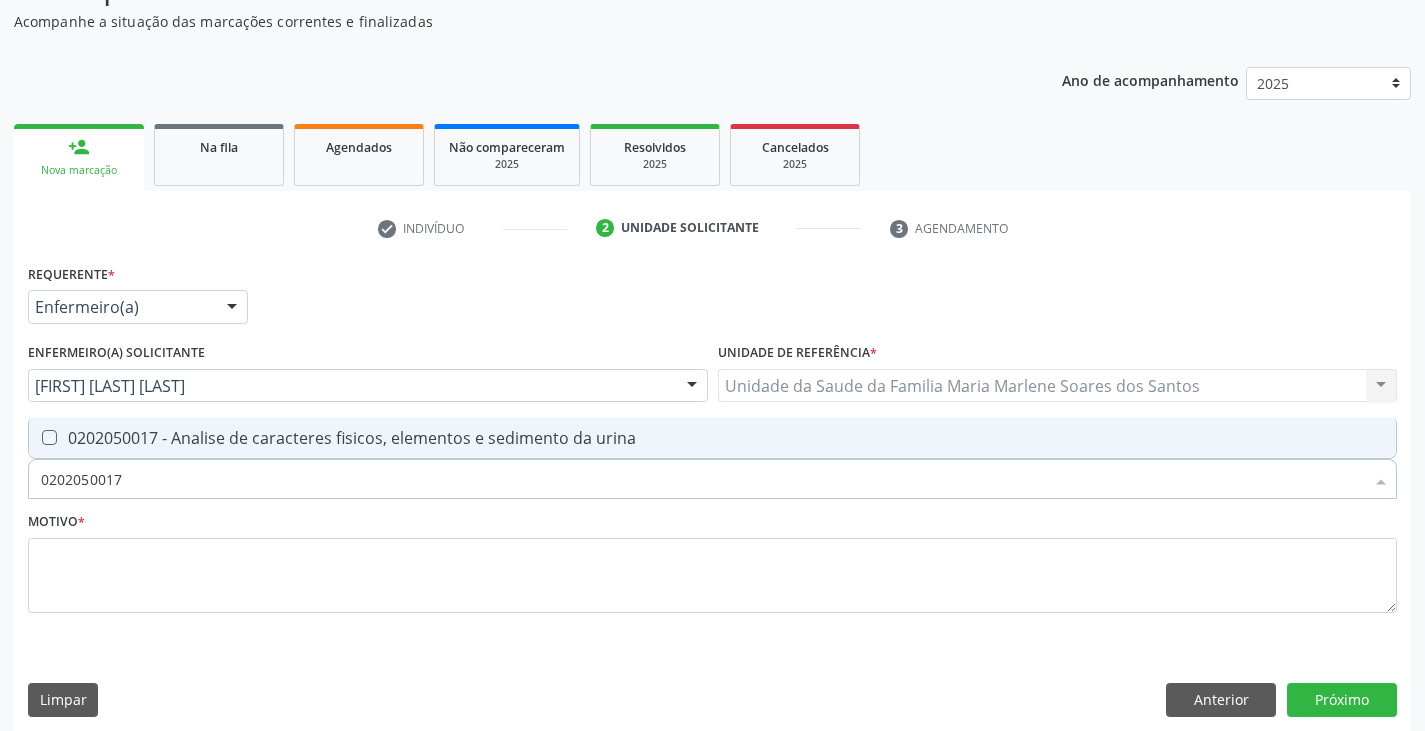 checkbox on "true" 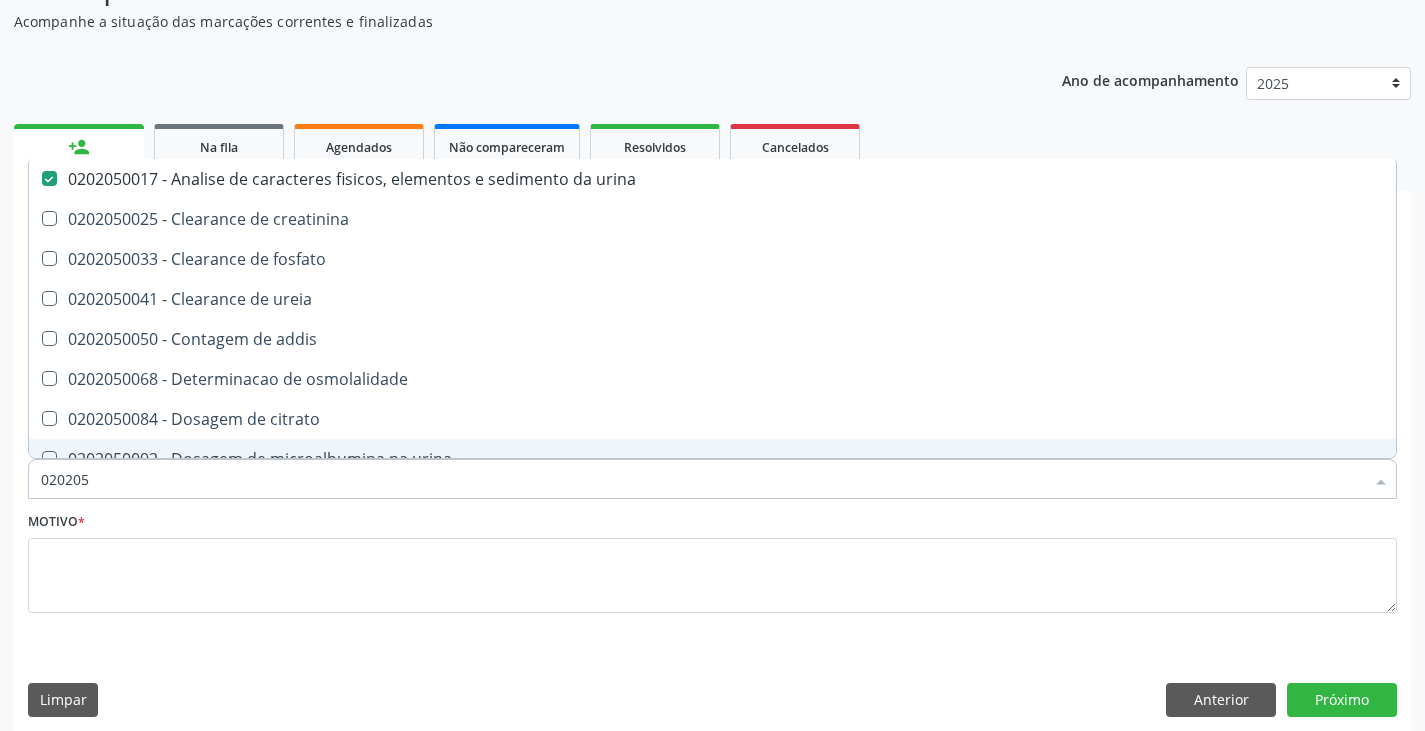 type on "02020" 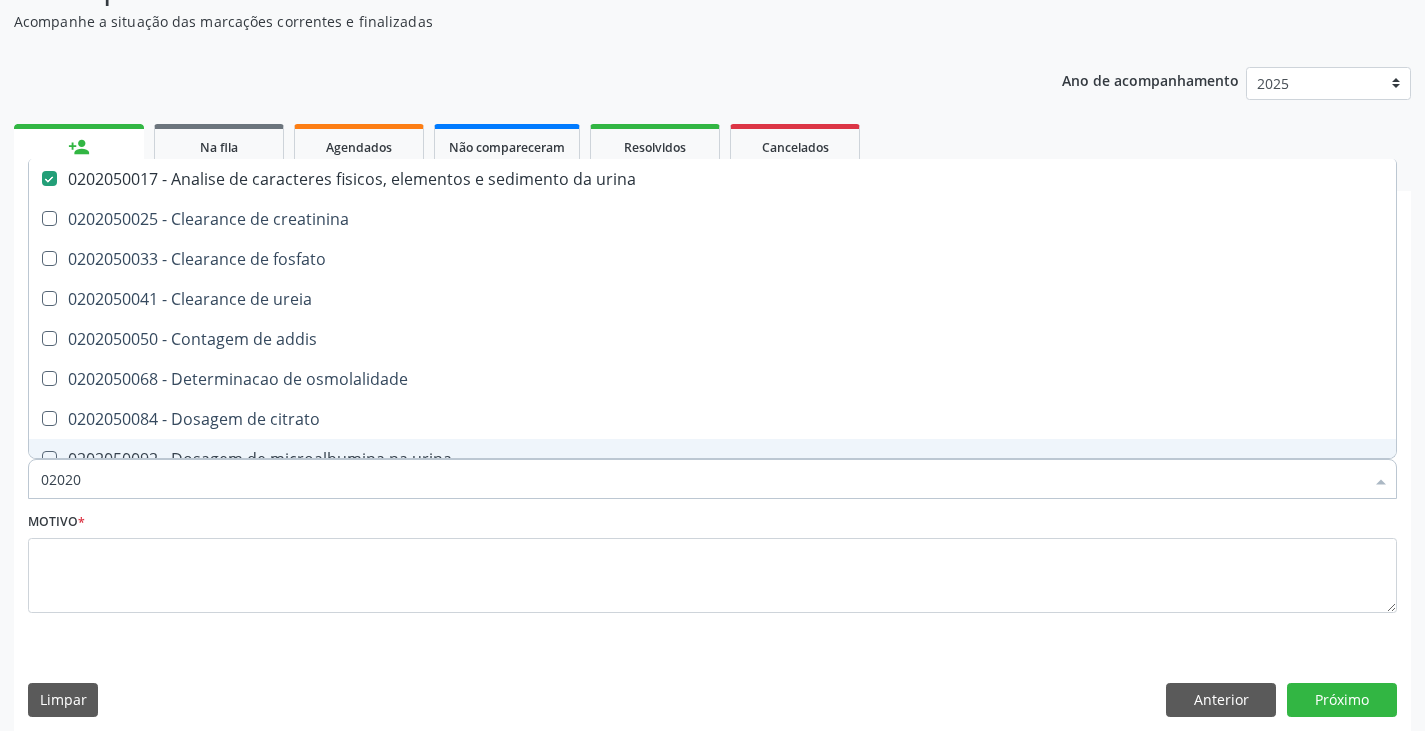 checkbox on "false" 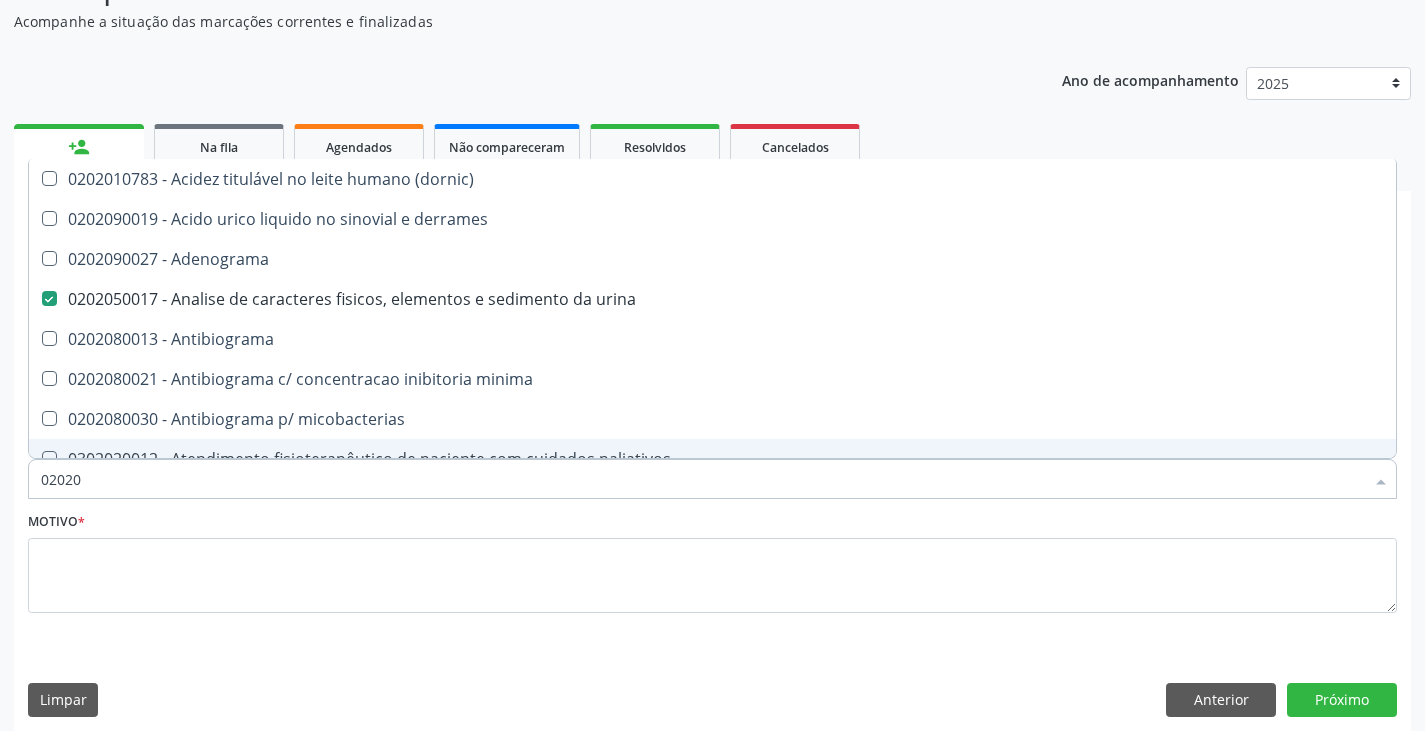 type on "020204" 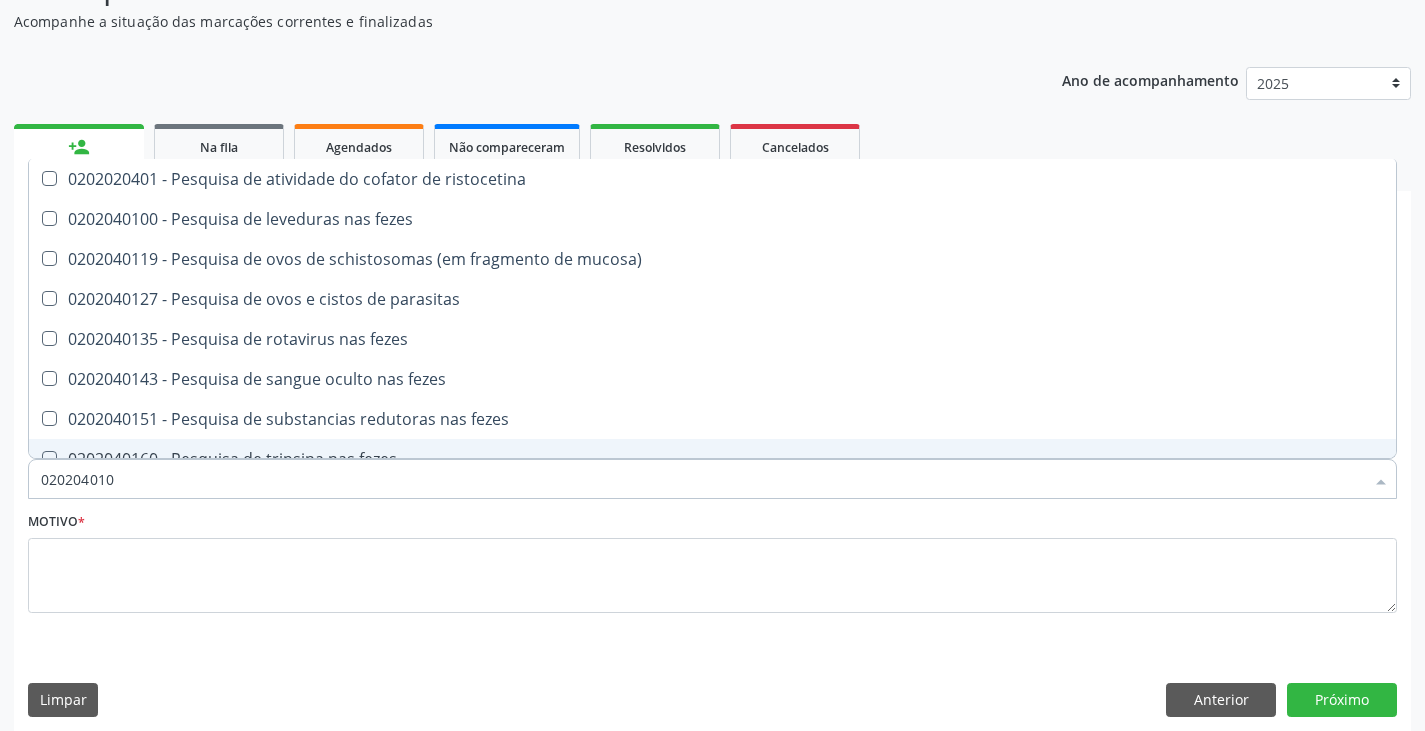 type on "0202040100" 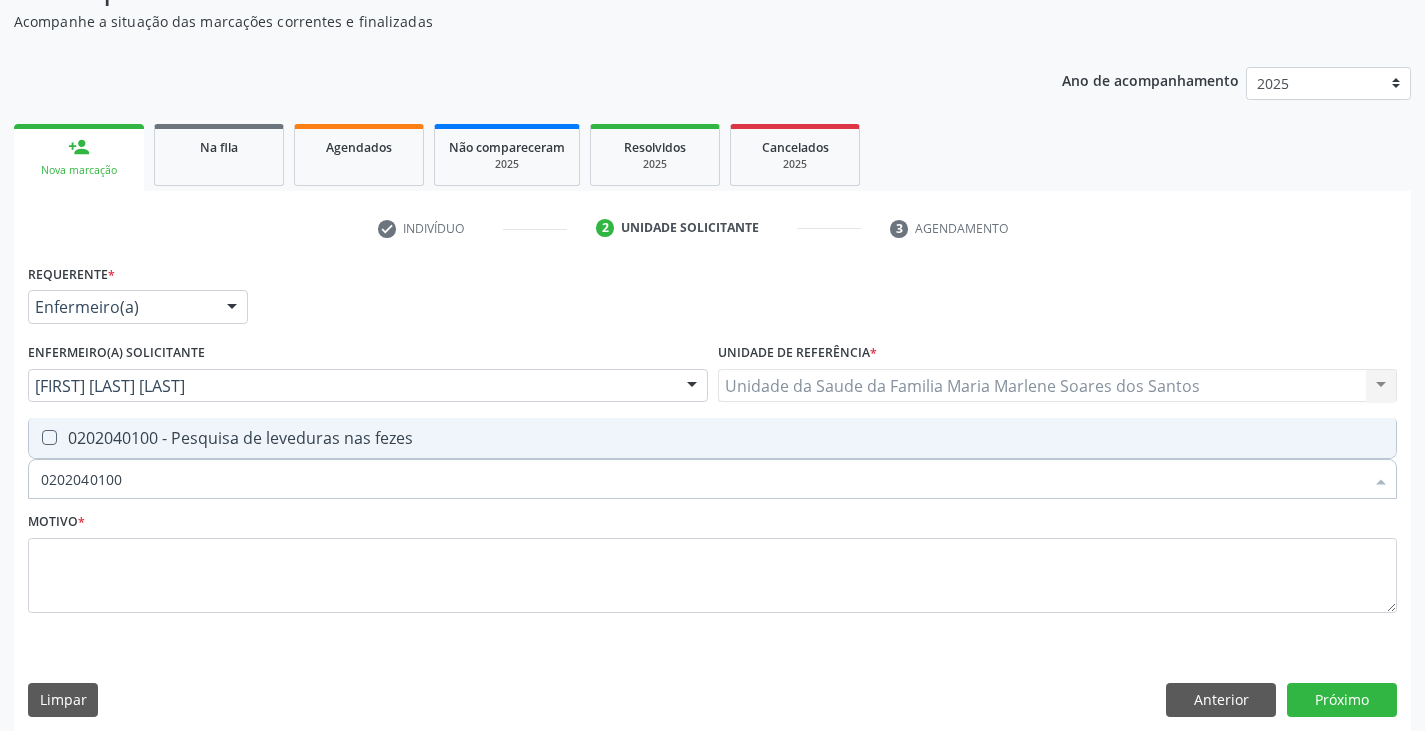 click on "0202040100 - Pesquisa de leveduras nas fezes" at bounding box center [712, 438] 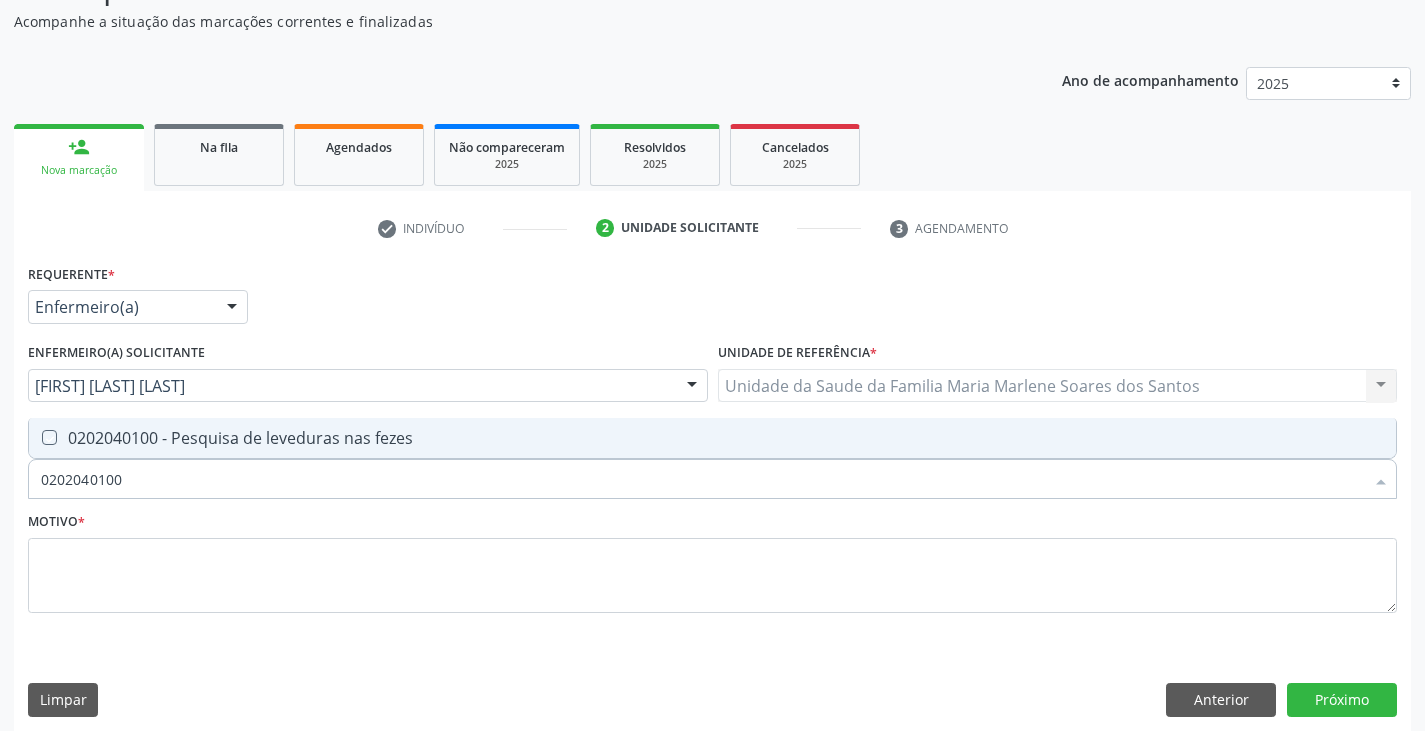 checkbox on "true" 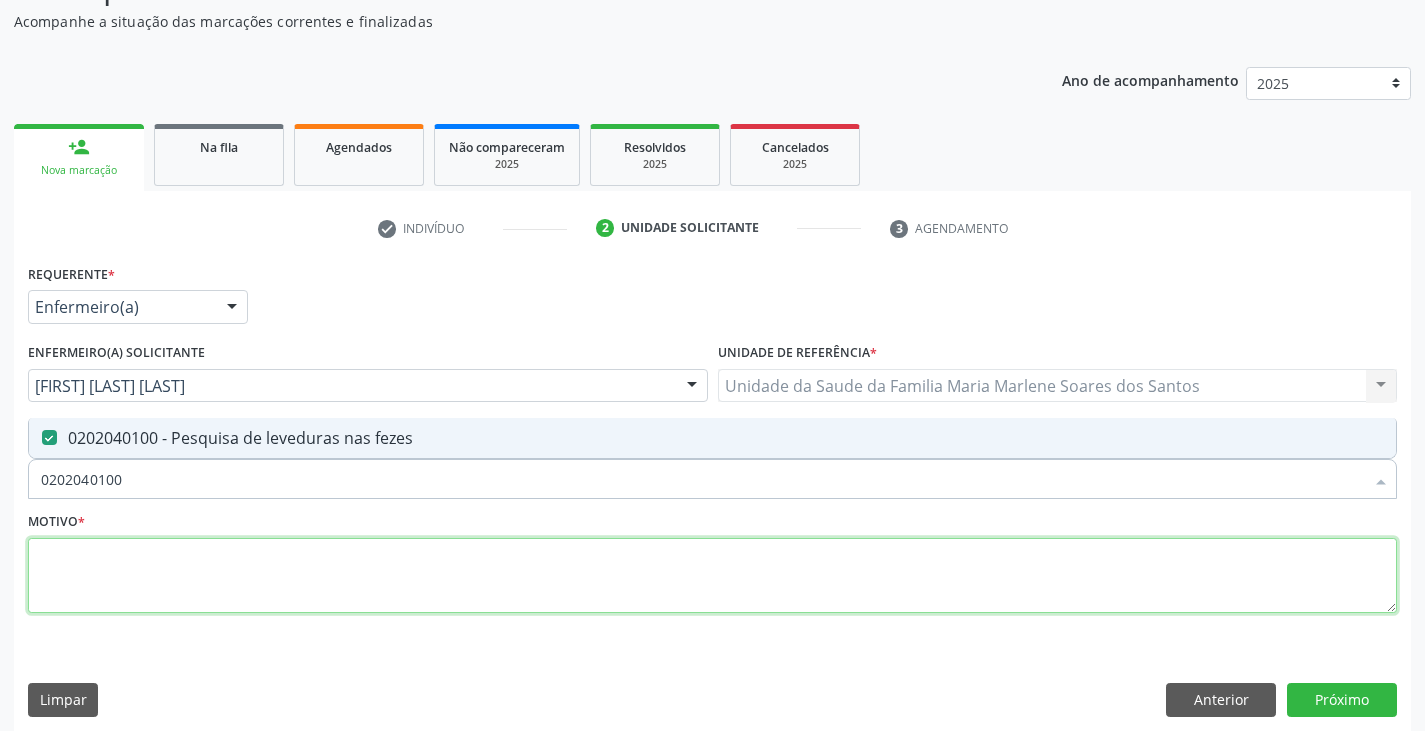 click at bounding box center [712, 576] 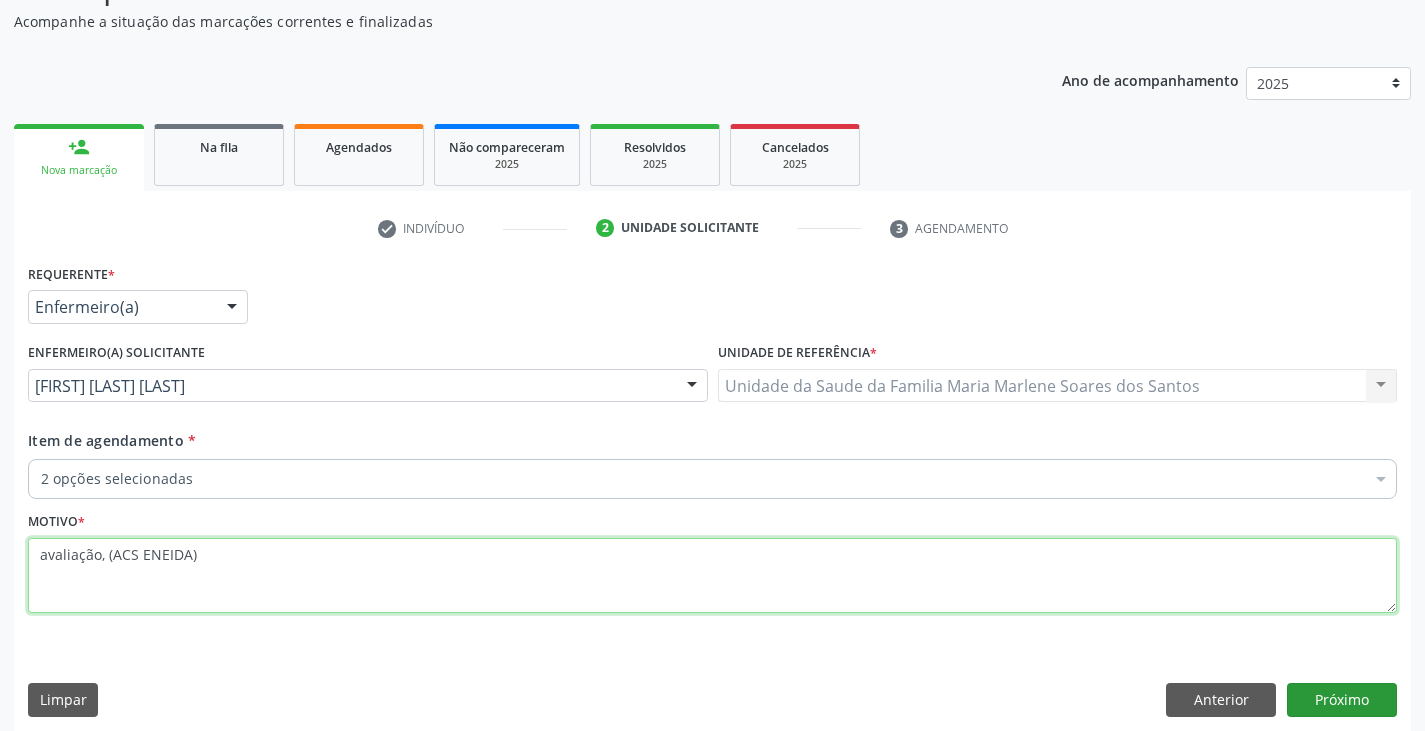 type on "avaliação, (ACS ENEIDA)" 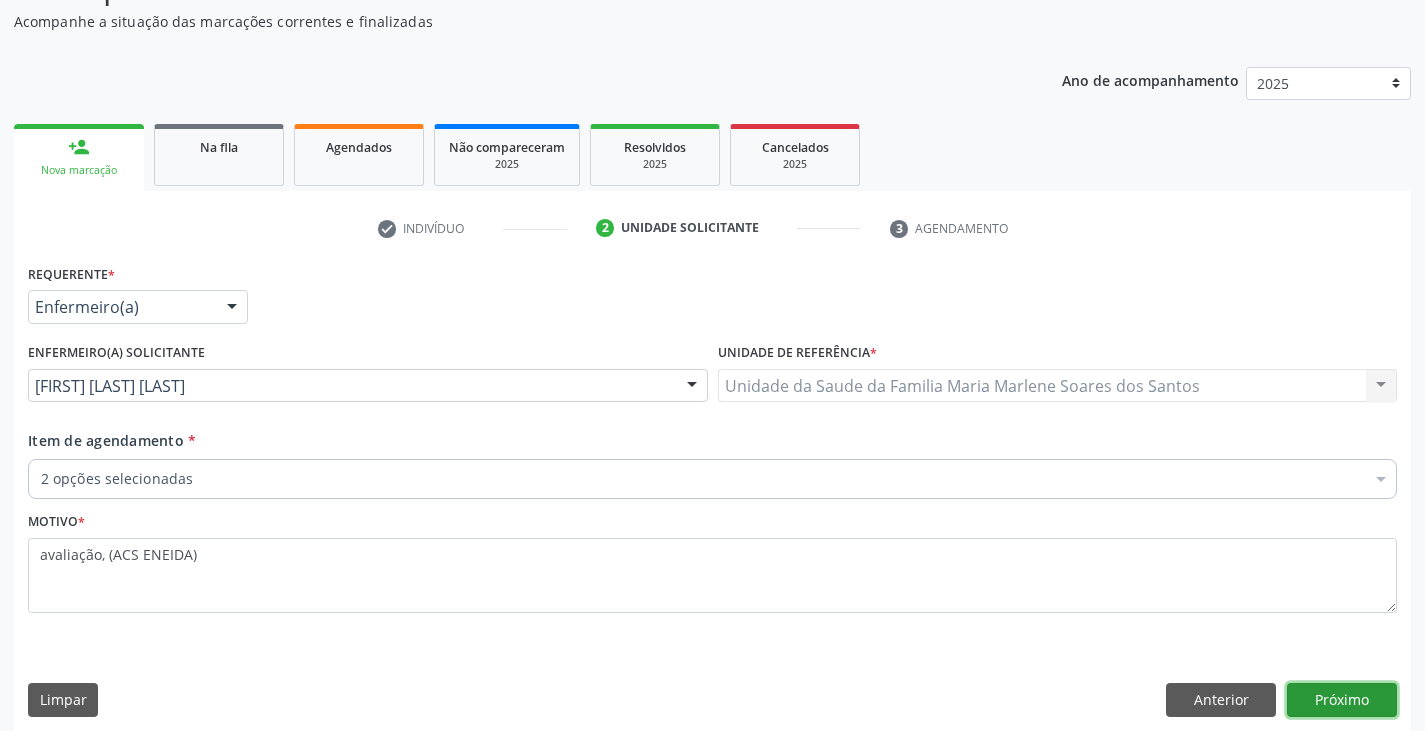 click on "Próximo" at bounding box center (1342, 700) 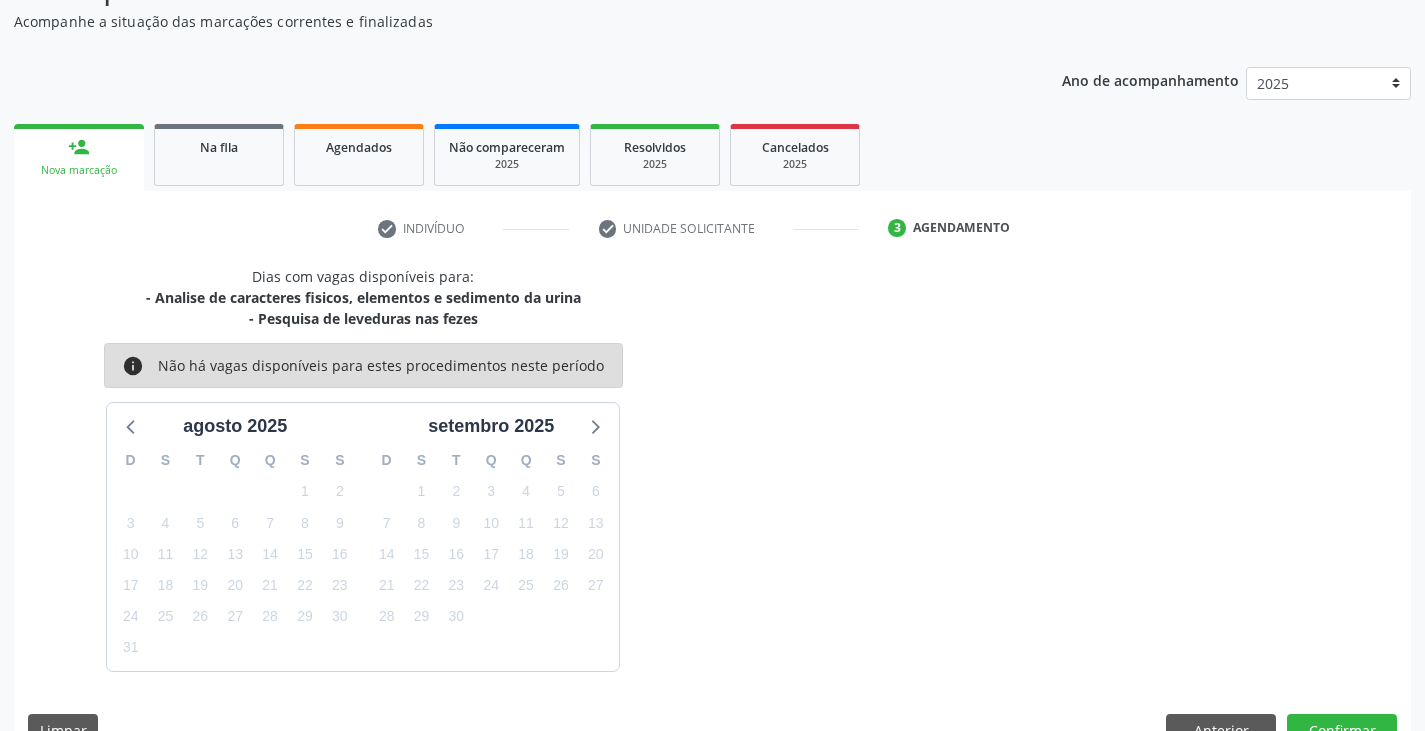 scroll, scrollTop: 219, scrollLeft: 0, axis: vertical 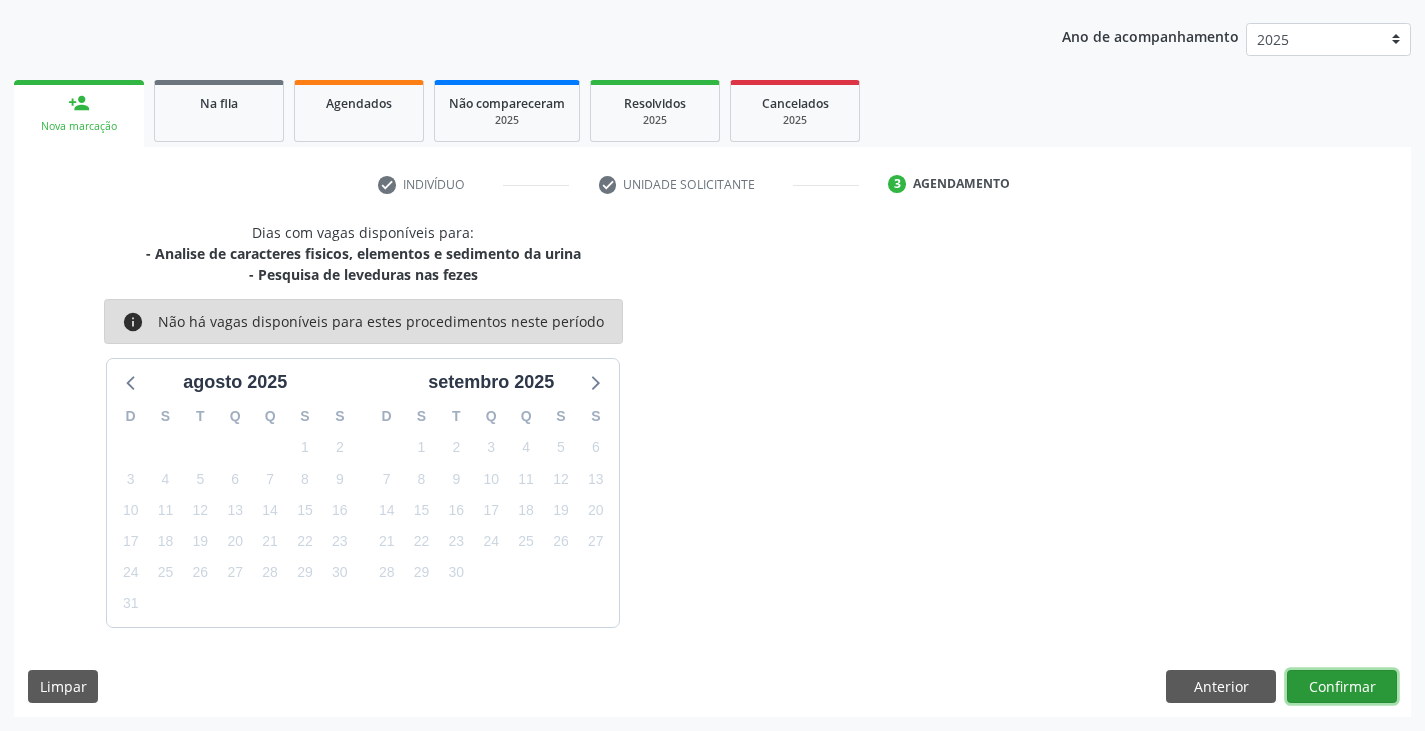 click on "Confirmar" at bounding box center [1342, 687] 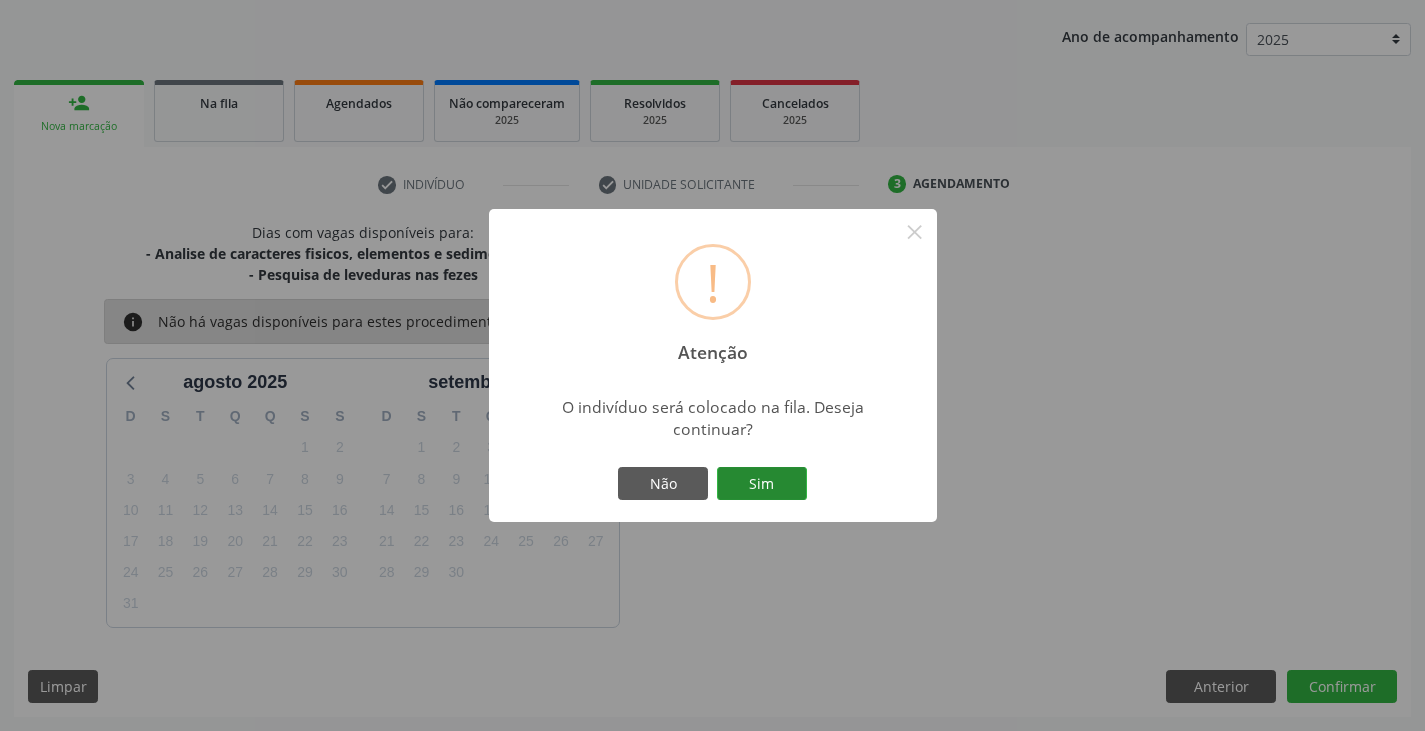 click on "Sim" at bounding box center (762, 484) 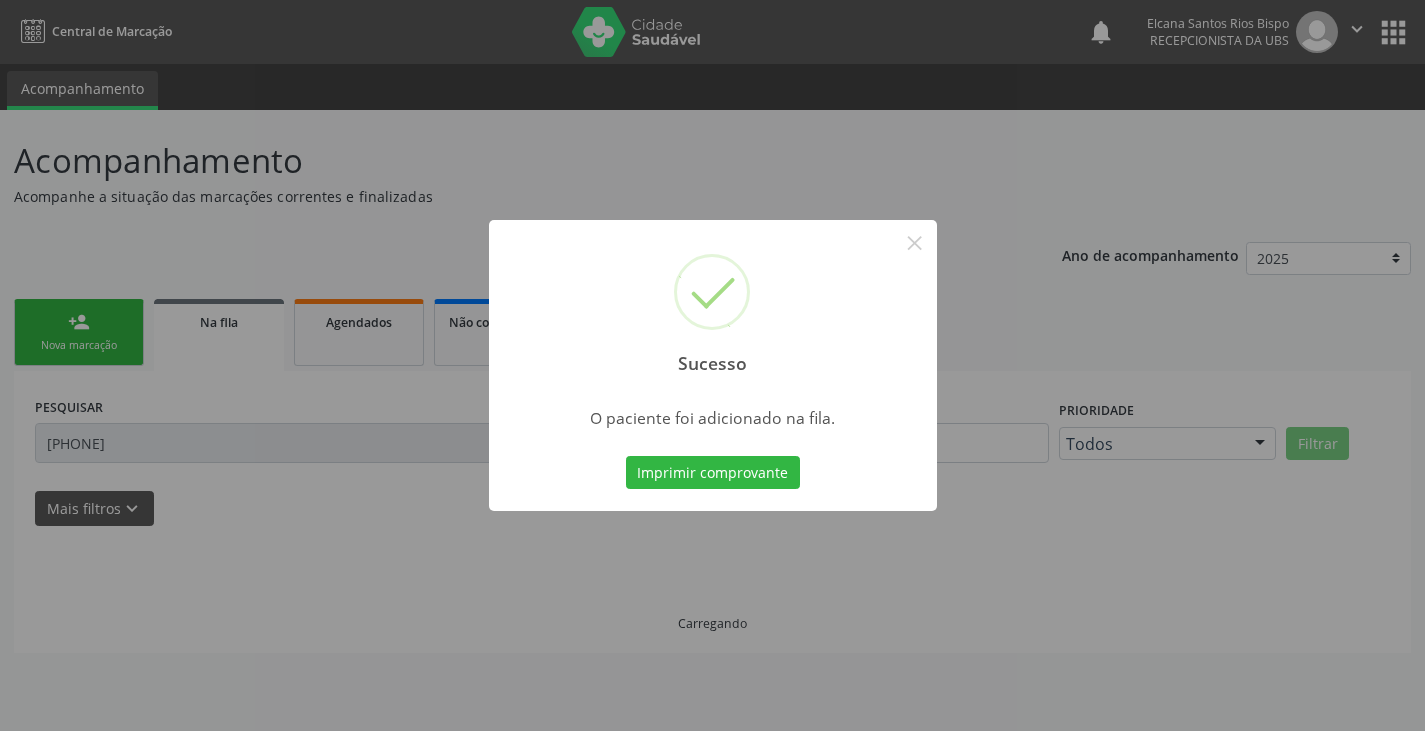 scroll, scrollTop: 0, scrollLeft: 0, axis: both 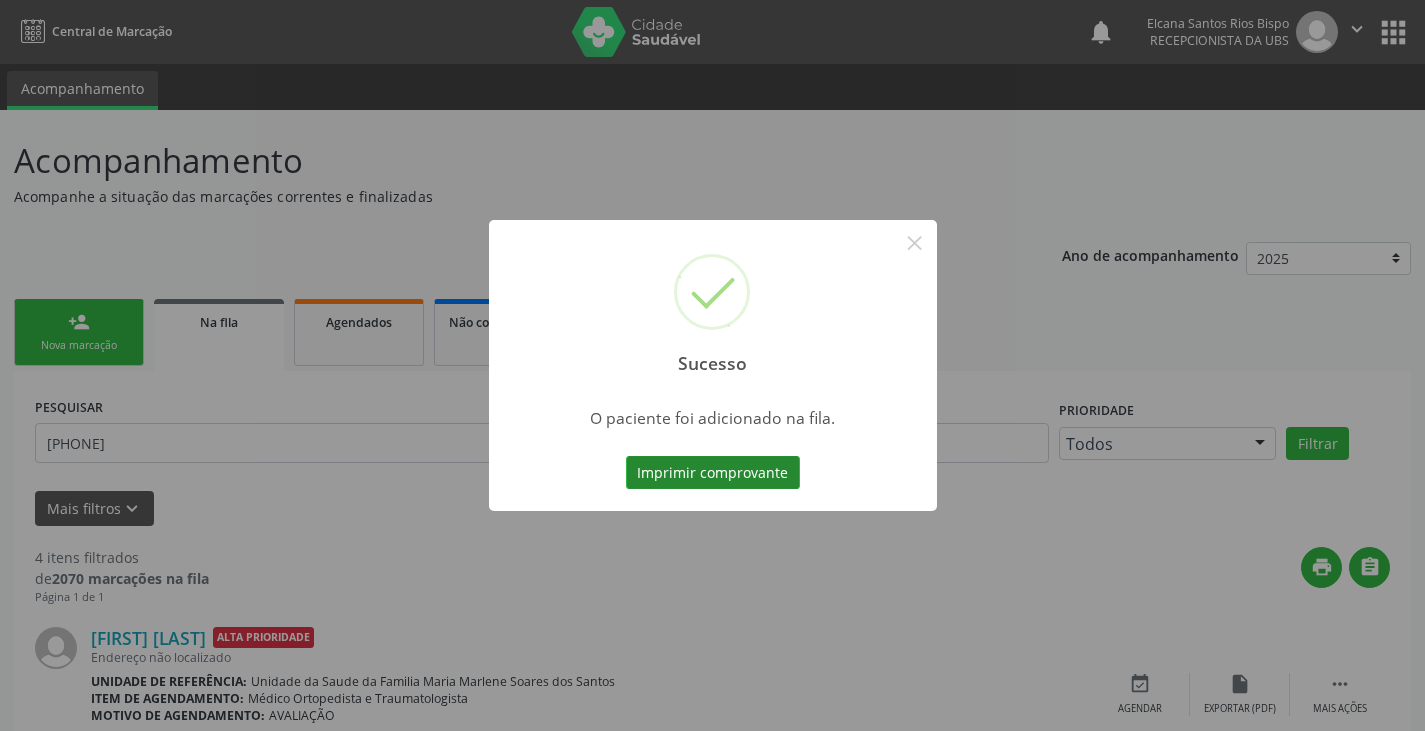 click on "Imprimir comprovante" at bounding box center (713, 473) 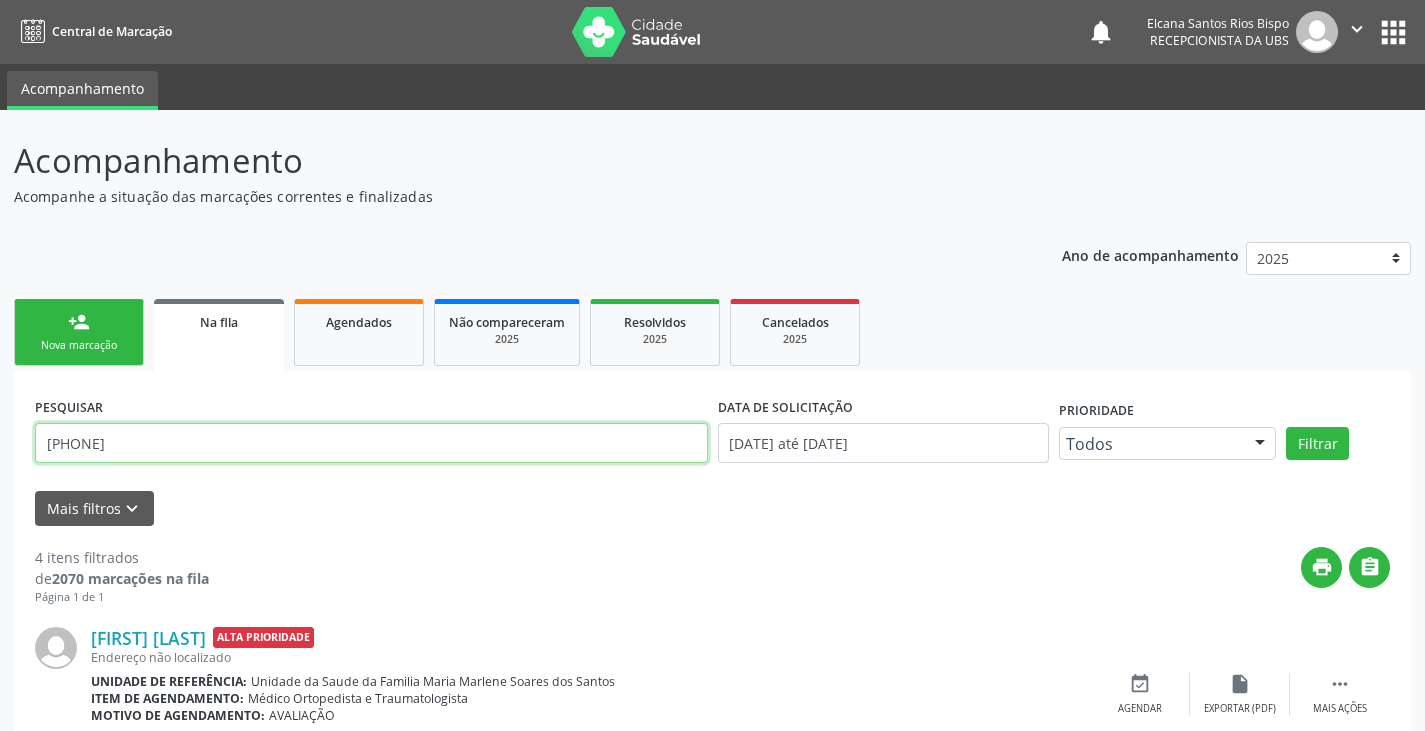 drag, startPoint x: 197, startPoint y: 452, endPoint x: 10, endPoint y: 440, distance: 187.38463 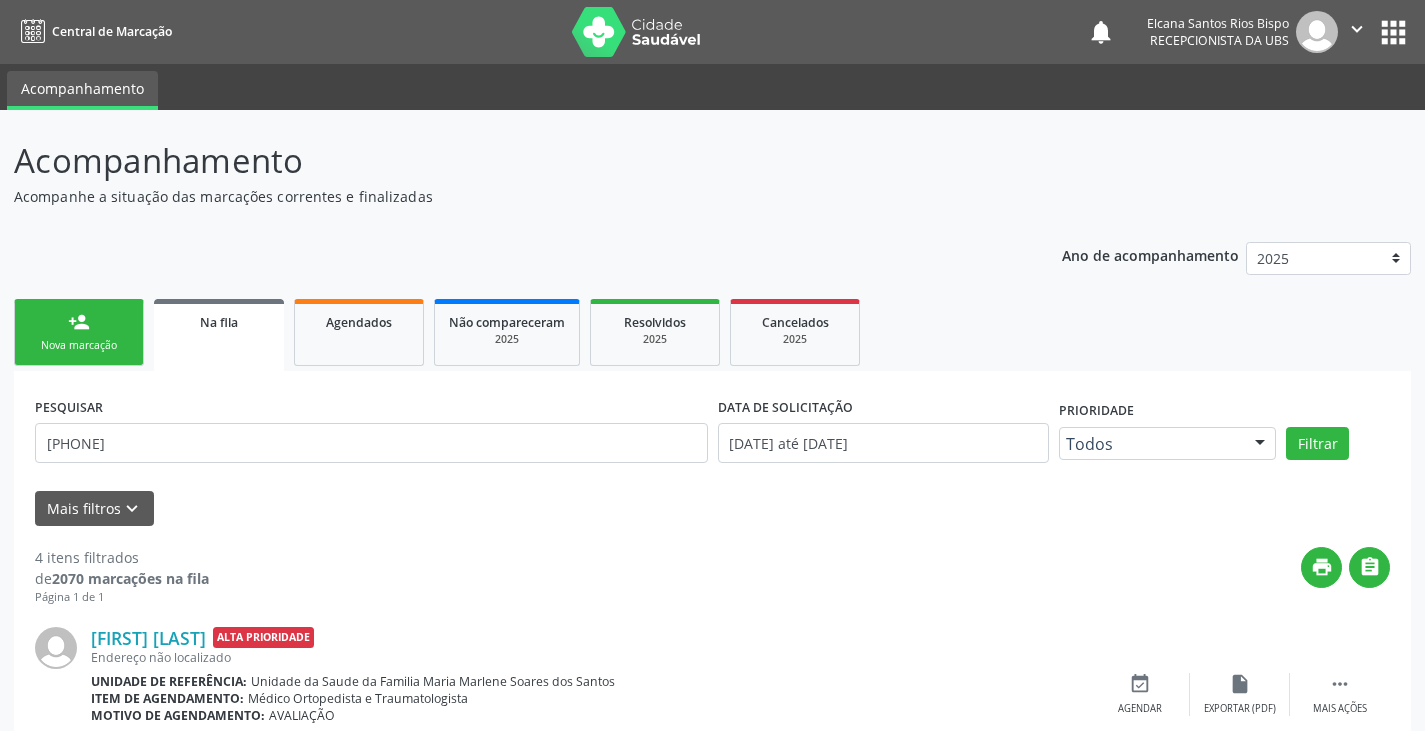 click on "Acompanhamento
Acompanhe a situação das marcações correntes e finalizadas
Relatórios
Ano de acompanhamento
2025 2024 2023 2022 2021 2020 2019
person_add
Nova marcação
Na fila   Agendados   Não compareceram
2025
Resolvidos
2025
Cancelados
2025
PESQUISAR
[NUMBER]
DATA DE SOLICITAÇÃO
[DATE] até [DATE]
Prioridade
Todos         Todos   Baixa Prioridade   Média Prioridade   Alta Prioridade
Nenhum resultado encontrado para: "   "
Não há nenhuma opção para ser exibida.
Filtrar
Grupo/Subgrupo
Selecione um grupo ou subgrupo
Todos os grupos e subgrupos
01 - Ações de promoção e prevenção em saúde
01.01 - Ações coletivas/individuais em saúde" at bounding box center [712, 733] 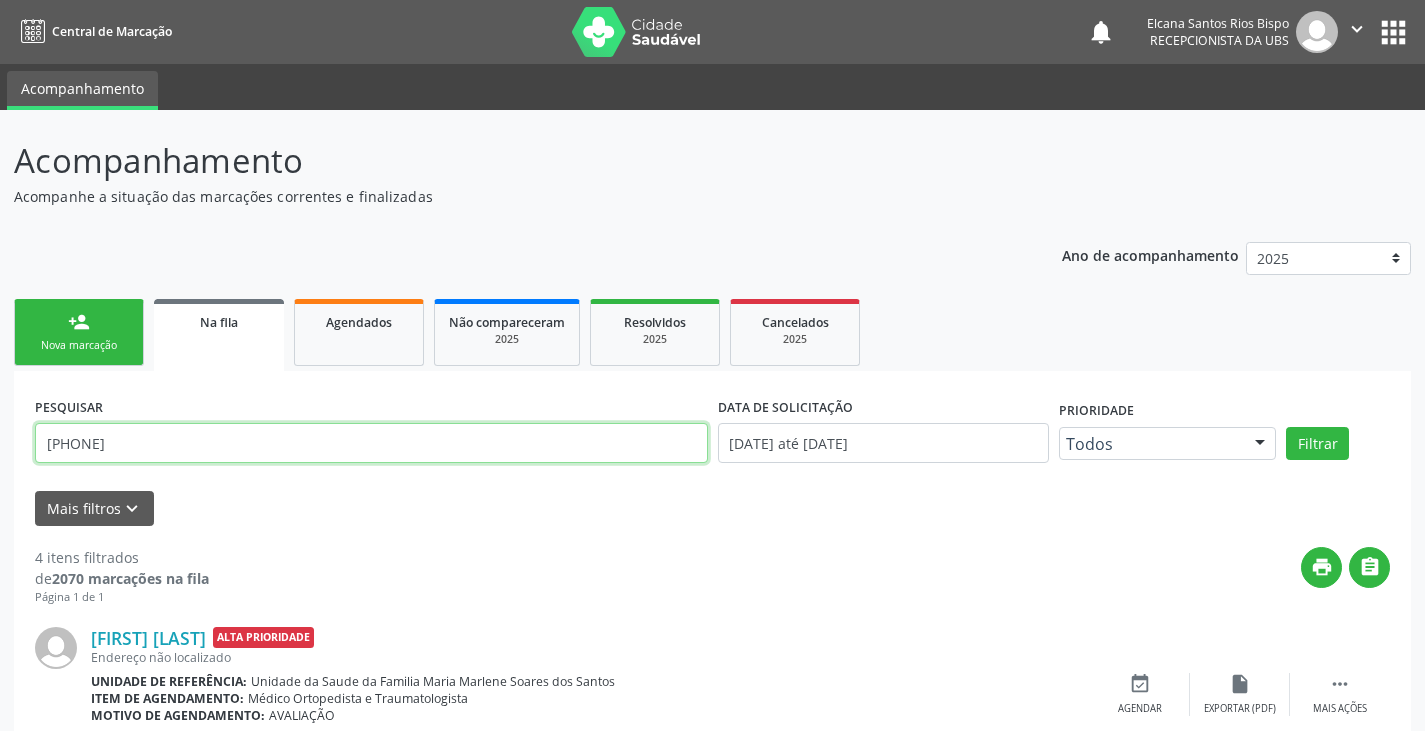 drag, startPoint x: 178, startPoint y: 445, endPoint x: 17, endPoint y: 432, distance: 161.52399 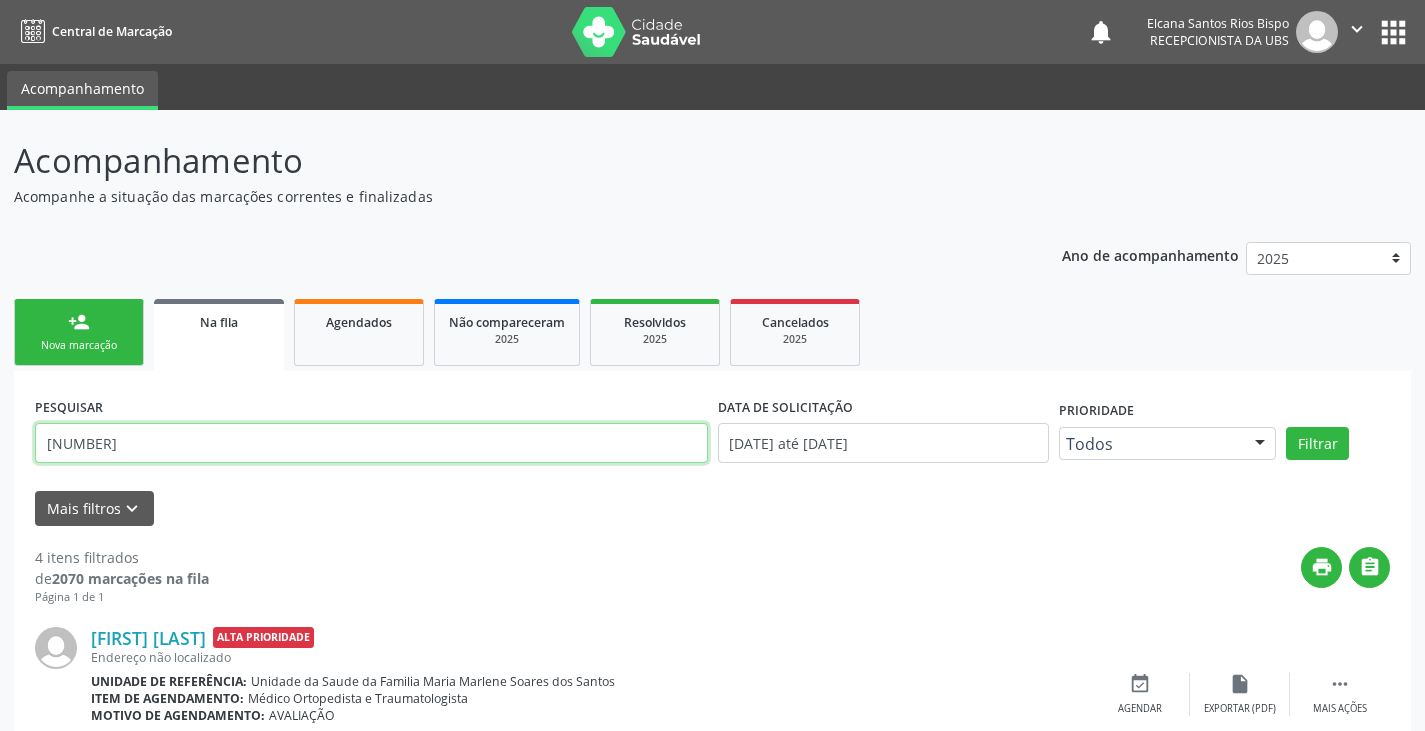 type on "[NUMBER]" 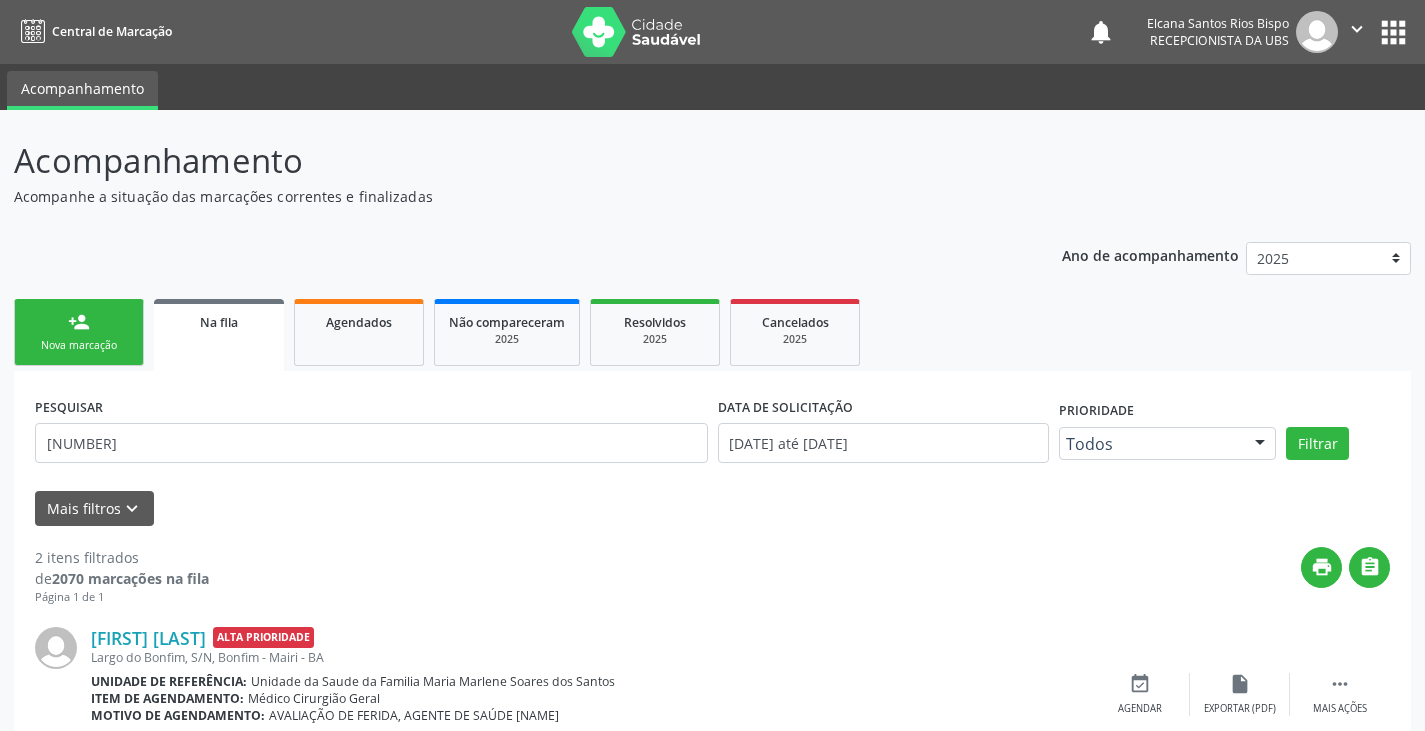 scroll, scrollTop: 267, scrollLeft: 0, axis: vertical 